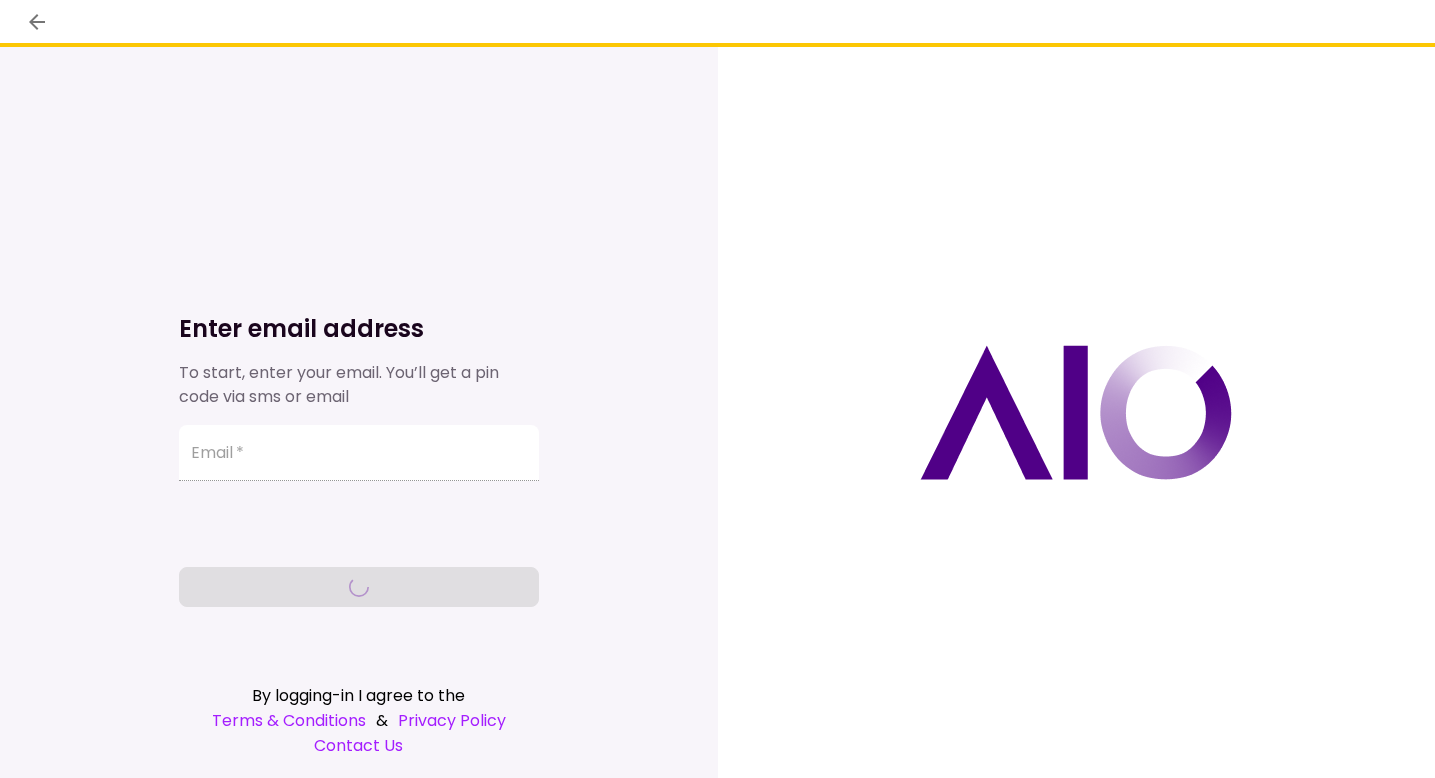 scroll, scrollTop: 0, scrollLeft: 0, axis: both 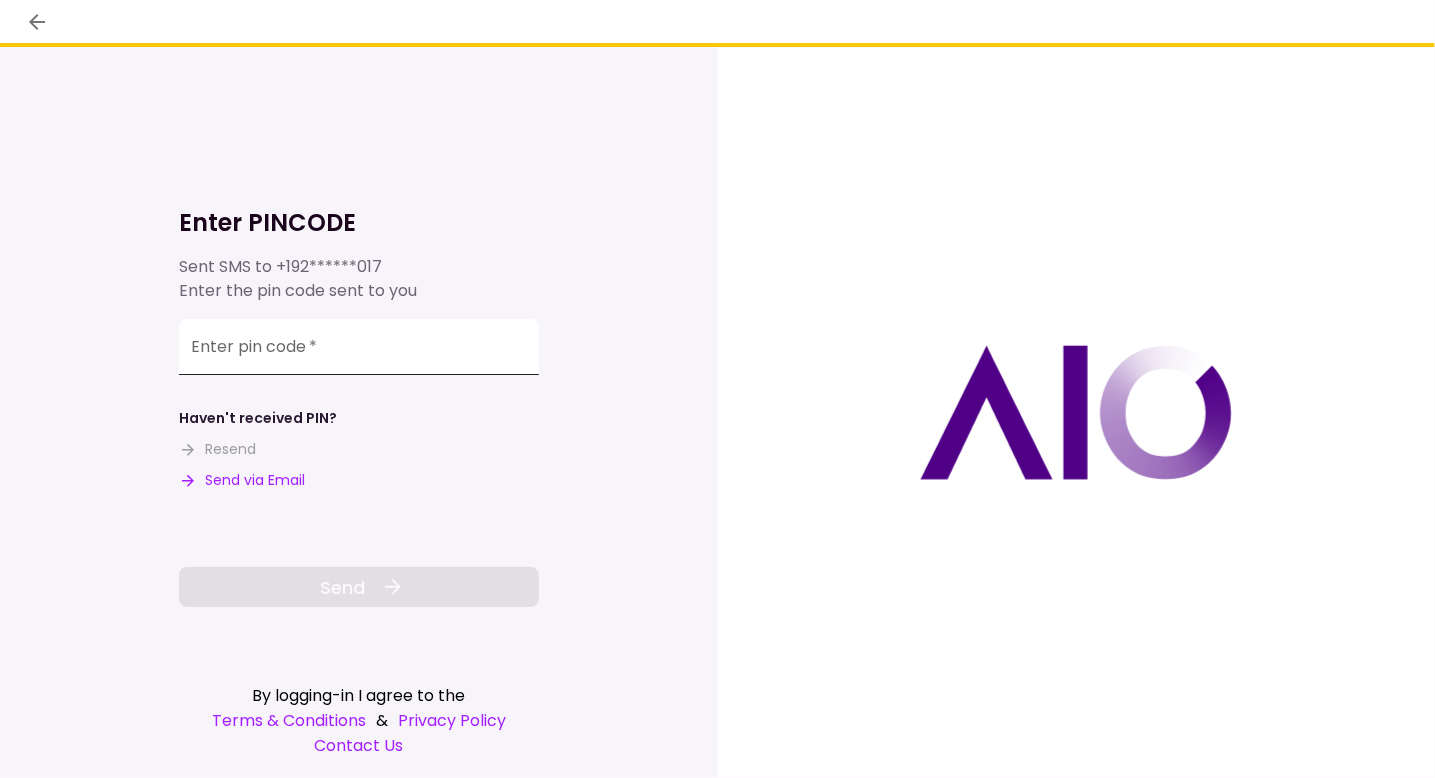 click on "Enter pin code   *" at bounding box center (359, 347) 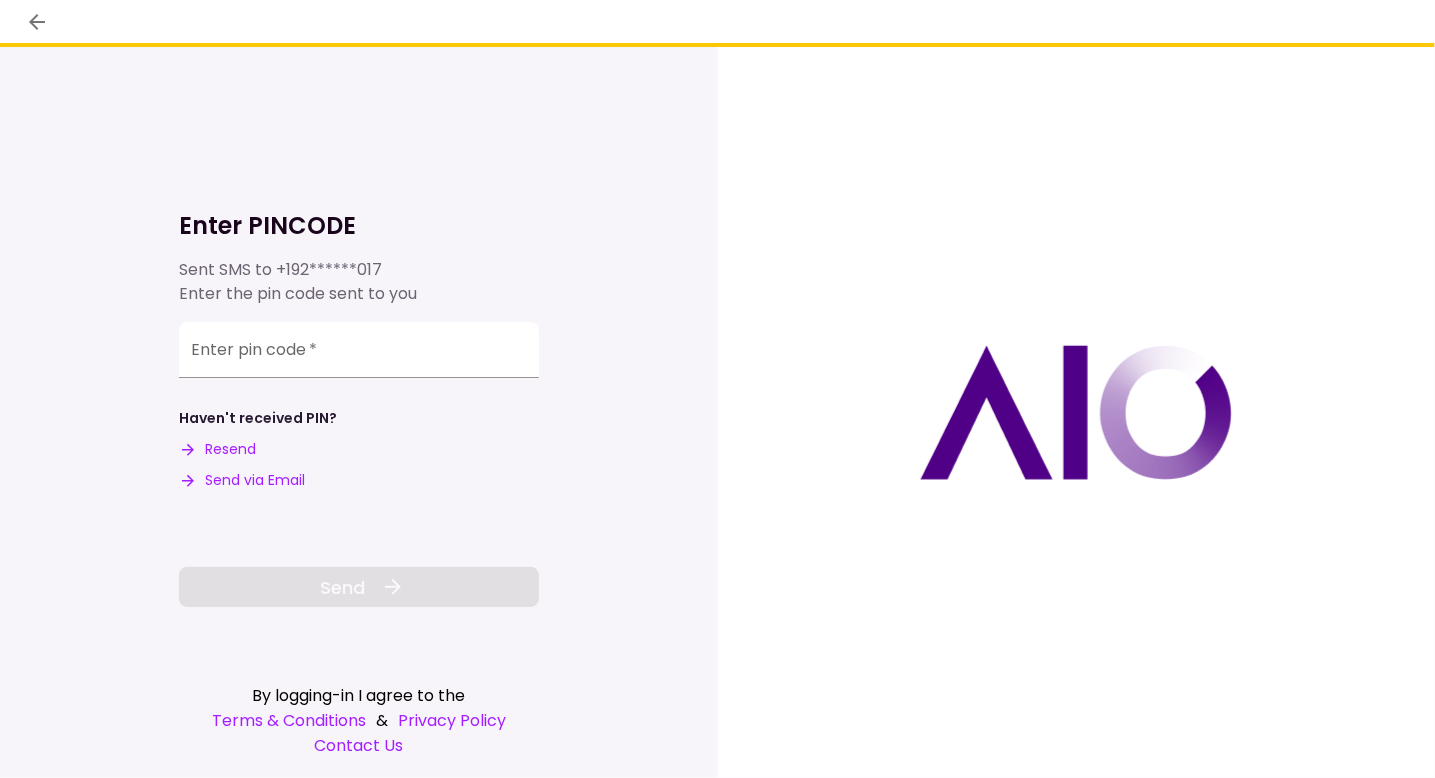 click on "Resend" at bounding box center [217, 449] 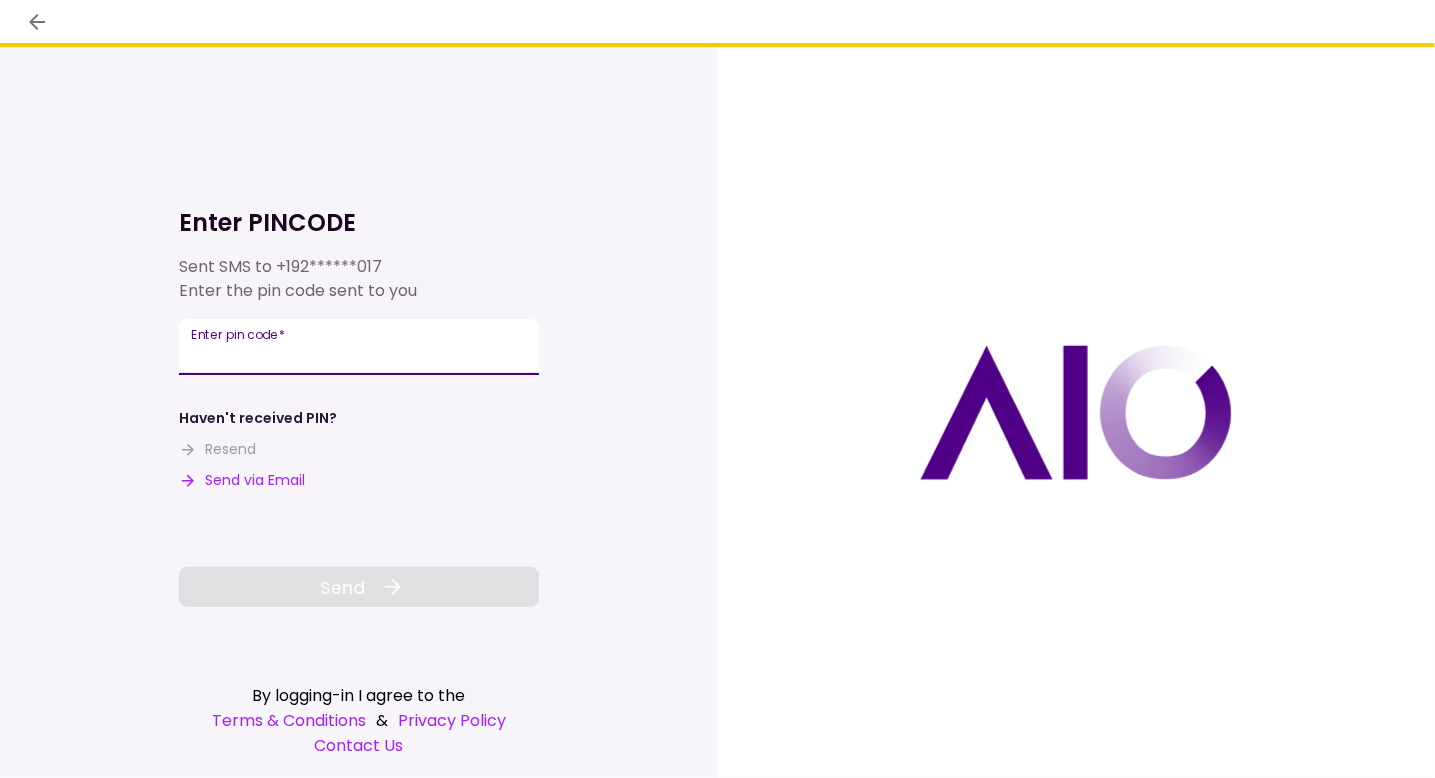 click on "Enter pin code   *" at bounding box center [359, 347] 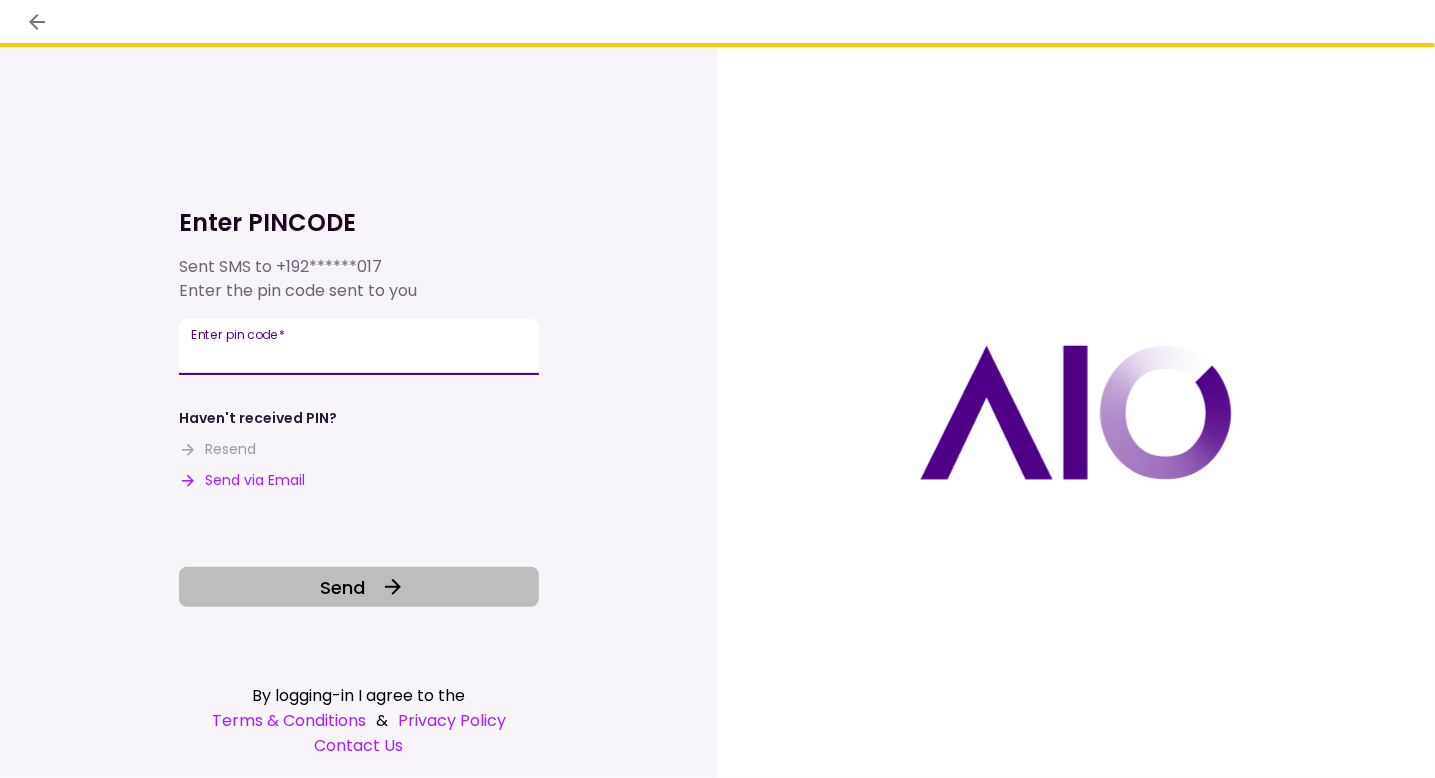 type on "******" 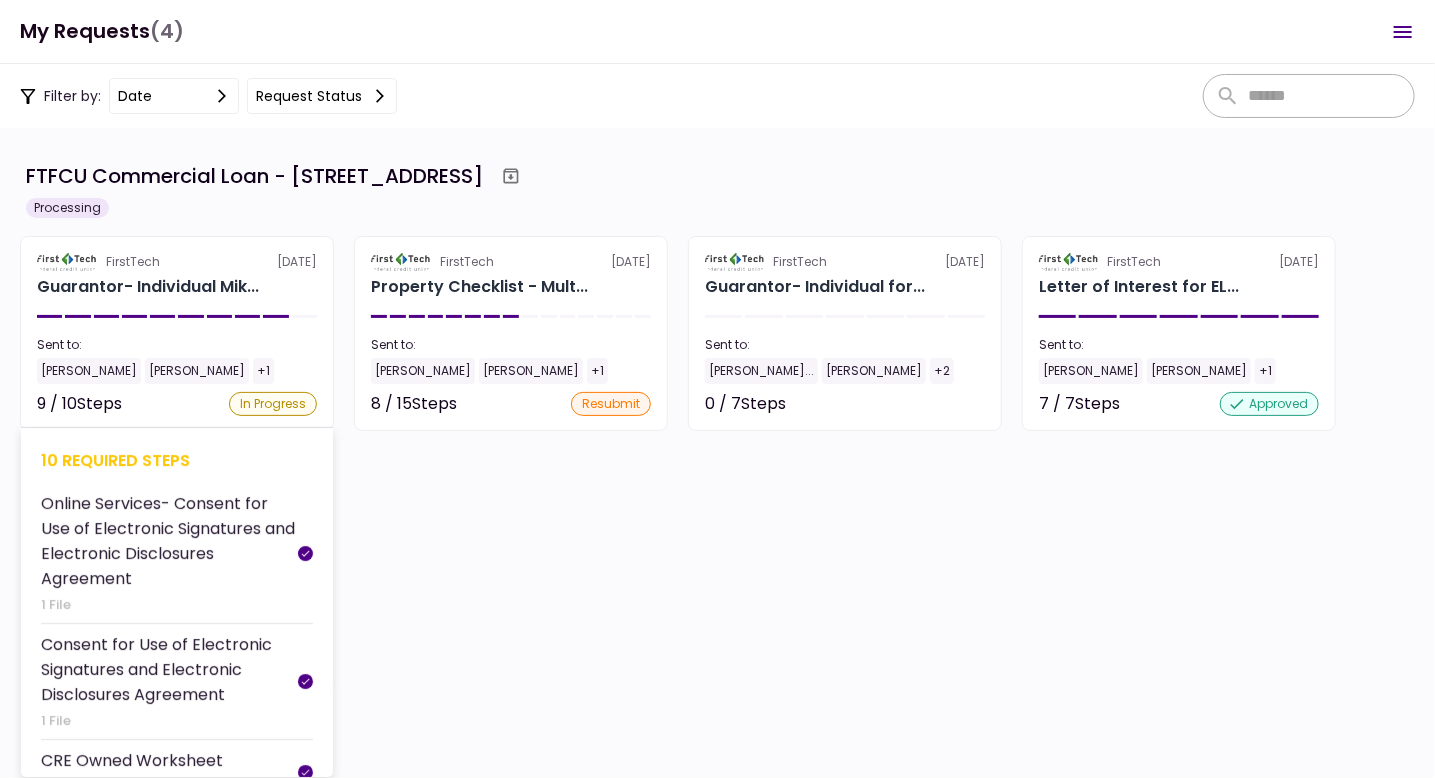 click on "In Progress" at bounding box center (273, 404) 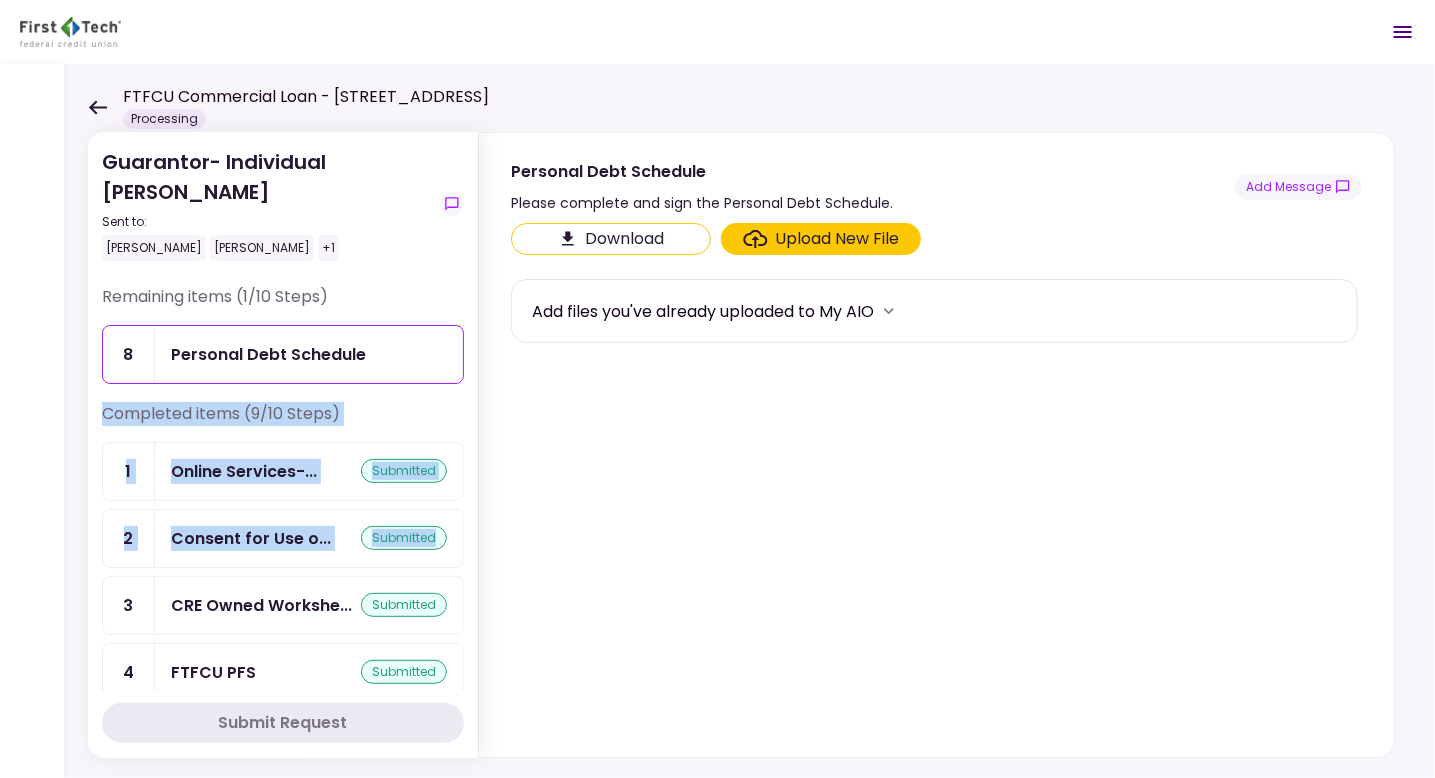 drag, startPoint x: 448, startPoint y: 398, endPoint x: 473, endPoint y: 539, distance: 143.19916 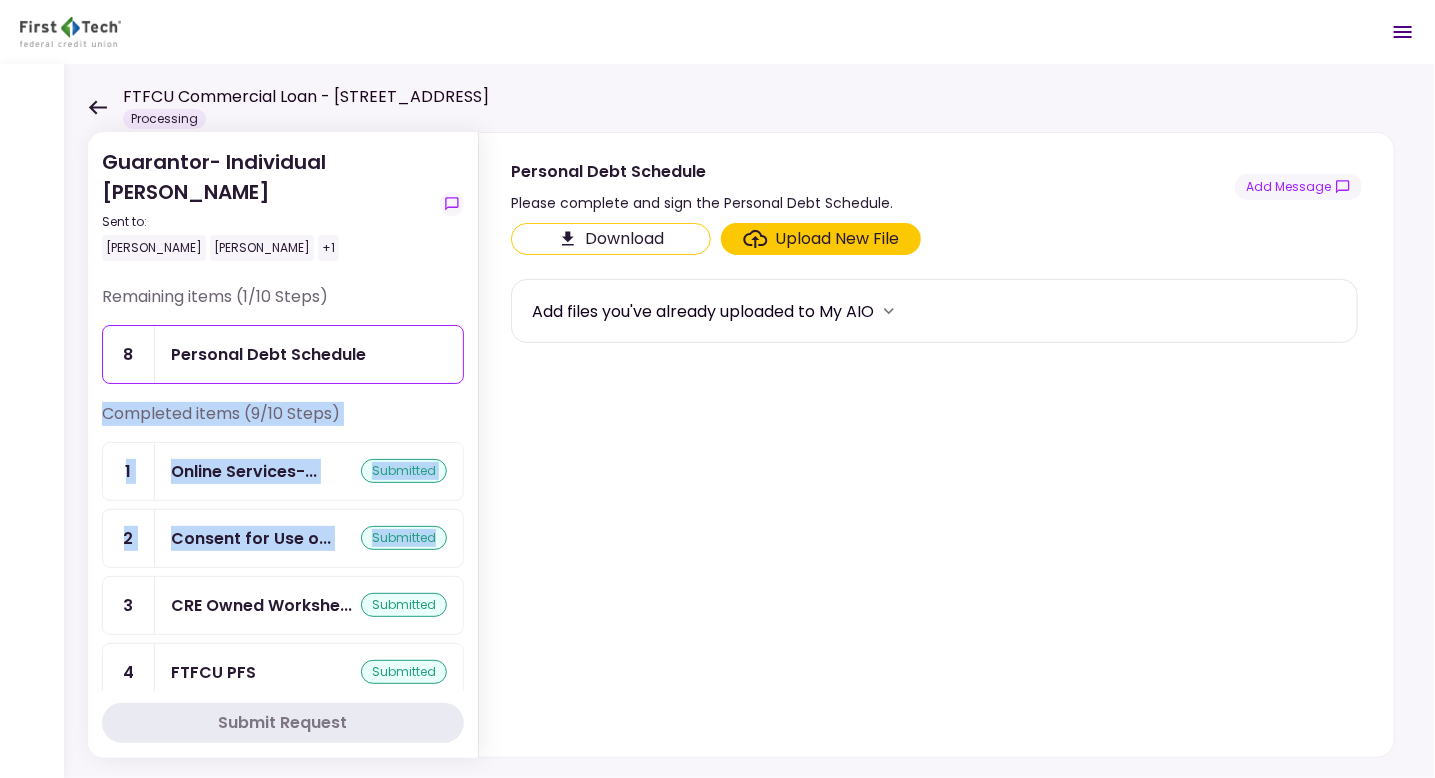 click on "Personal Debt Schedule" at bounding box center (268, 354) 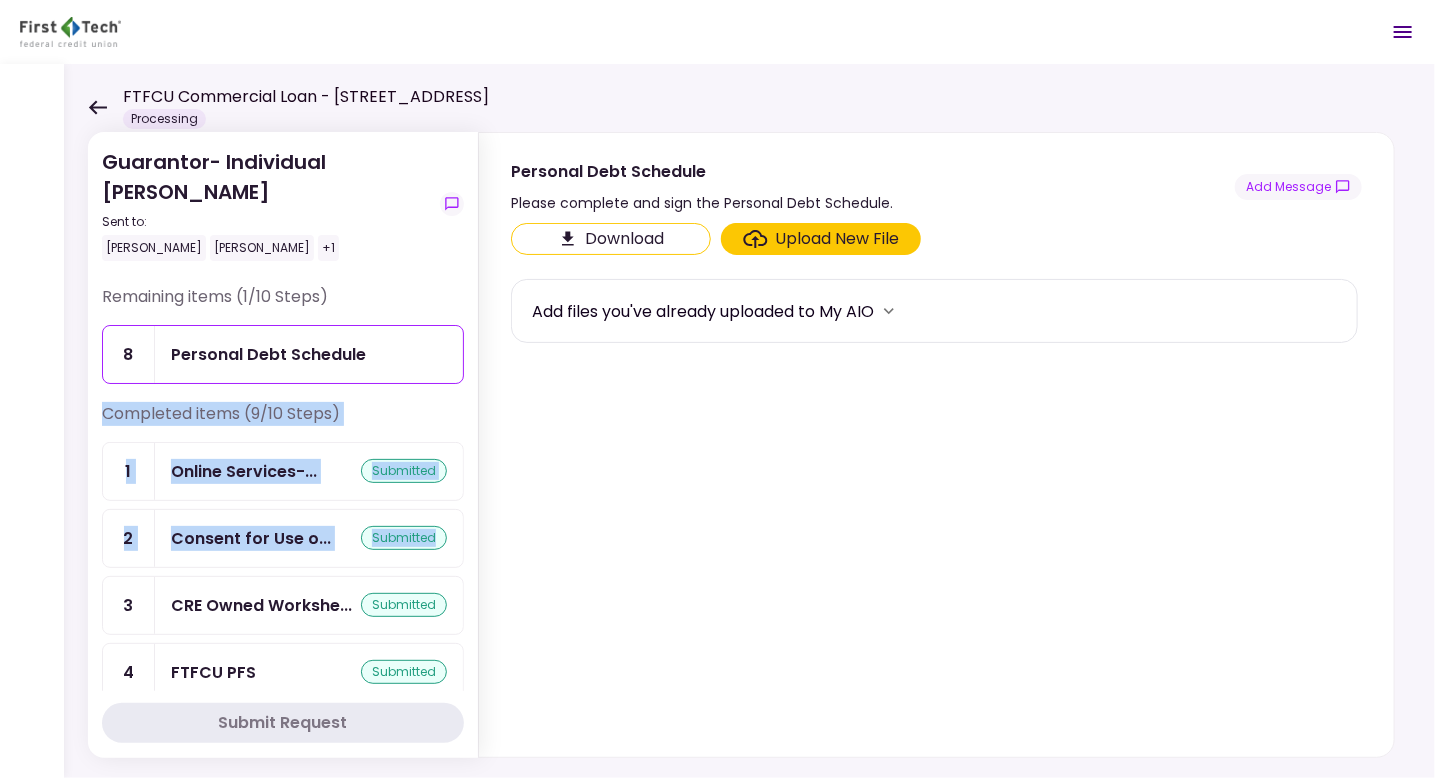 click on "Personal Debt Schedule" at bounding box center (268, 354) 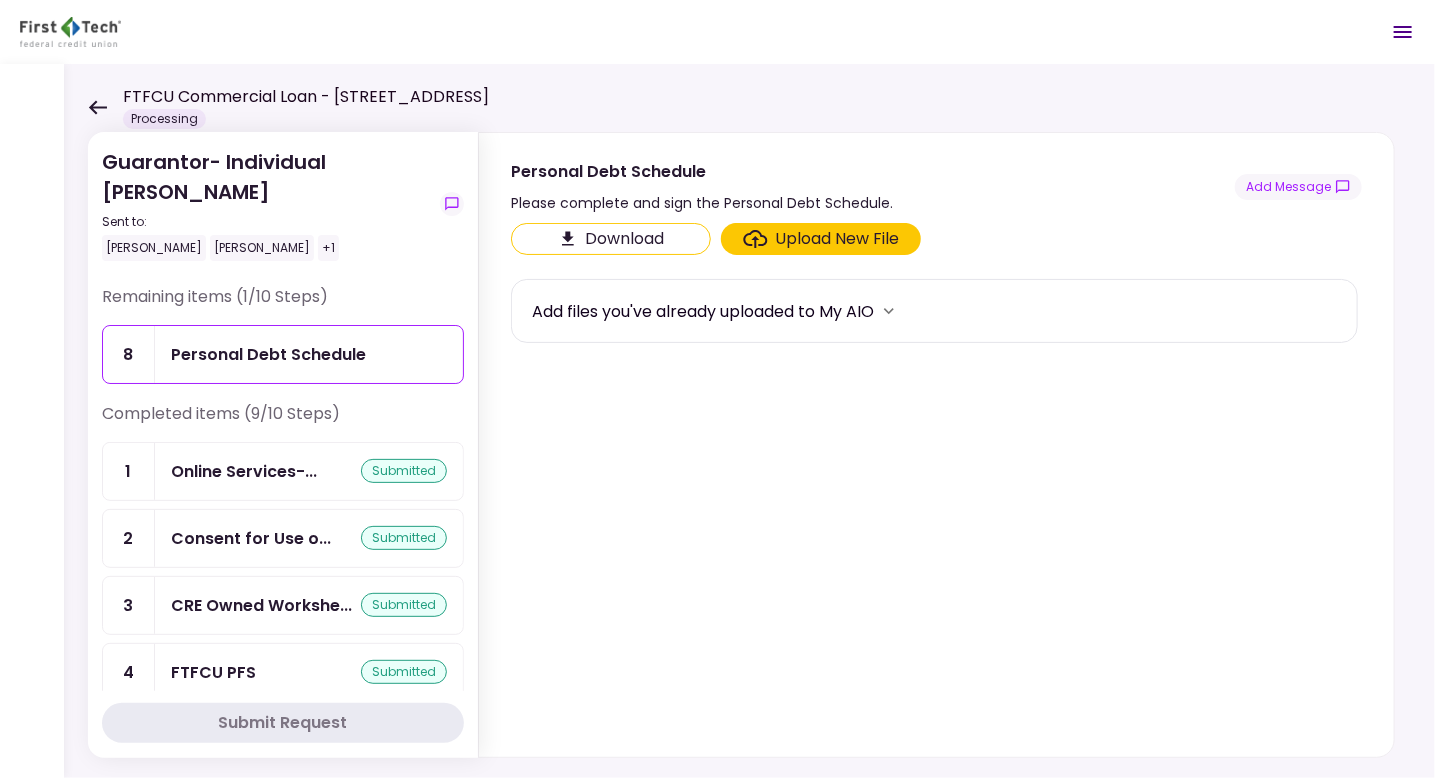 click on "Download Upload New File Add files you've already uploaded to My AIO" at bounding box center (936, 486) 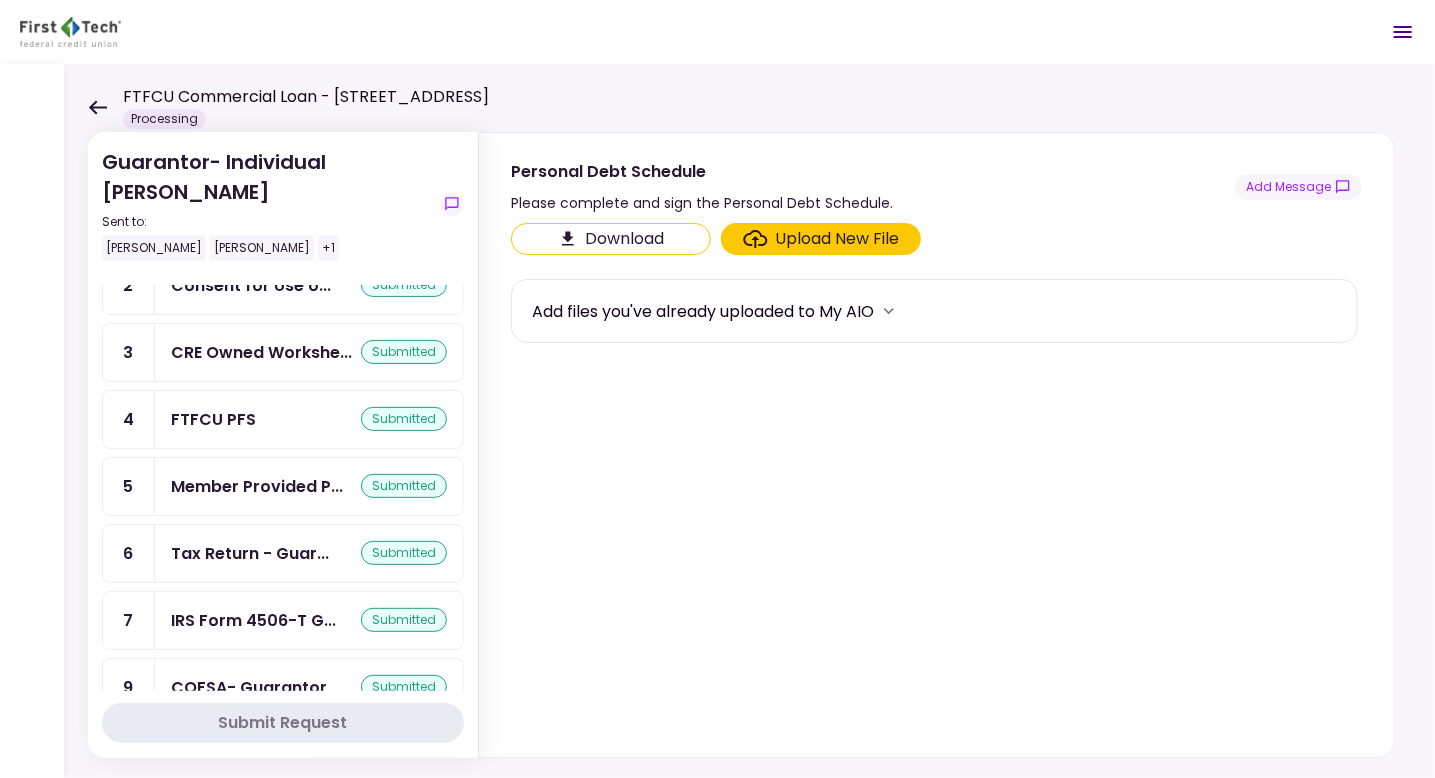 scroll, scrollTop: 422, scrollLeft: 0, axis: vertical 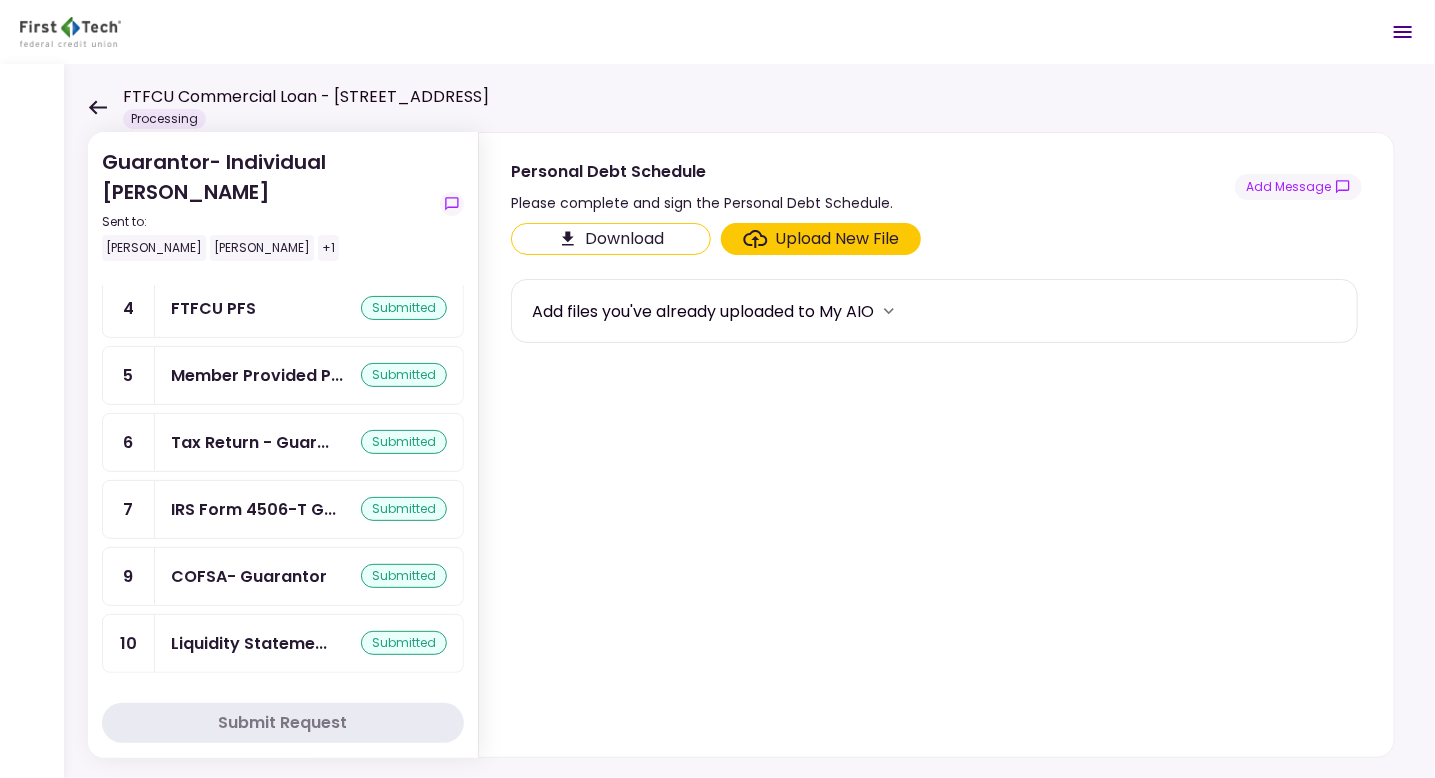 click 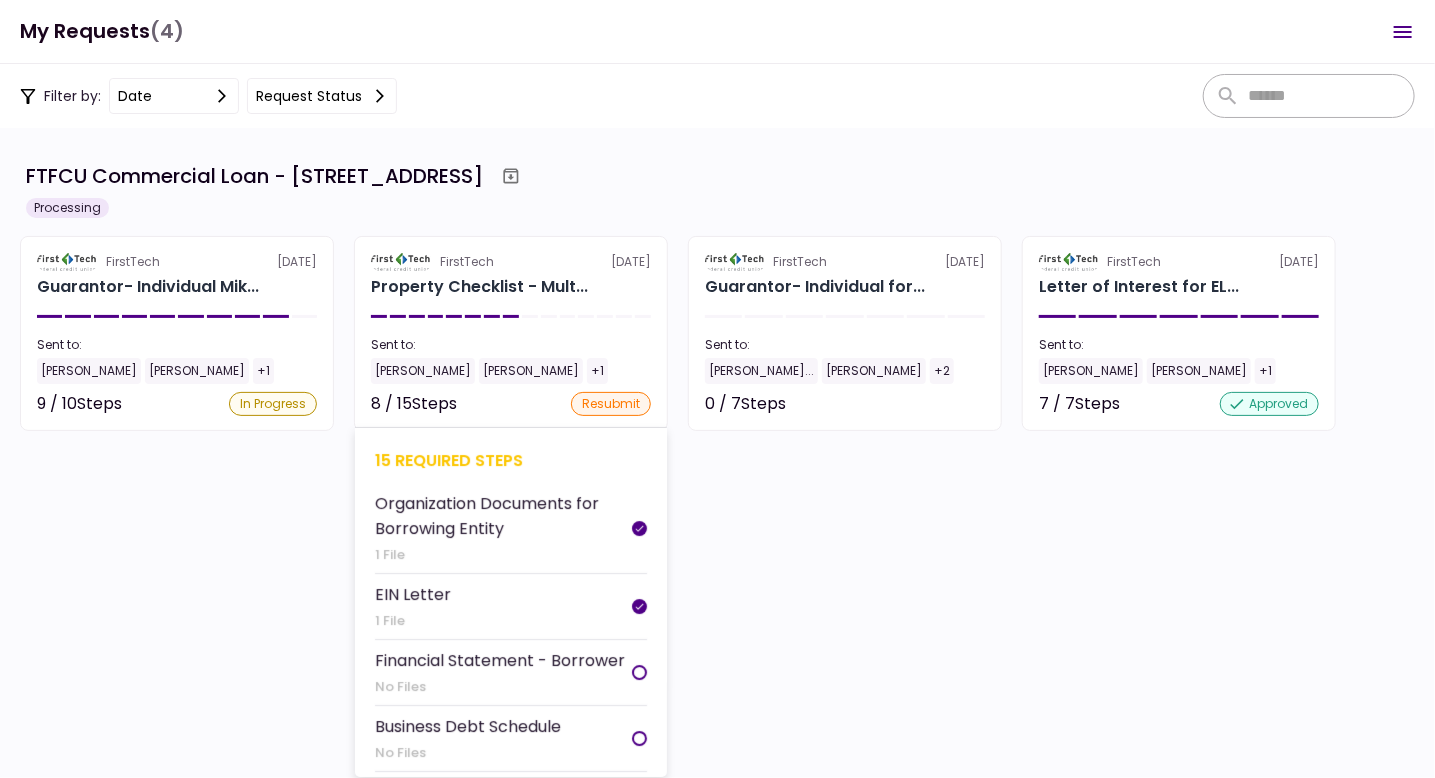 click on "resubmit" at bounding box center [611, 404] 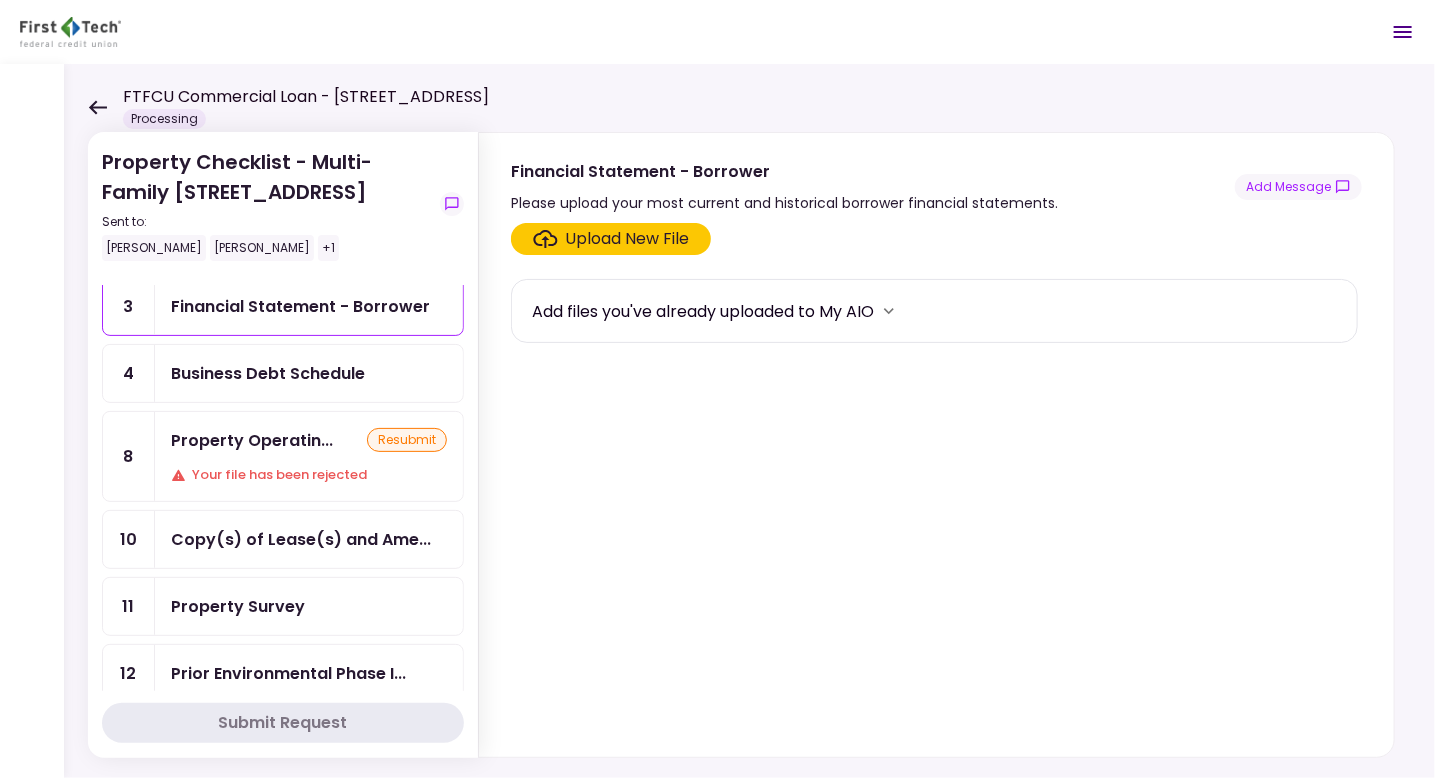 scroll, scrollTop: 71, scrollLeft: 0, axis: vertical 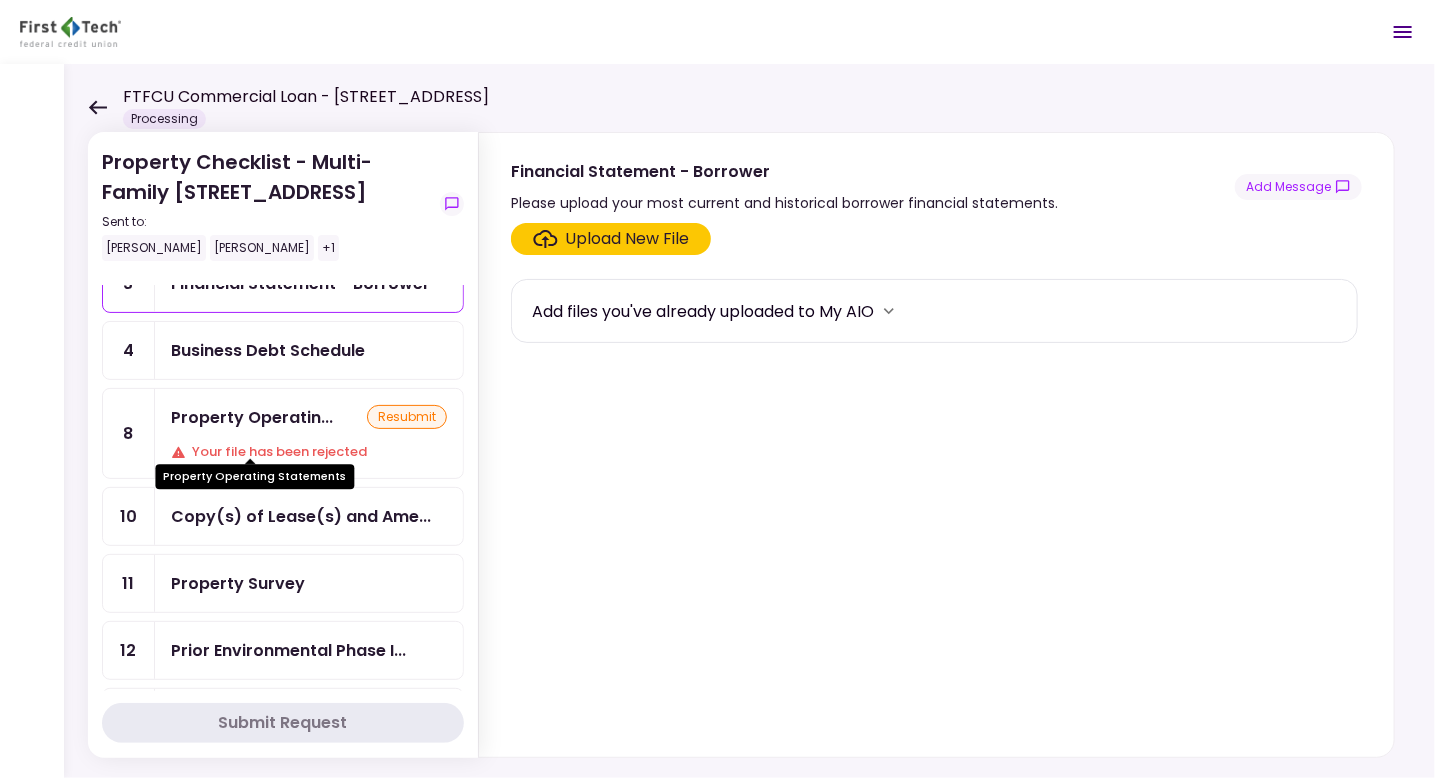 click on "Property Operatin..." at bounding box center [252, 417] 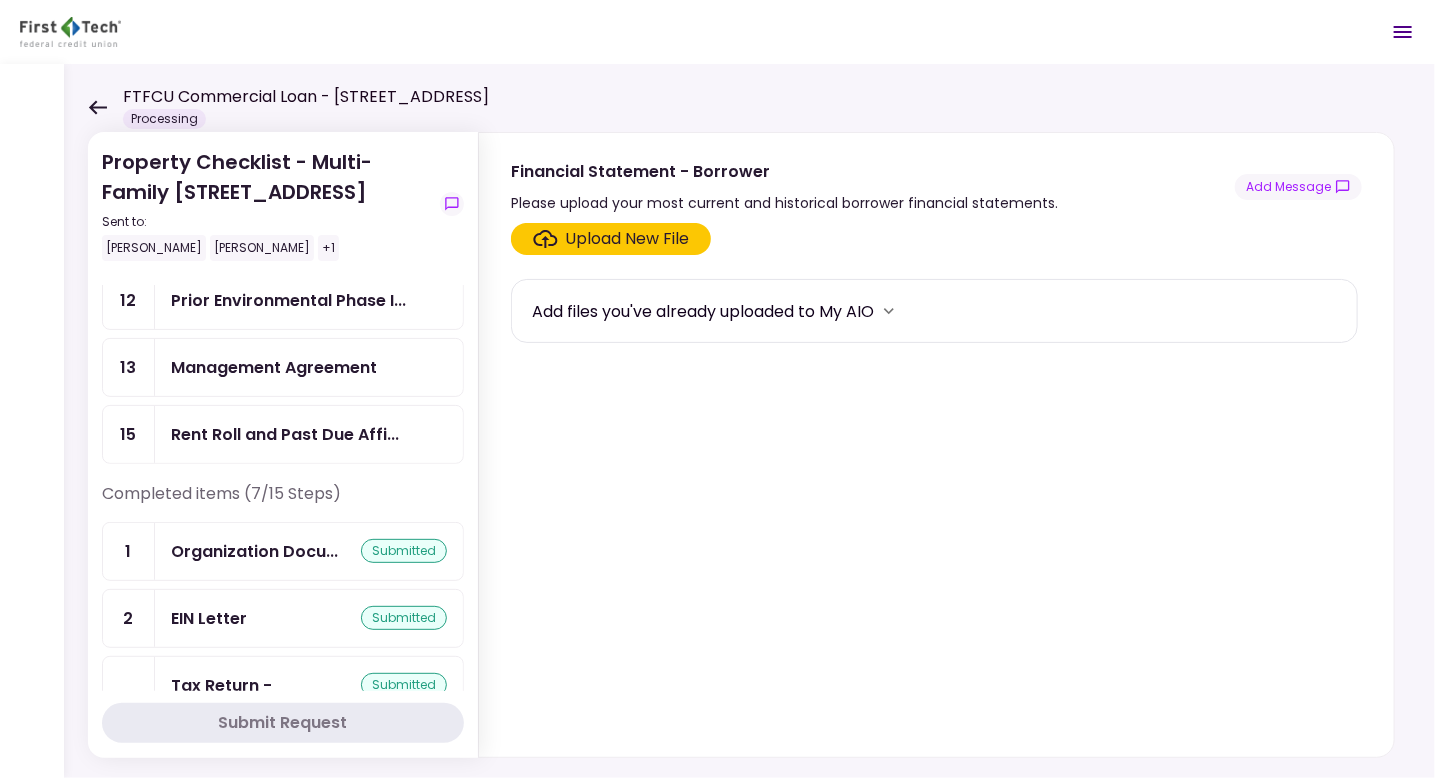 scroll, scrollTop: 395, scrollLeft: 0, axis: vertical 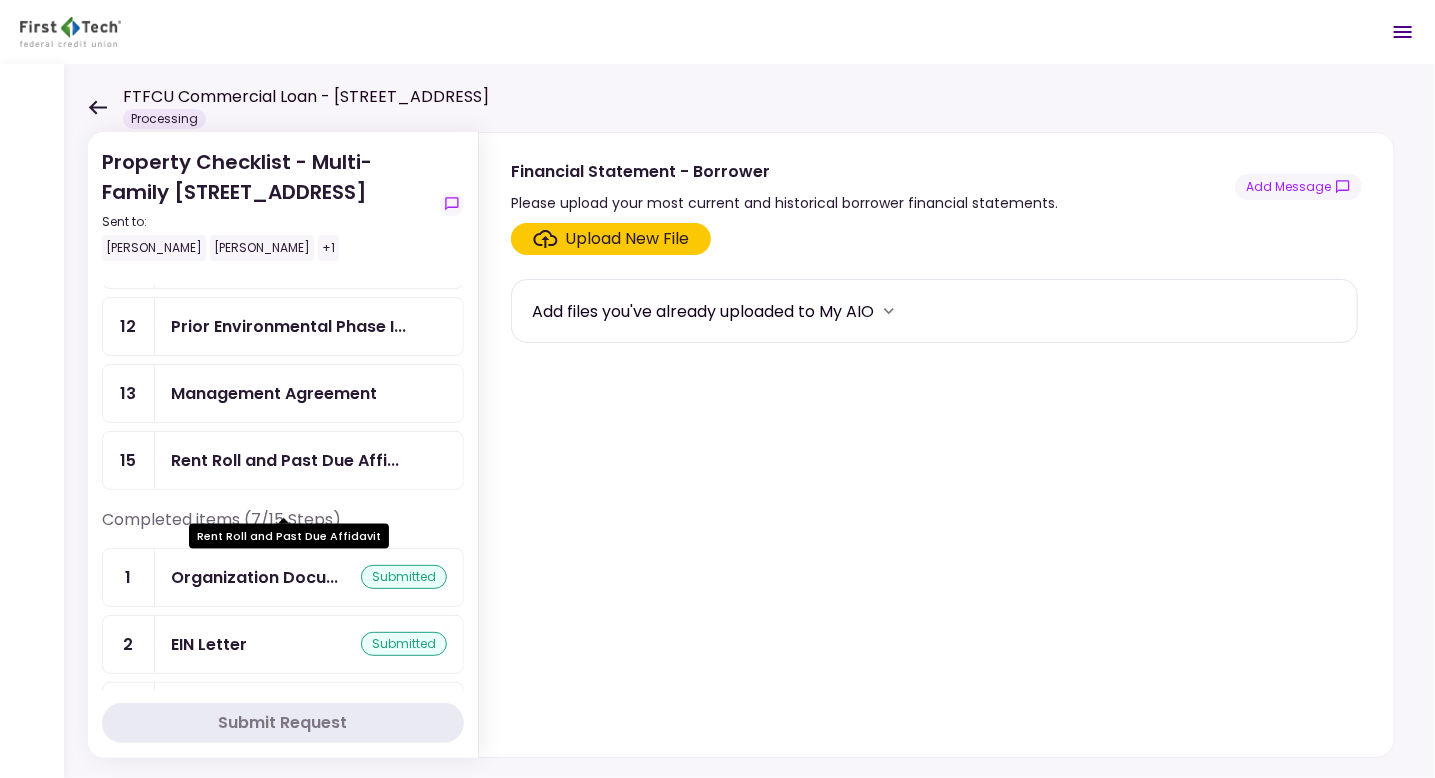 click on "Rent Roll and Past Due Affi..." at bounding box center (285, 460) 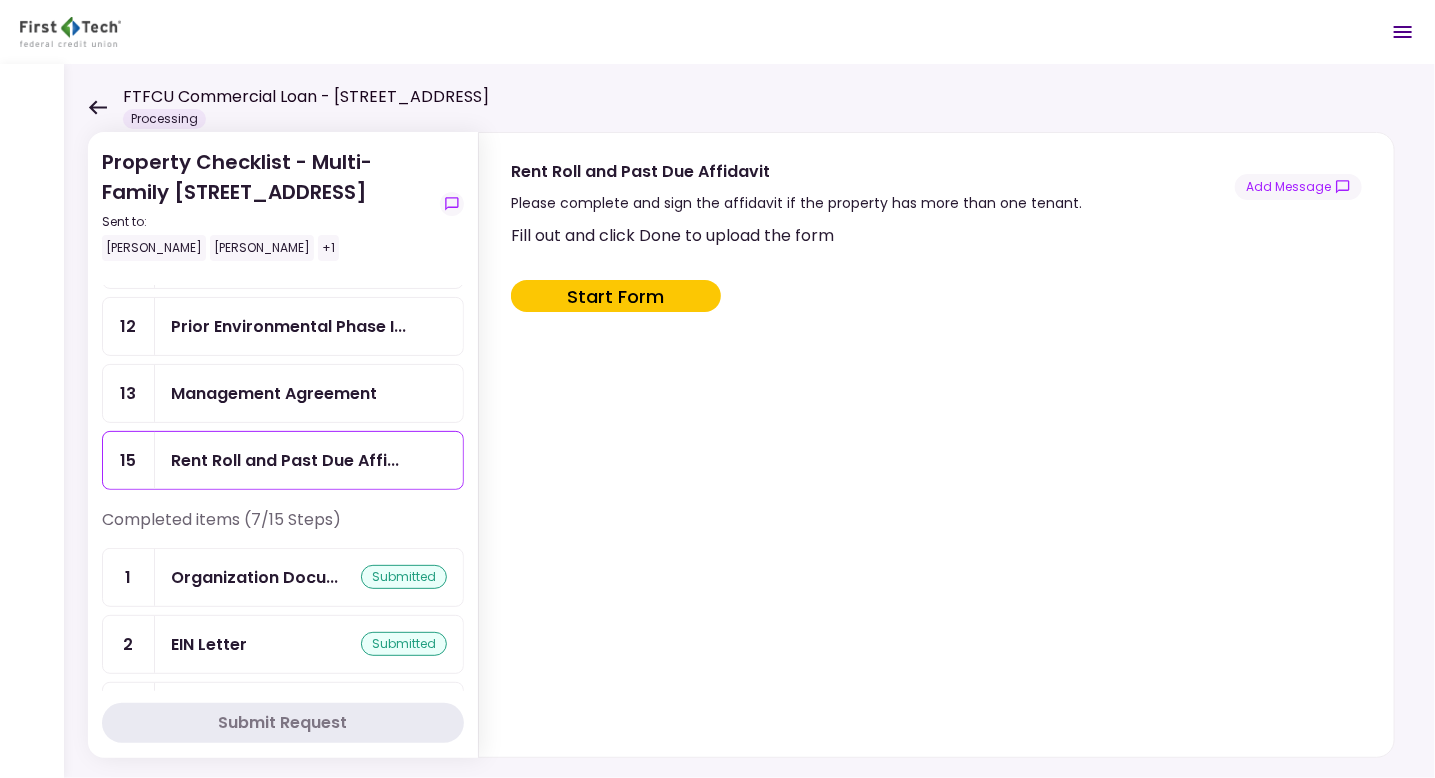 click on "Start Form" at bounding box center (616, 296) 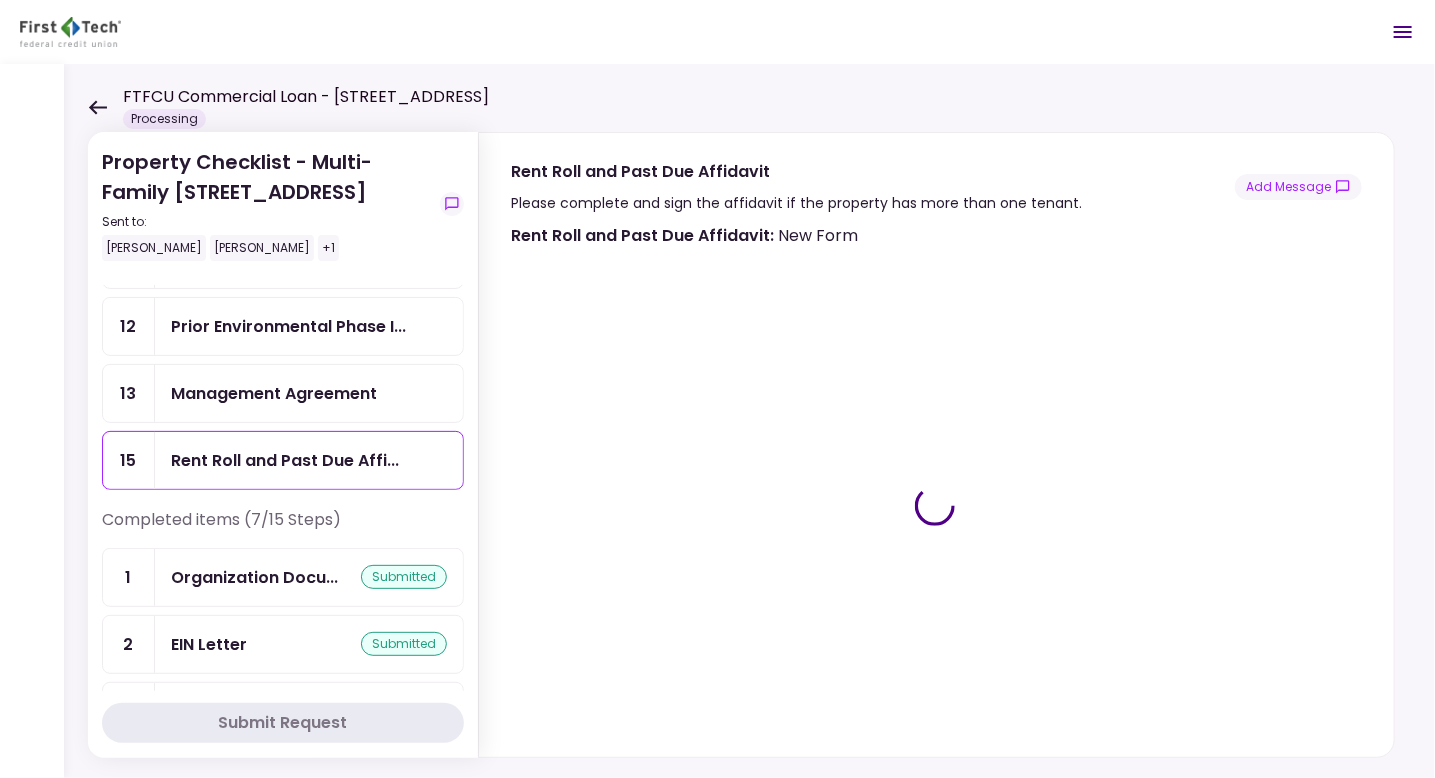 type on "***" 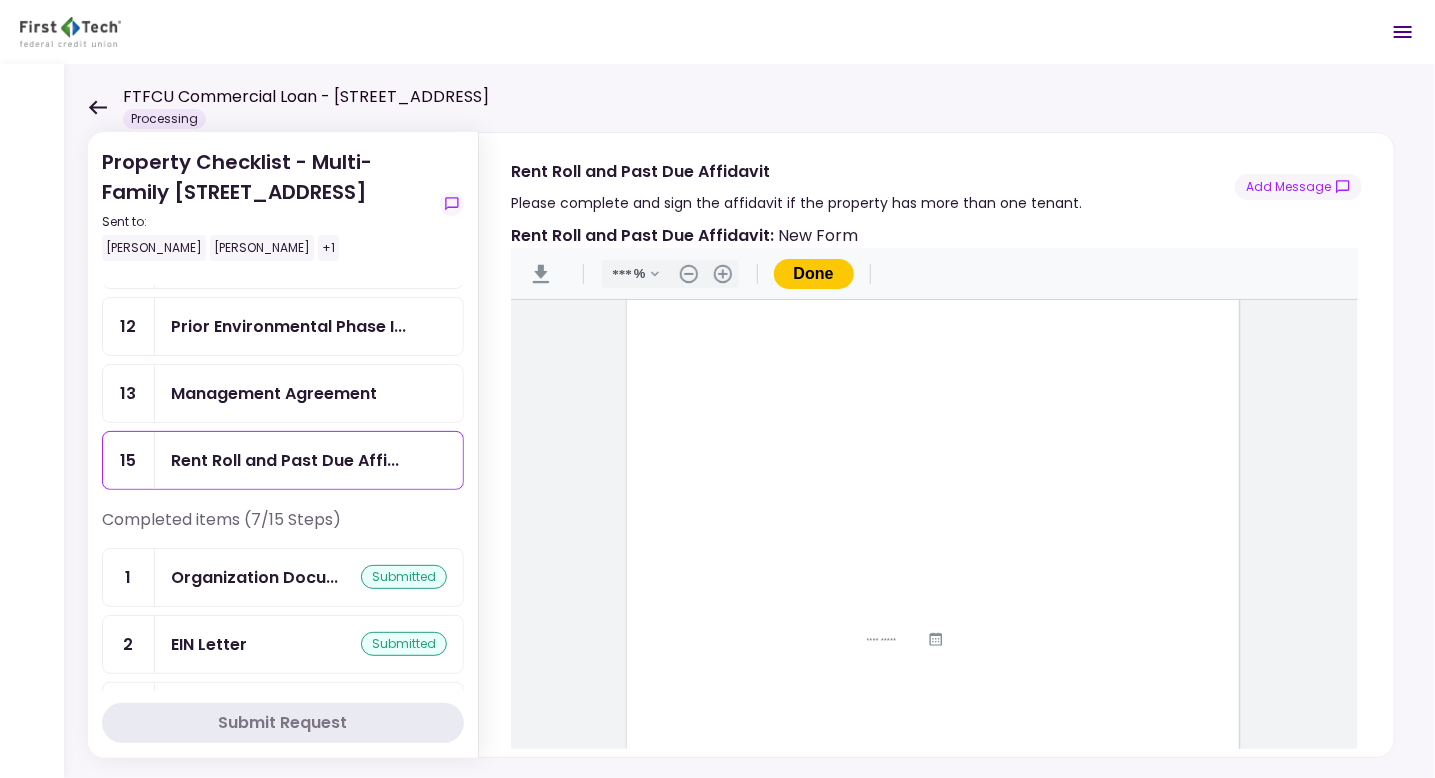 scroll, scrollTop: 127, scrollLeft: 0, axis: vertical 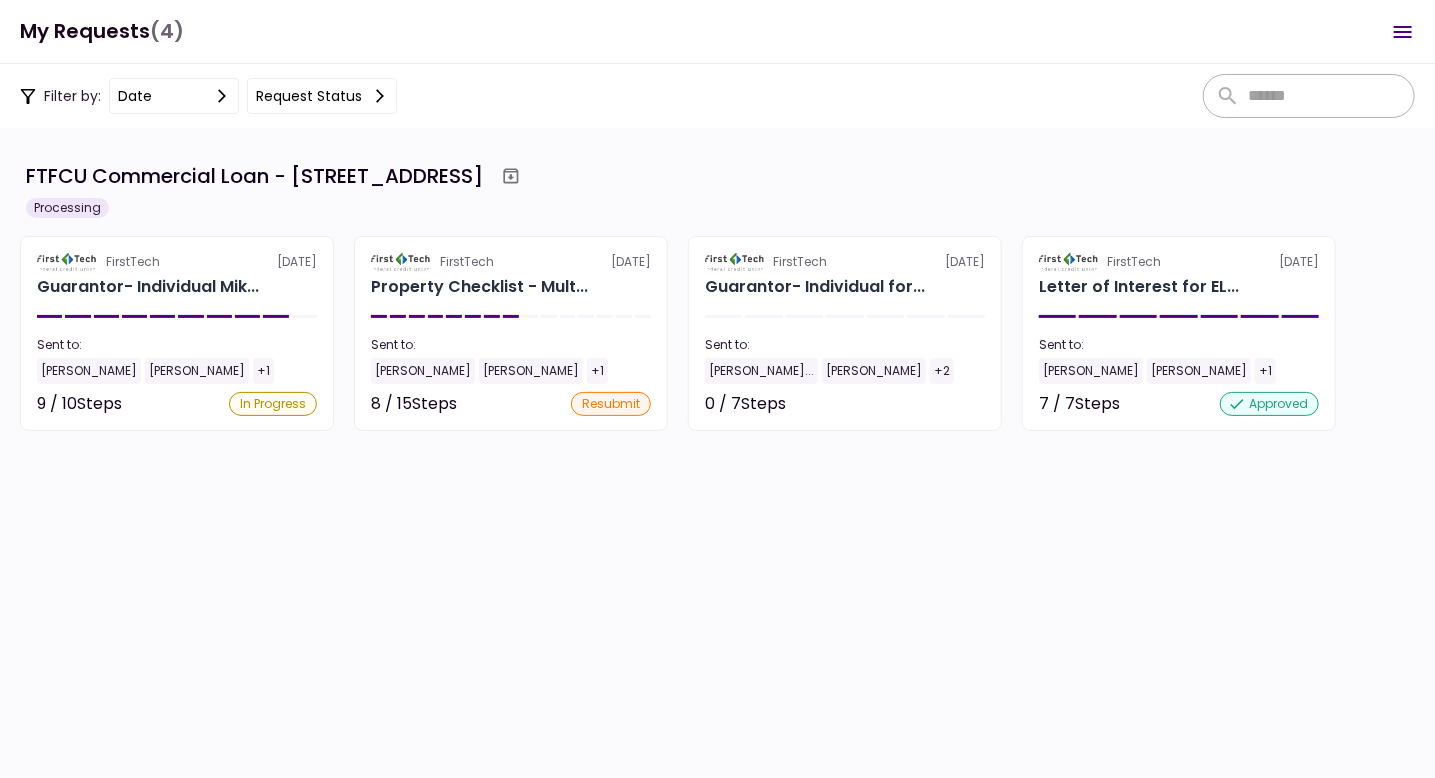 click on "resubmit" at bounding box center [611, 404] 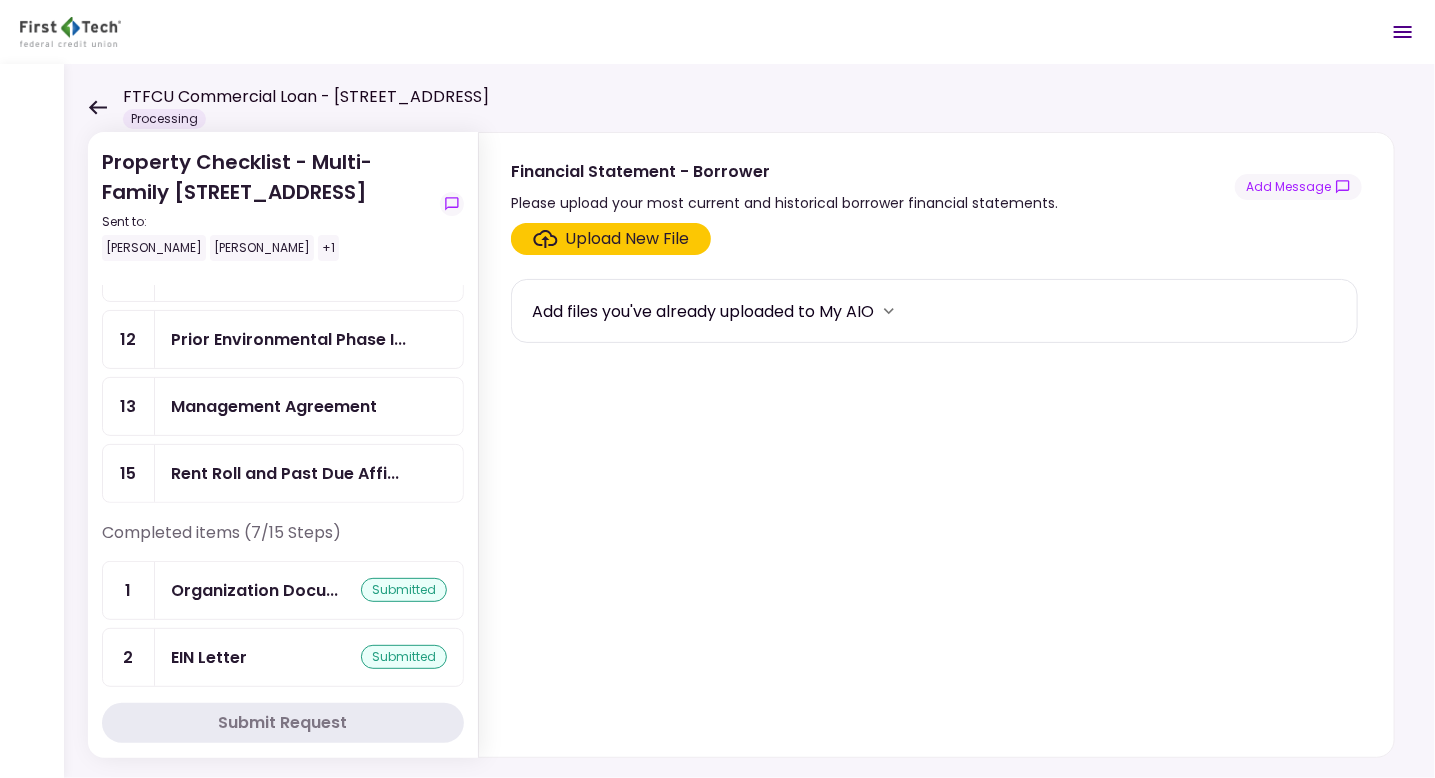 scroll, scrollTop: 358, scrollLeft: 0, axis: vertical 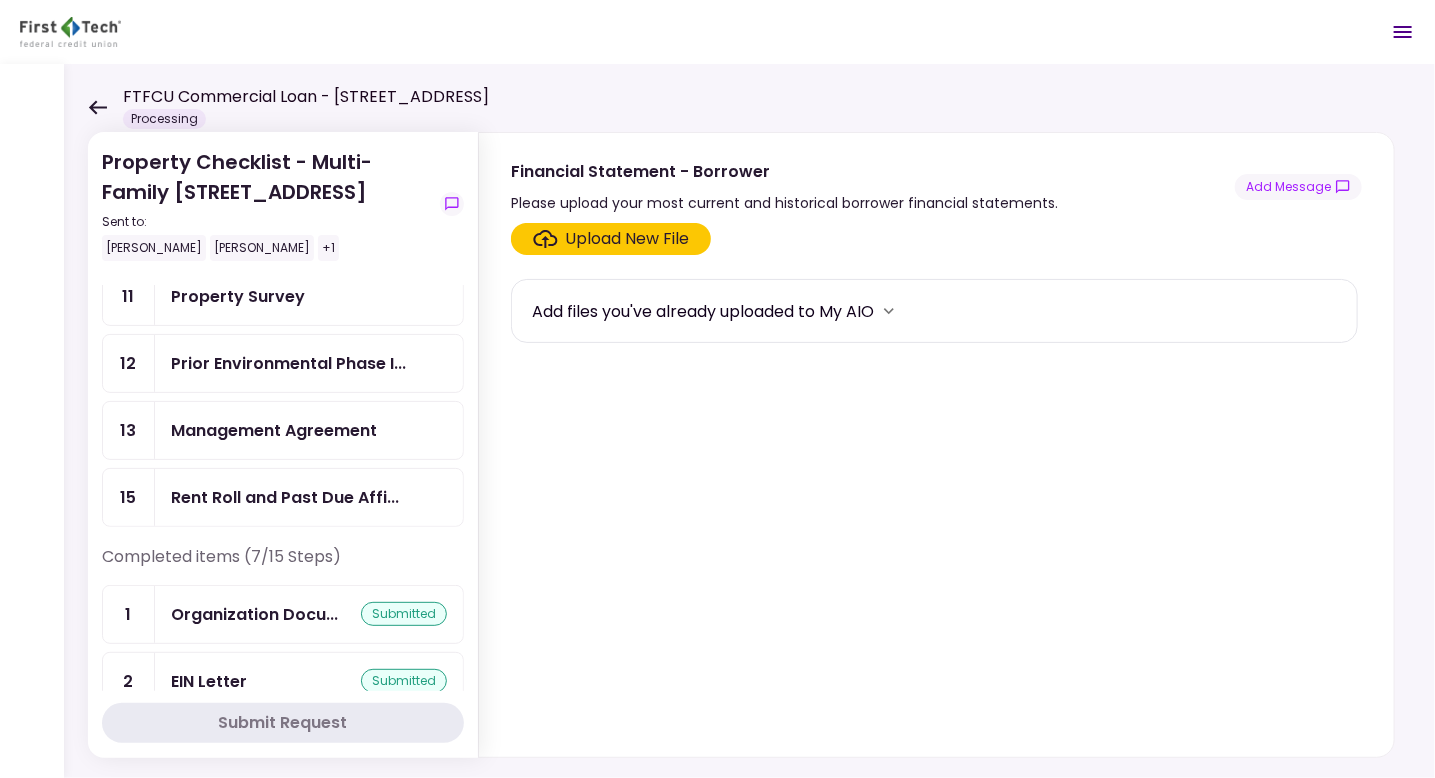click on "Management Agreement" at bounding box center [274, 430] 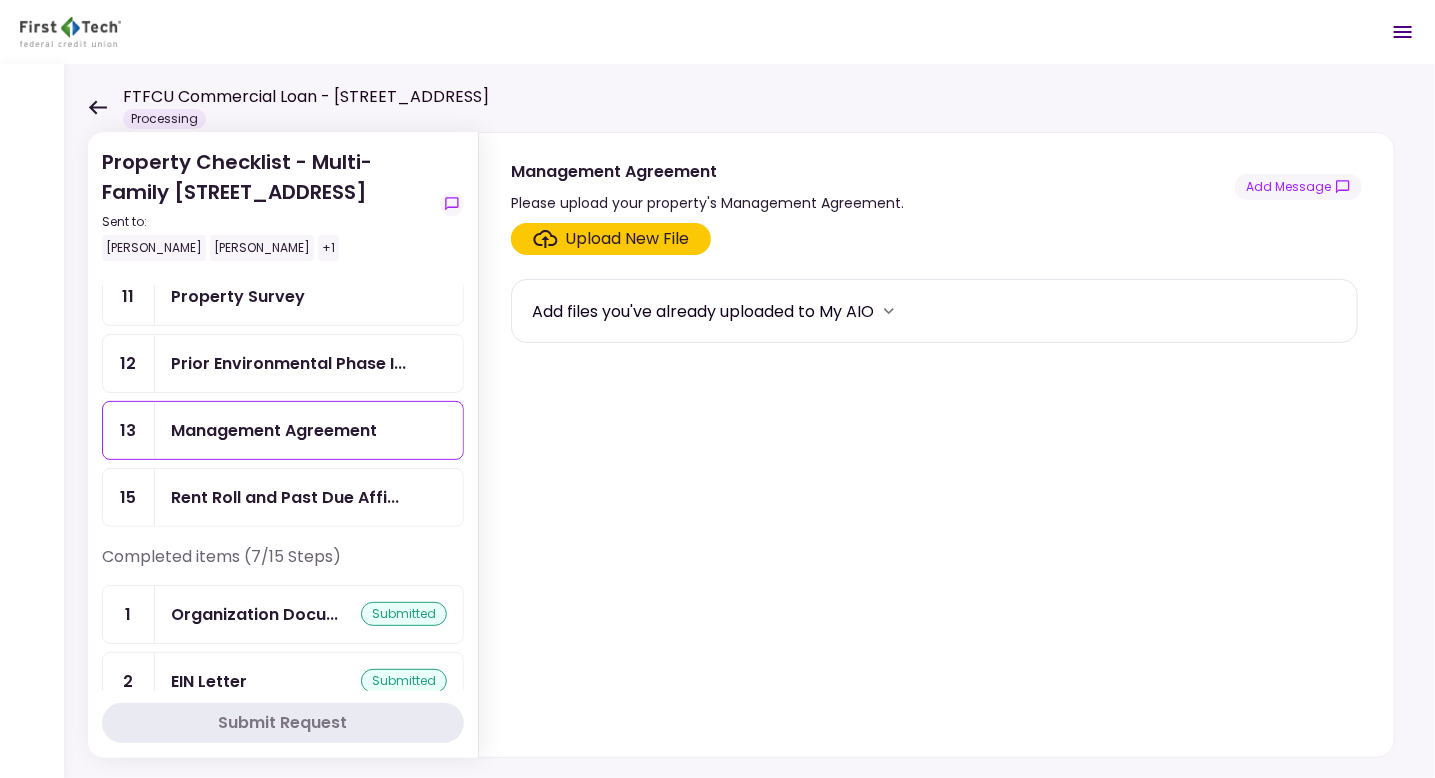 click on "Upload New File" at bounding box center (628, 239) 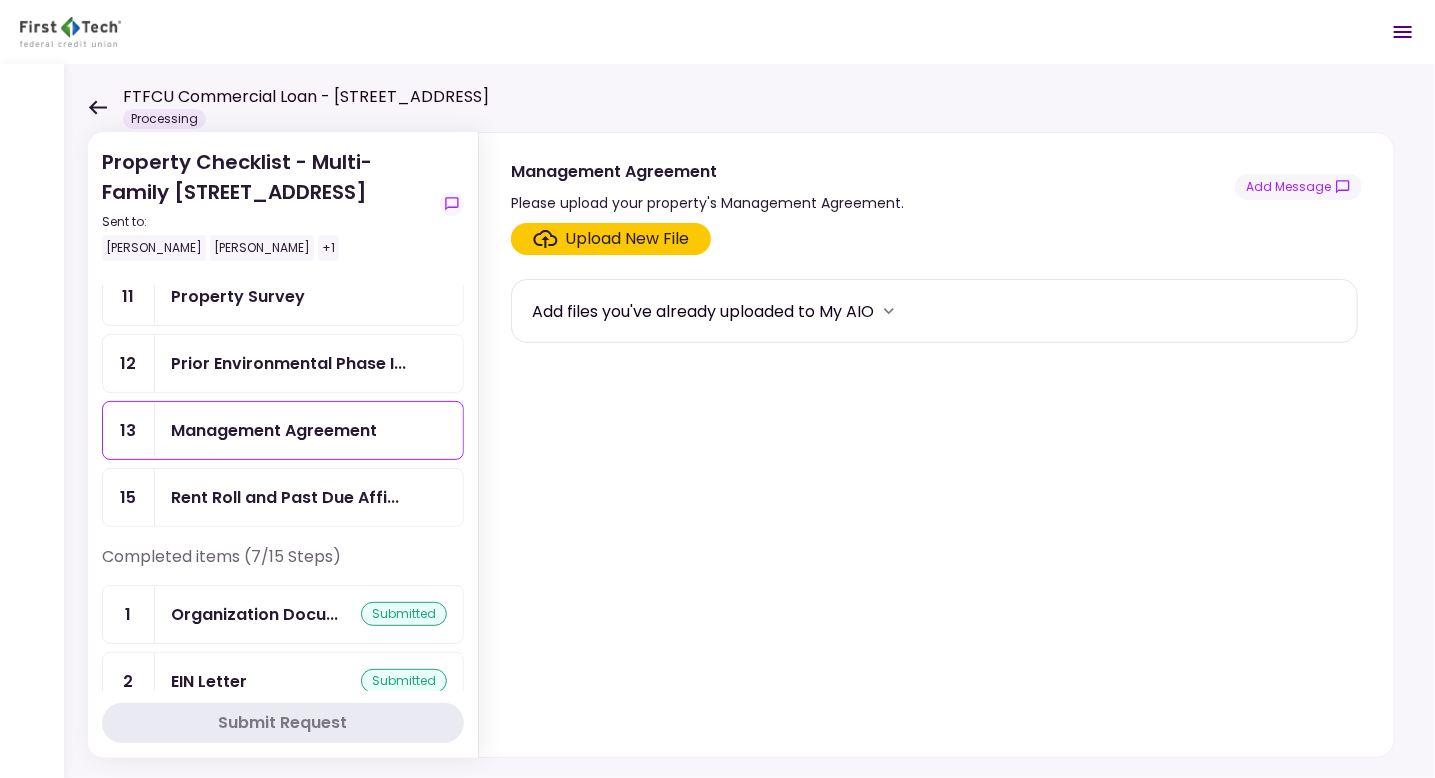 click on "Management Agreement" at bounding box center [274, 430] 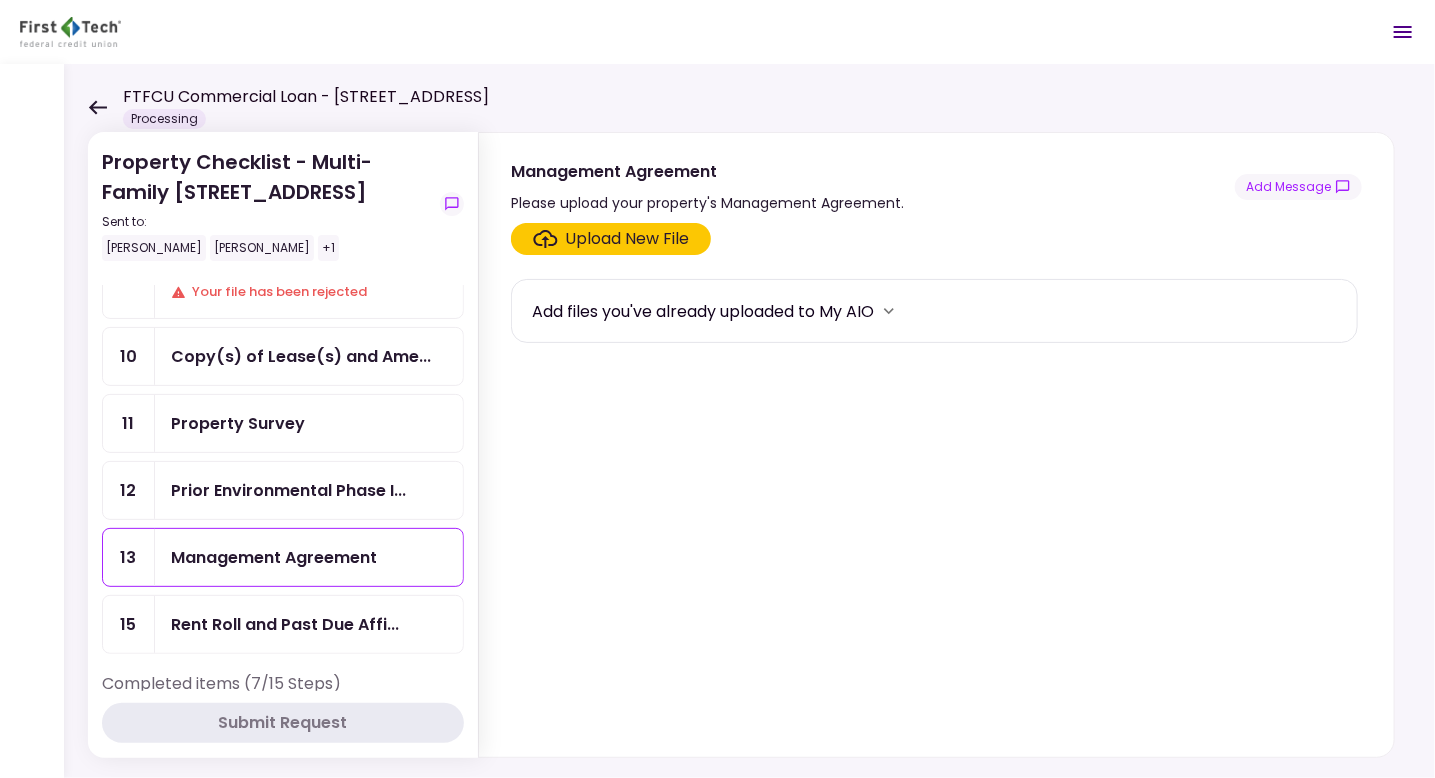 scroll, scrollTop: 226, scrollLeft: 0, axis: vertical 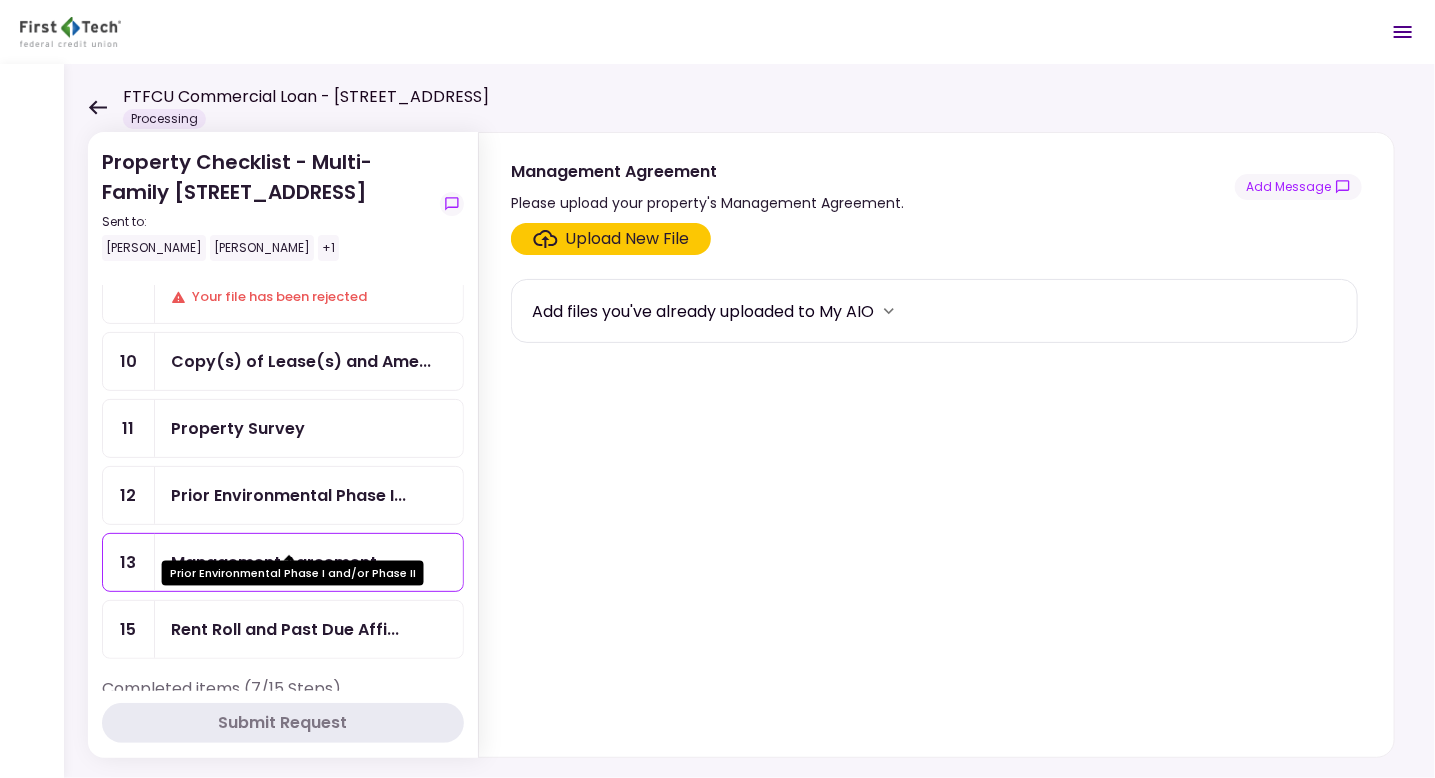 click on "Prior Environmental Phase I..." at bounding box center (288, 495) 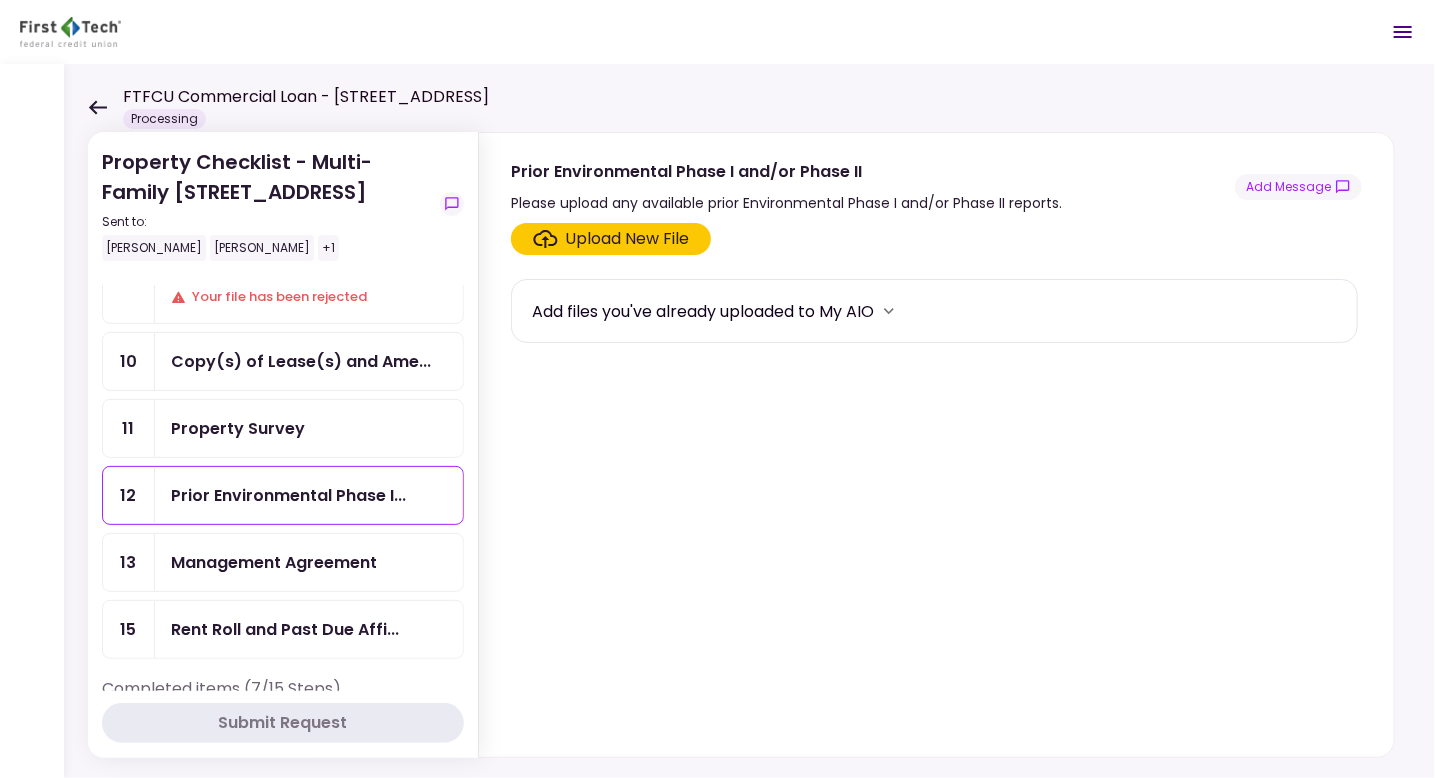 click on "Prior Environmental Phase I..." at bounding box center (309, 495) 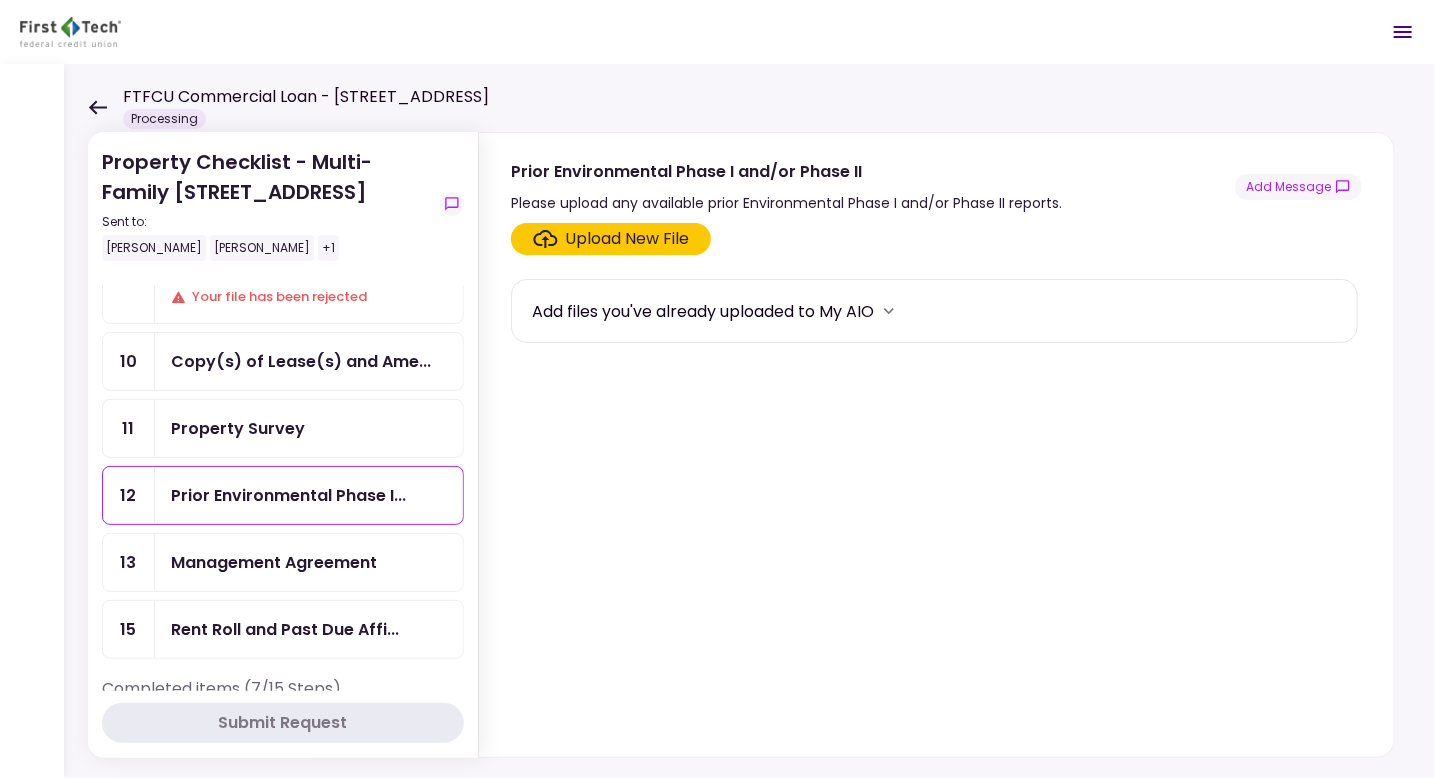 click on "Upload New File" at bounding box center (628, 239) 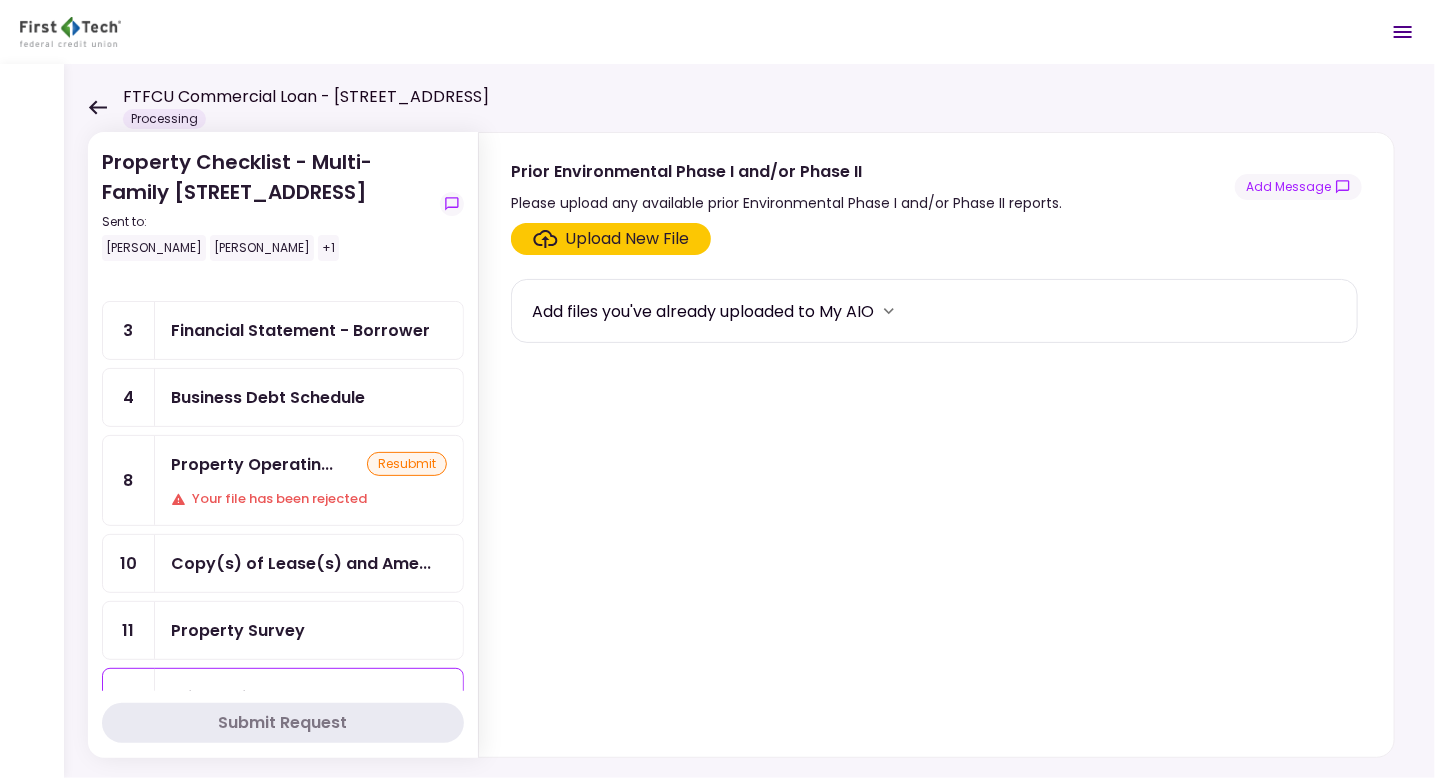 scroll, scrollTop: 0, scrollLeft: 0, axis: both 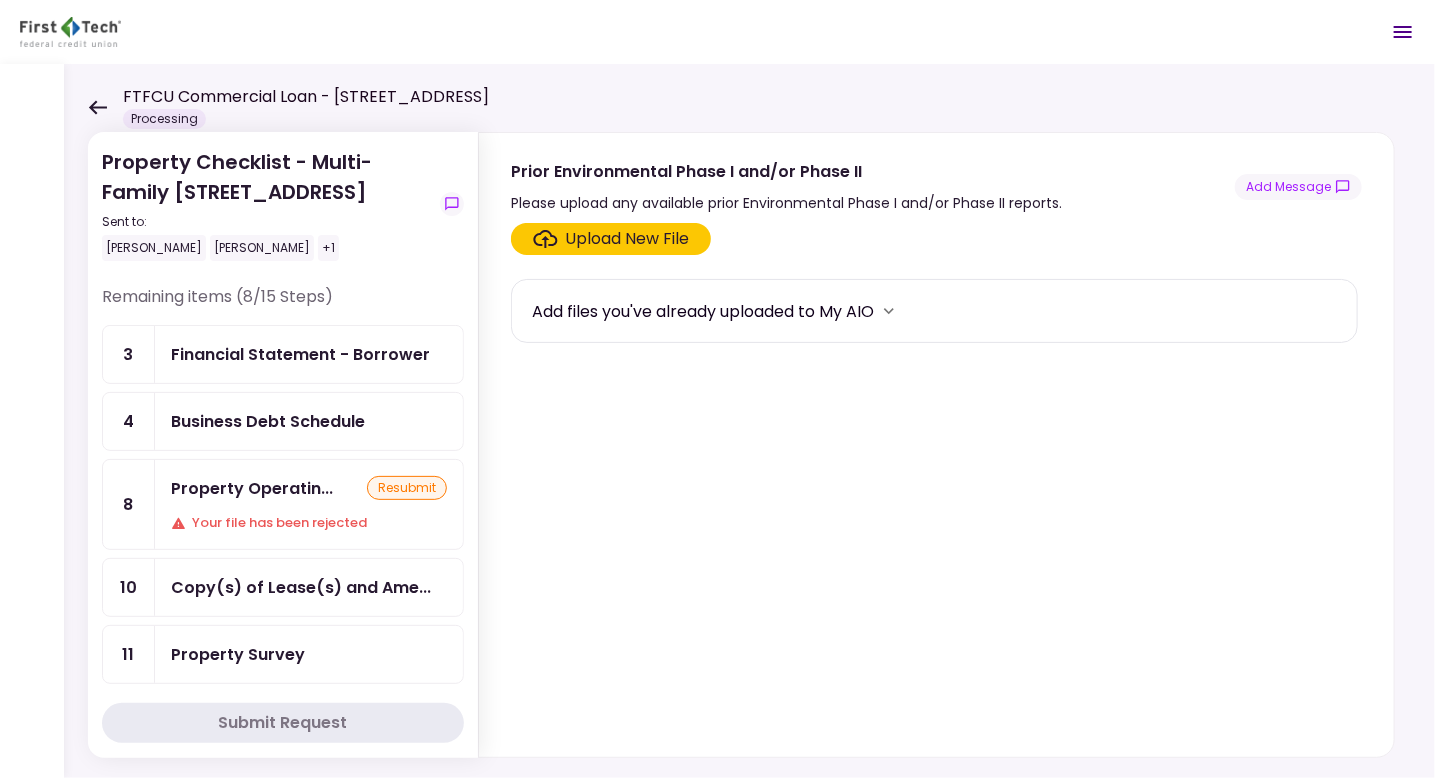 click on "Business Debt Schedule" at bounding box center (268, 421) 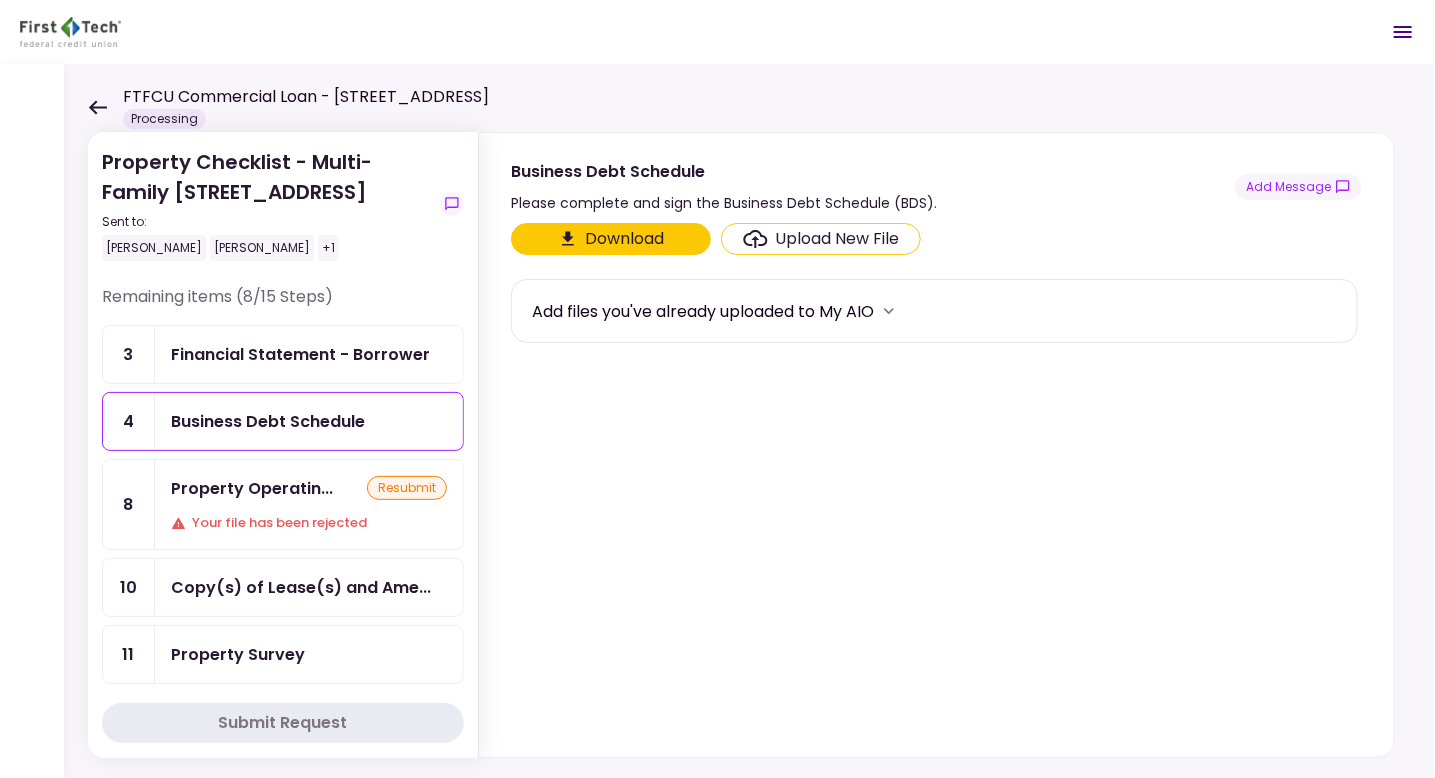 click on "Financial Statement - Borrower" at bounding box center (300, 354) 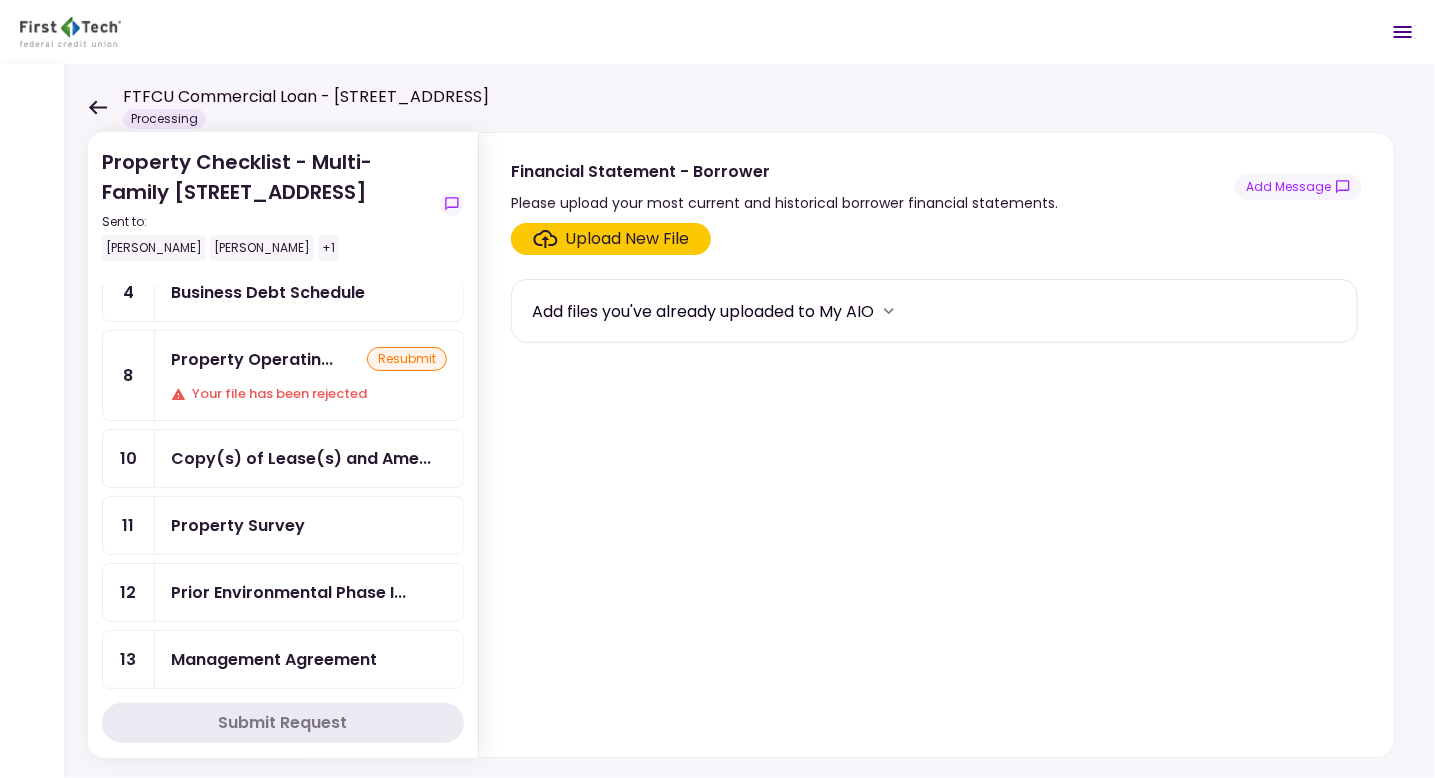 scroll, scrollTop: 0, scrollLeft: 0, axis: both 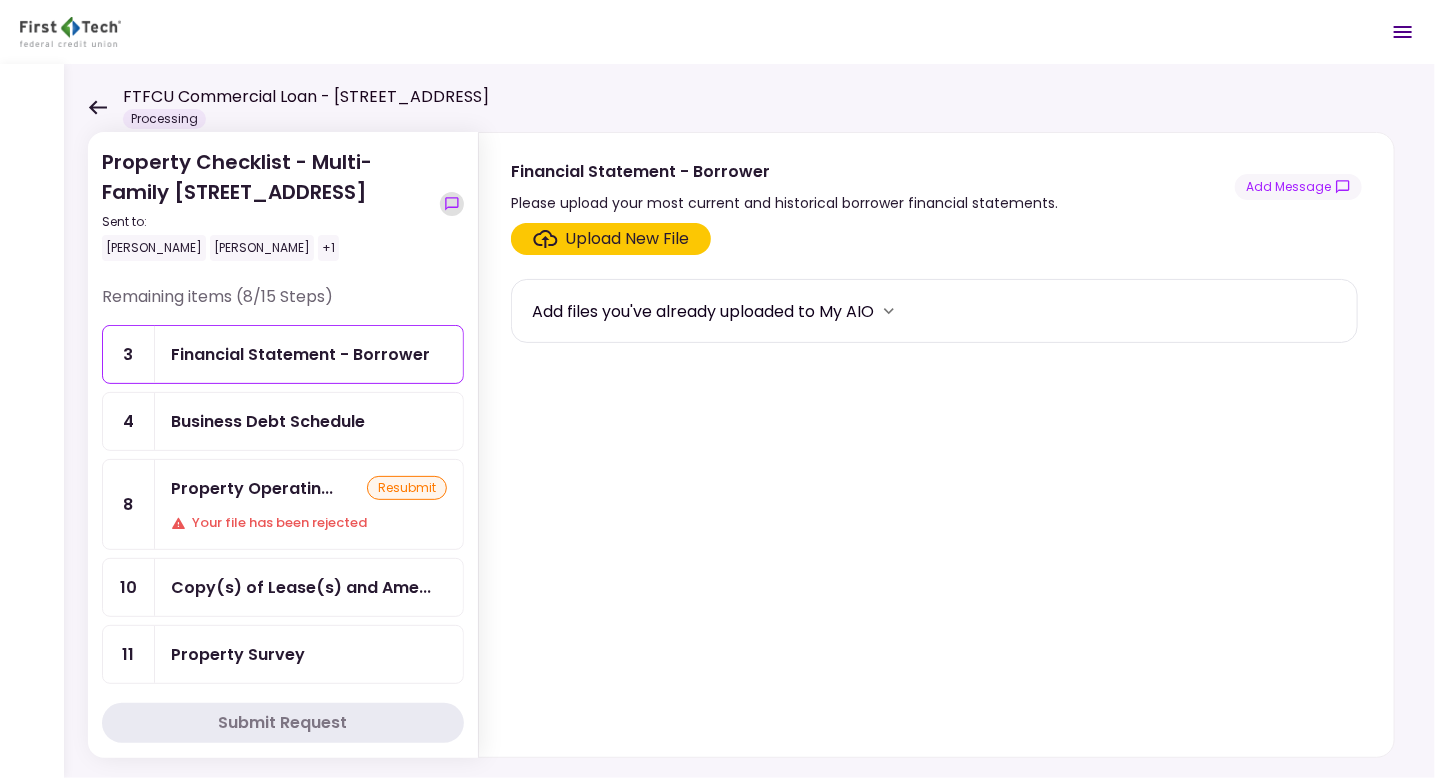 click 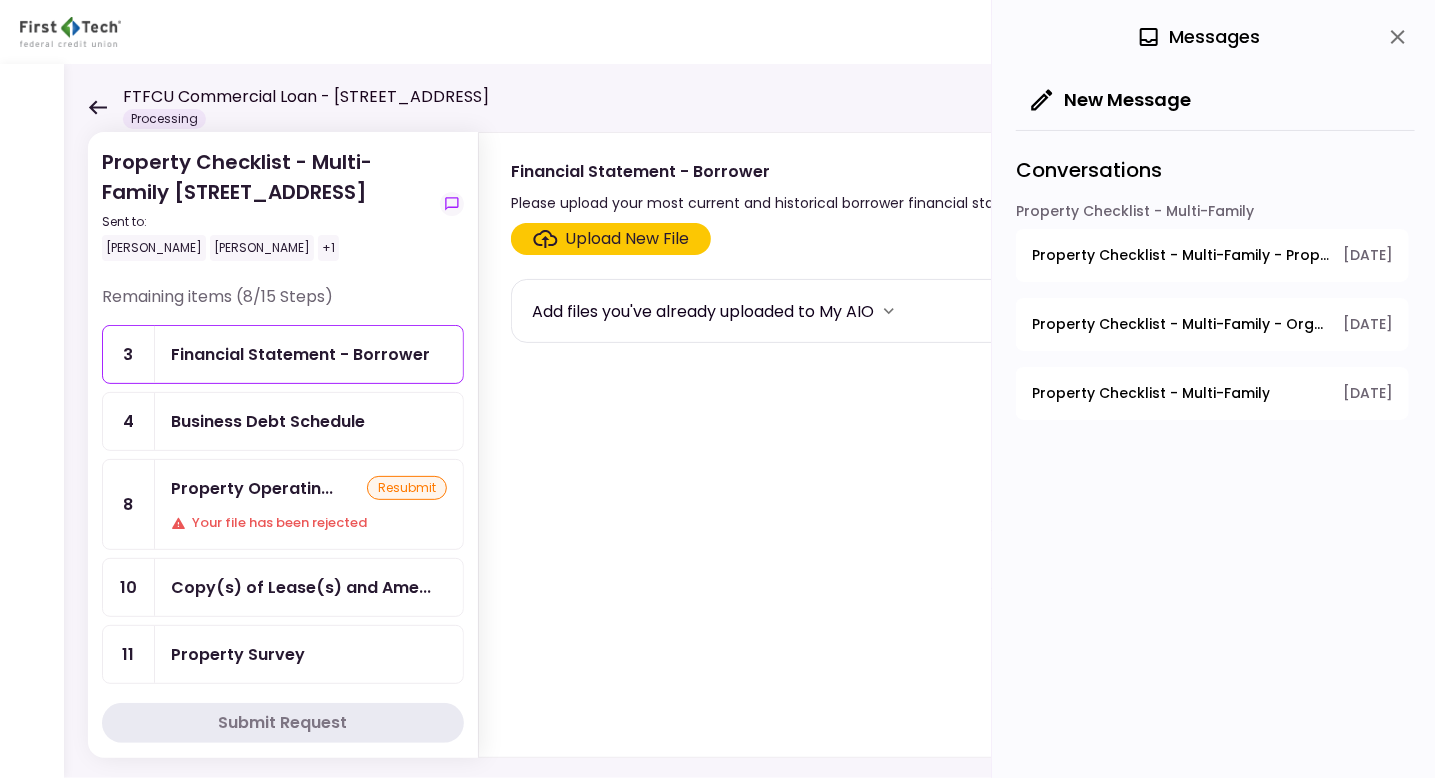 click on "Property Checklist - Multi-Family 1552 W Miracle Mile  Sent to: [PERSON_NAME] [PERSON_NAME] +1 Remaining items (8/15 Steps) 3 Financial Statement - Borrower 4 Business Debt Schedule 8 Property Operatin... resubmit Your file has been rejected 10 Copy(s) of Lease(s) and Ame... 11 Property Survey 12 Prior Environmental Phase I... 13 Management Agreement 15 Rent Roll and Past Due Affi... Completed items (7/15 Steps) 1 Organization Docu... submitted 2 EIN Letter submitted 5 Tax Return - [PERSON_NAME]... submitted 6 IRS Form 4506-T B... submitted 7 COFSA- Borrower submitted 9 Current Rent Roll submitted 14 Property Hazard I... submitted Submit Request Financial Statement - Borrower Please upload your most current and historical borrower financial statements. Add Message Upload New File Add files you've already uploaded to My AIO" at bounding box center [749, 421] 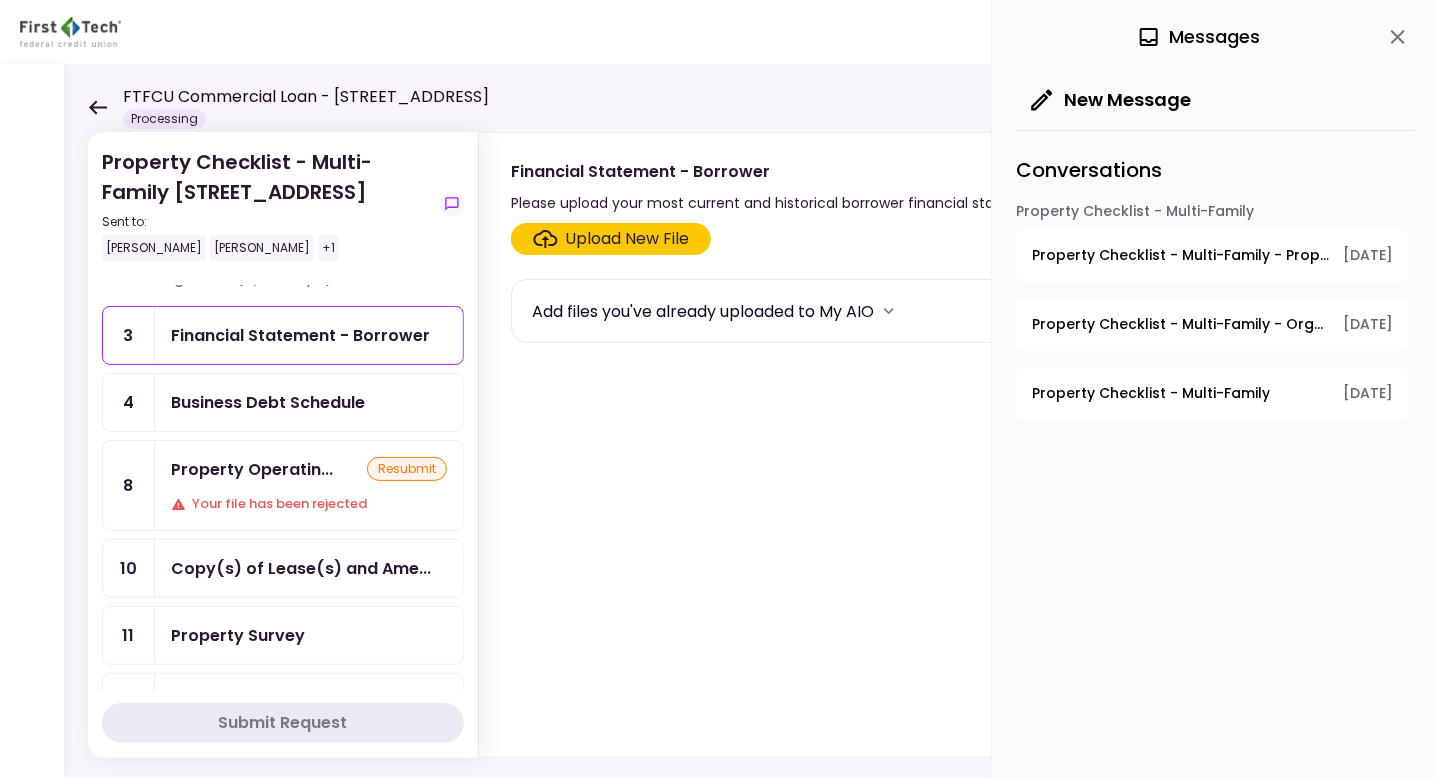 scroll, scrollTop: 0, scrollLeft: 0, axis: both 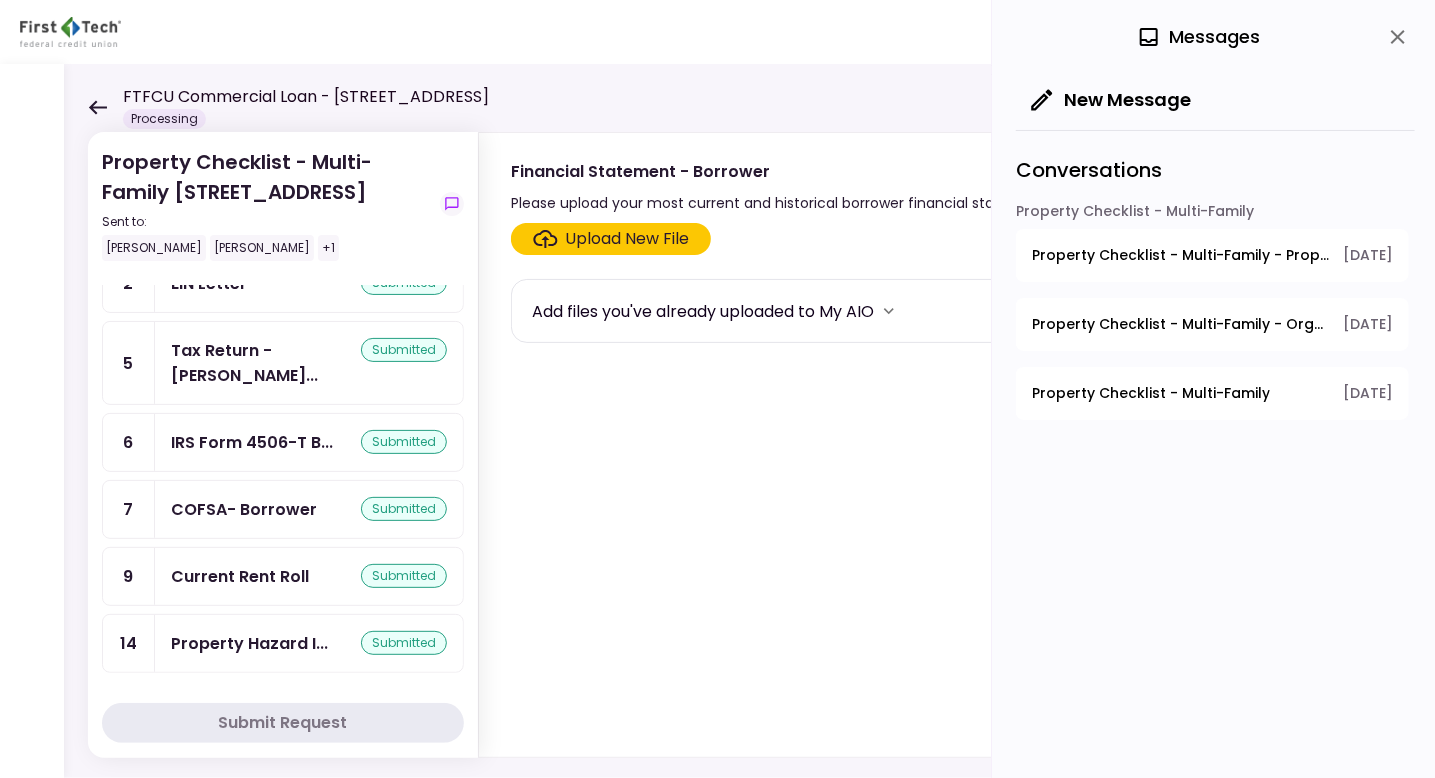 click on "Submit Request" at bounding box center (283, 723) 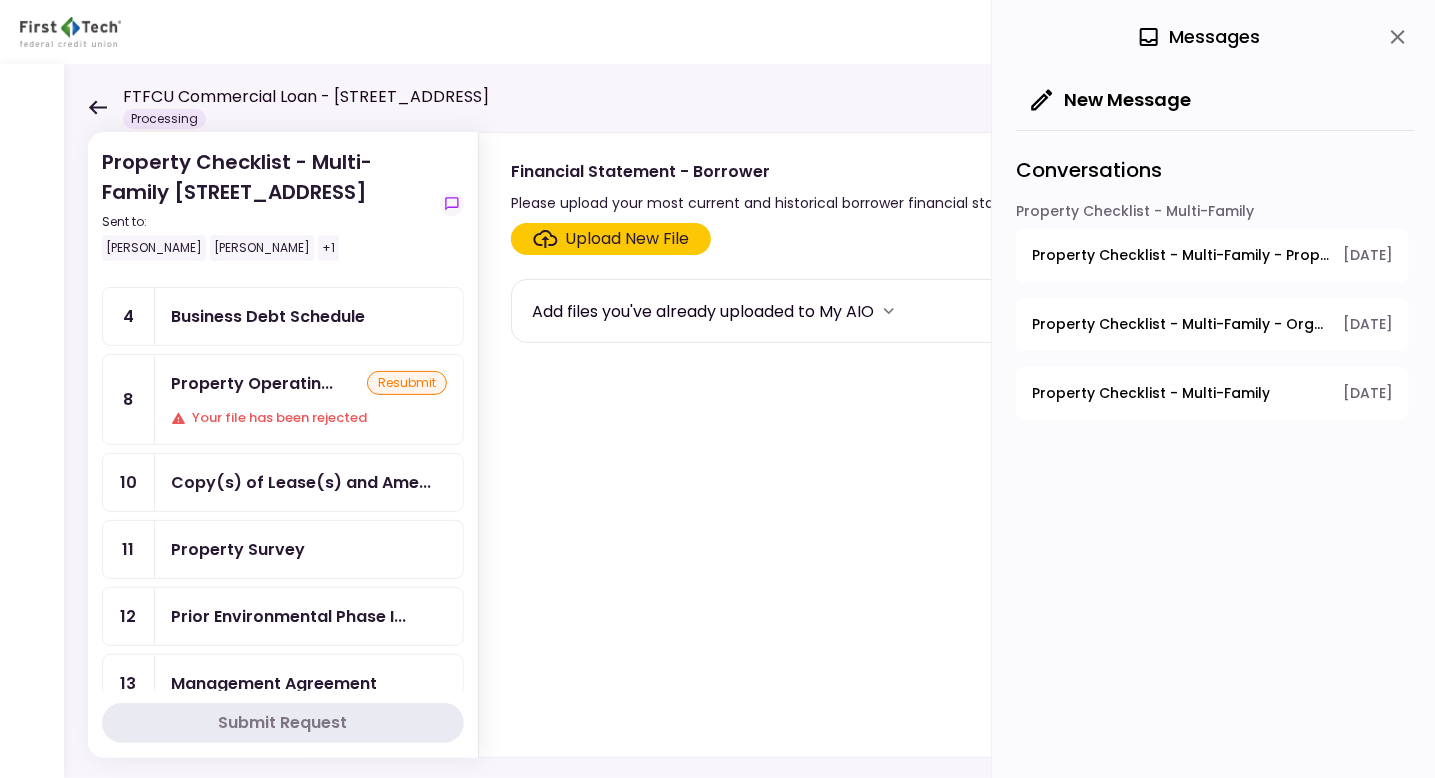 scroll, scrollTop: 0, scrollLeft: 0, axis: both 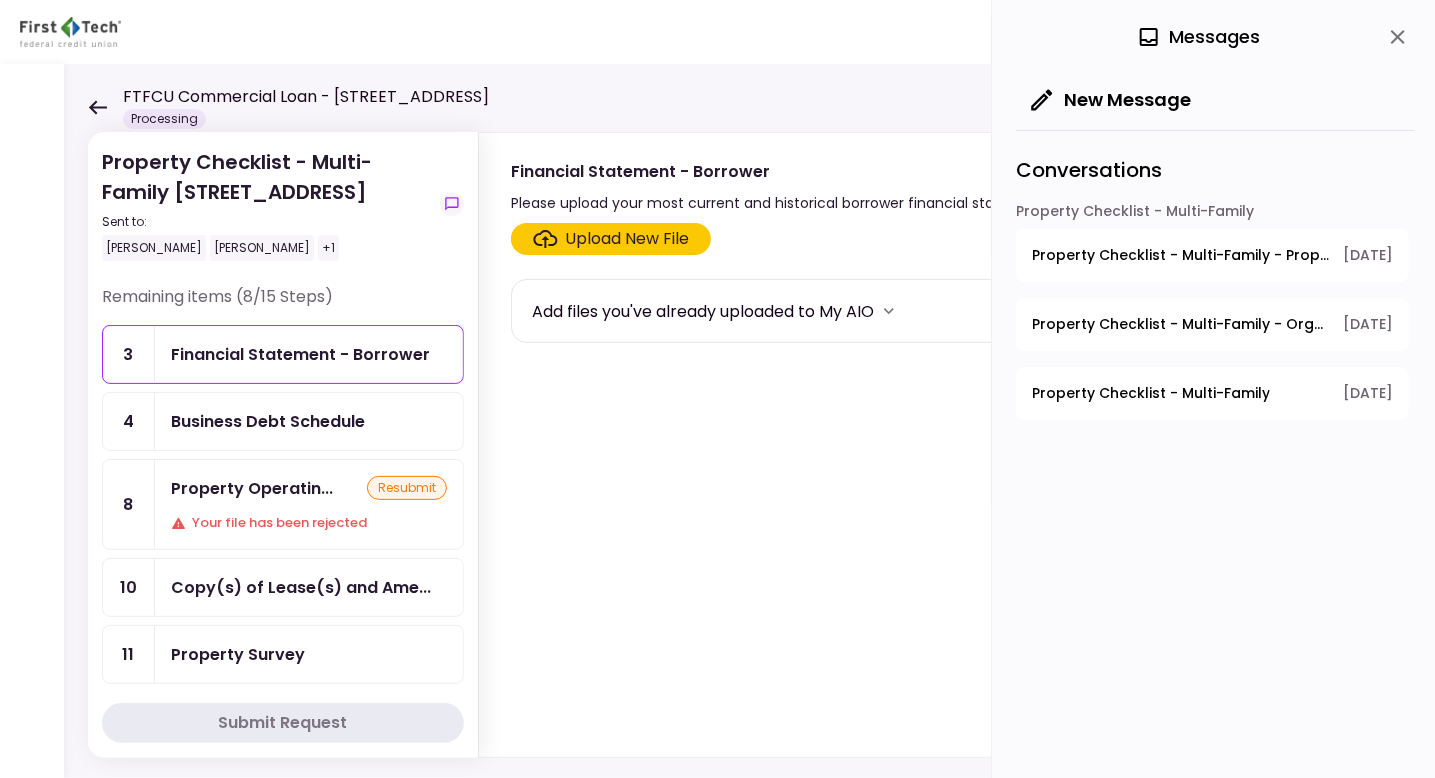click 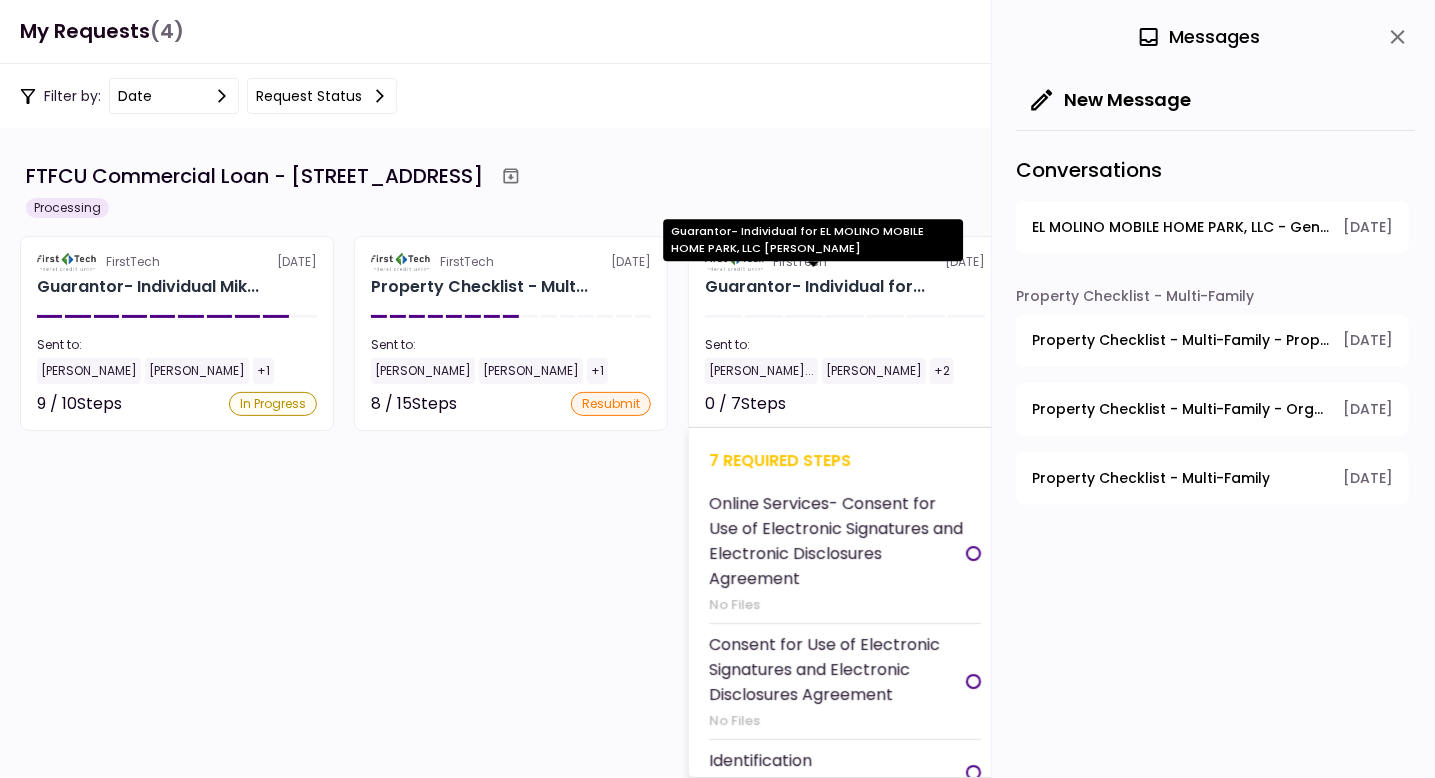 click on "Guarantor- Individual for..." at bounding box center (815, 287) 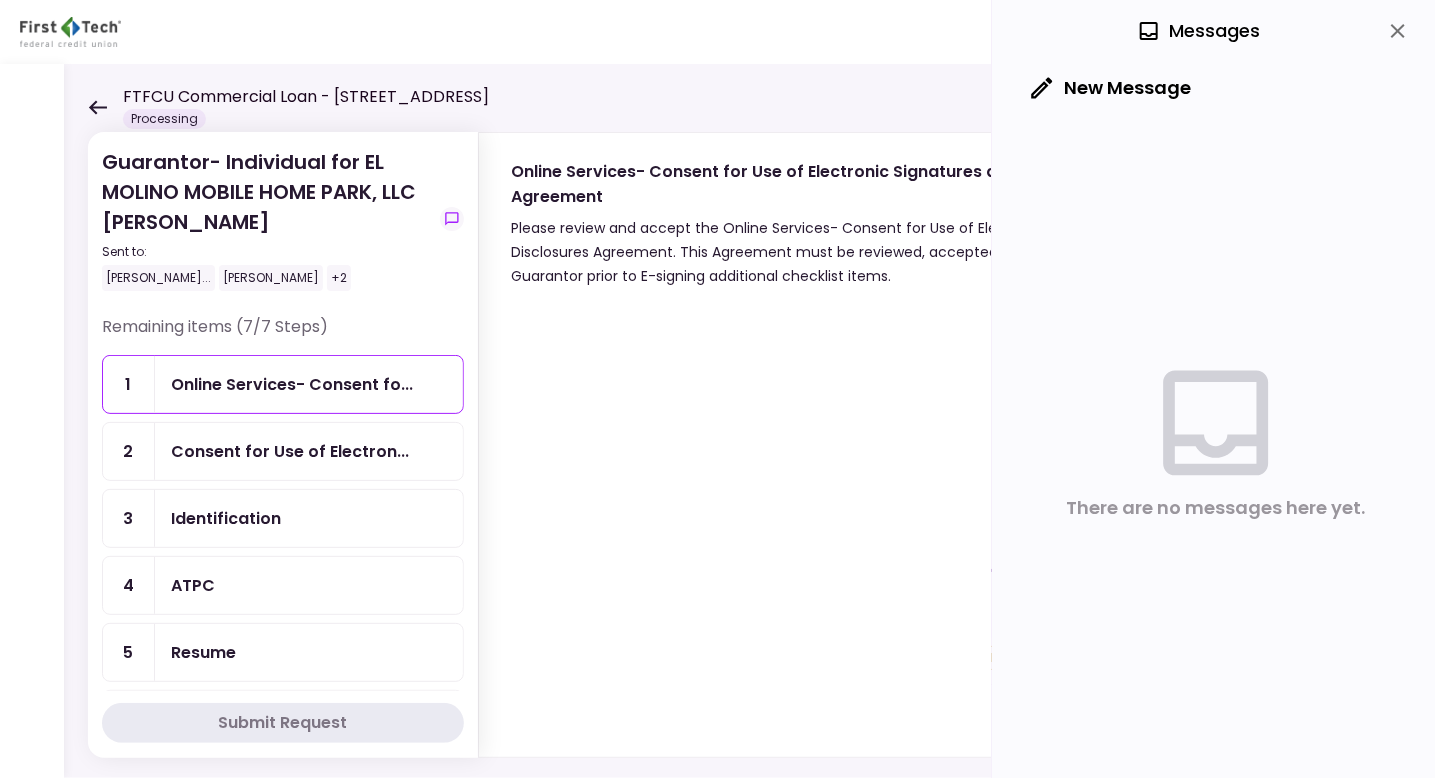 click on "There are no messages here yet." at bounding box center [1215, 437] 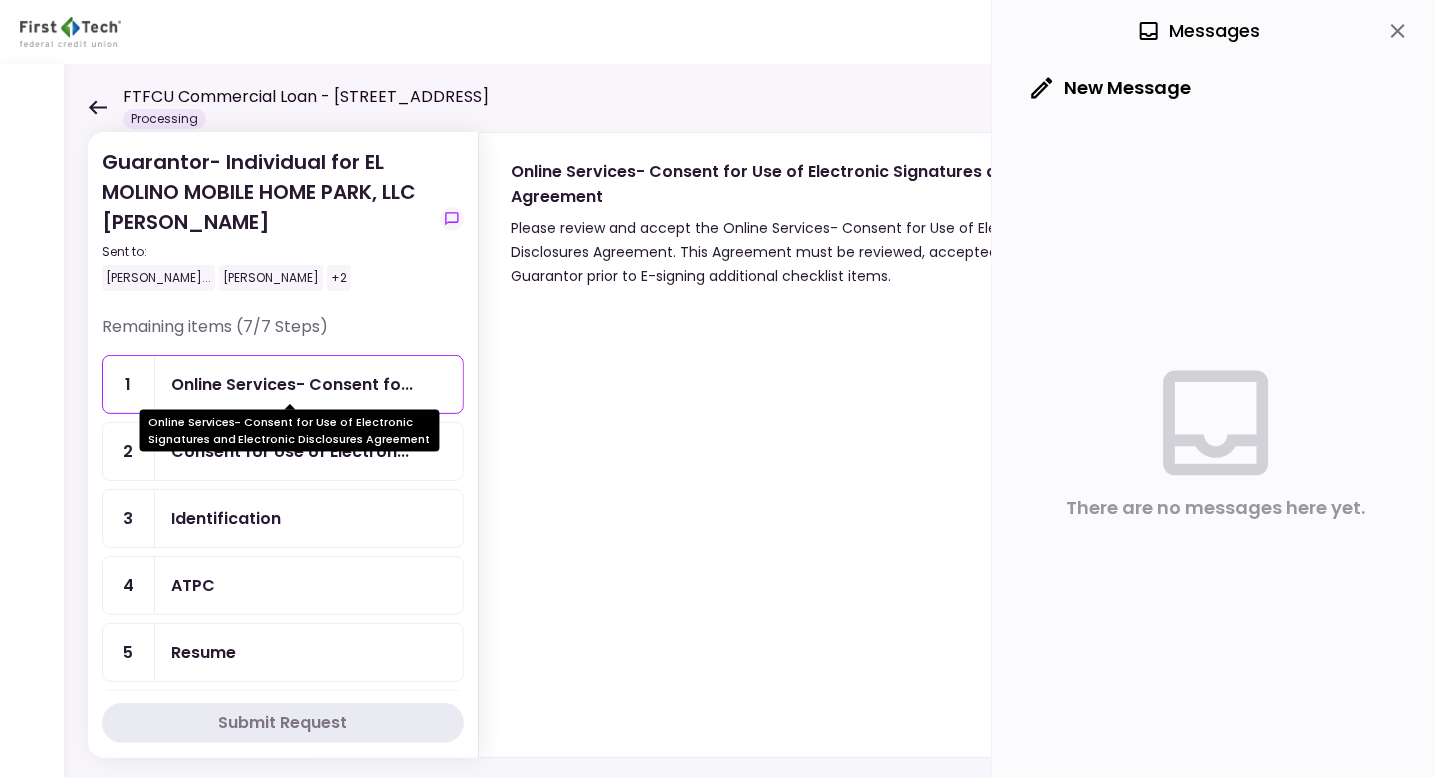 click on "Online Services- Consent fo..." at bounding box center (292, 384) 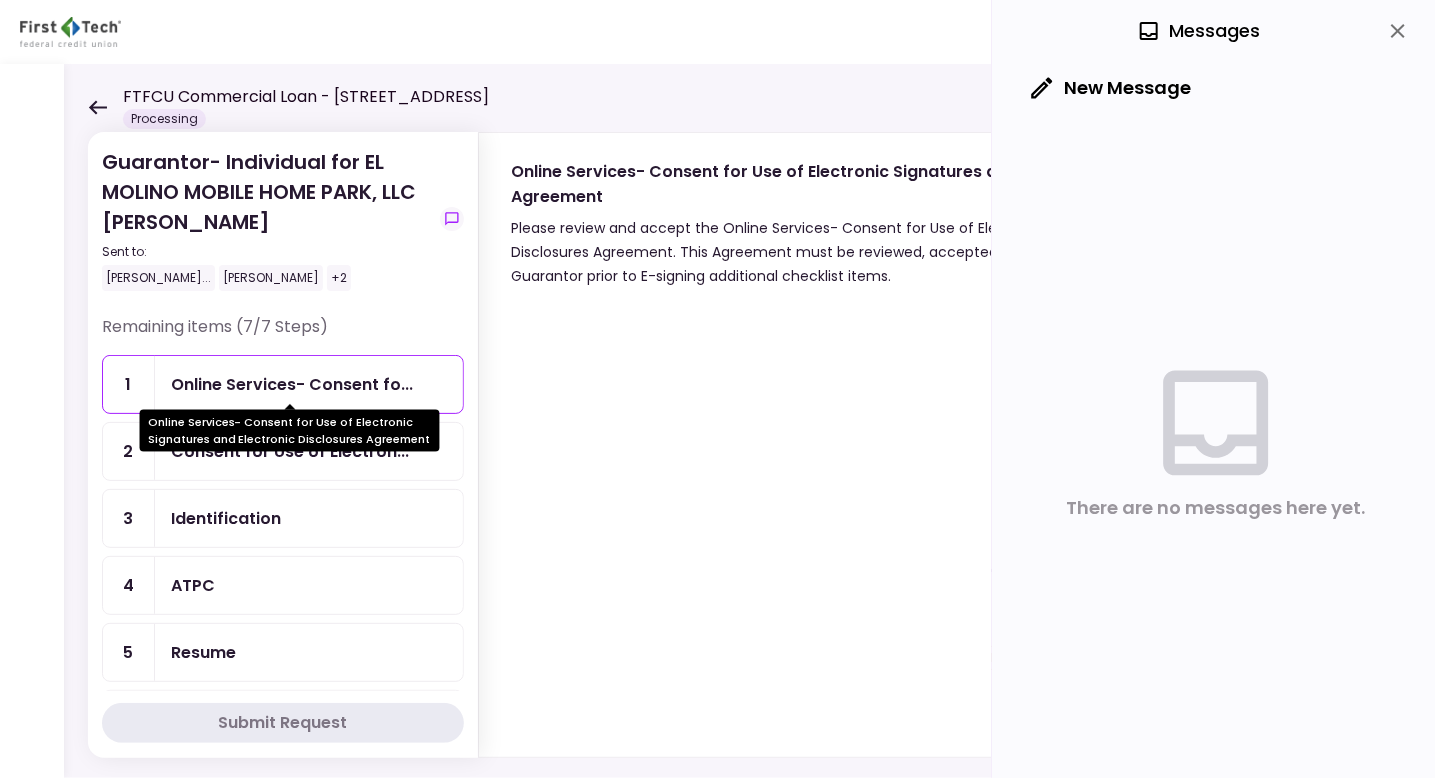 click on "Online Services- Consent fo..." at bounding box center (292, 384) 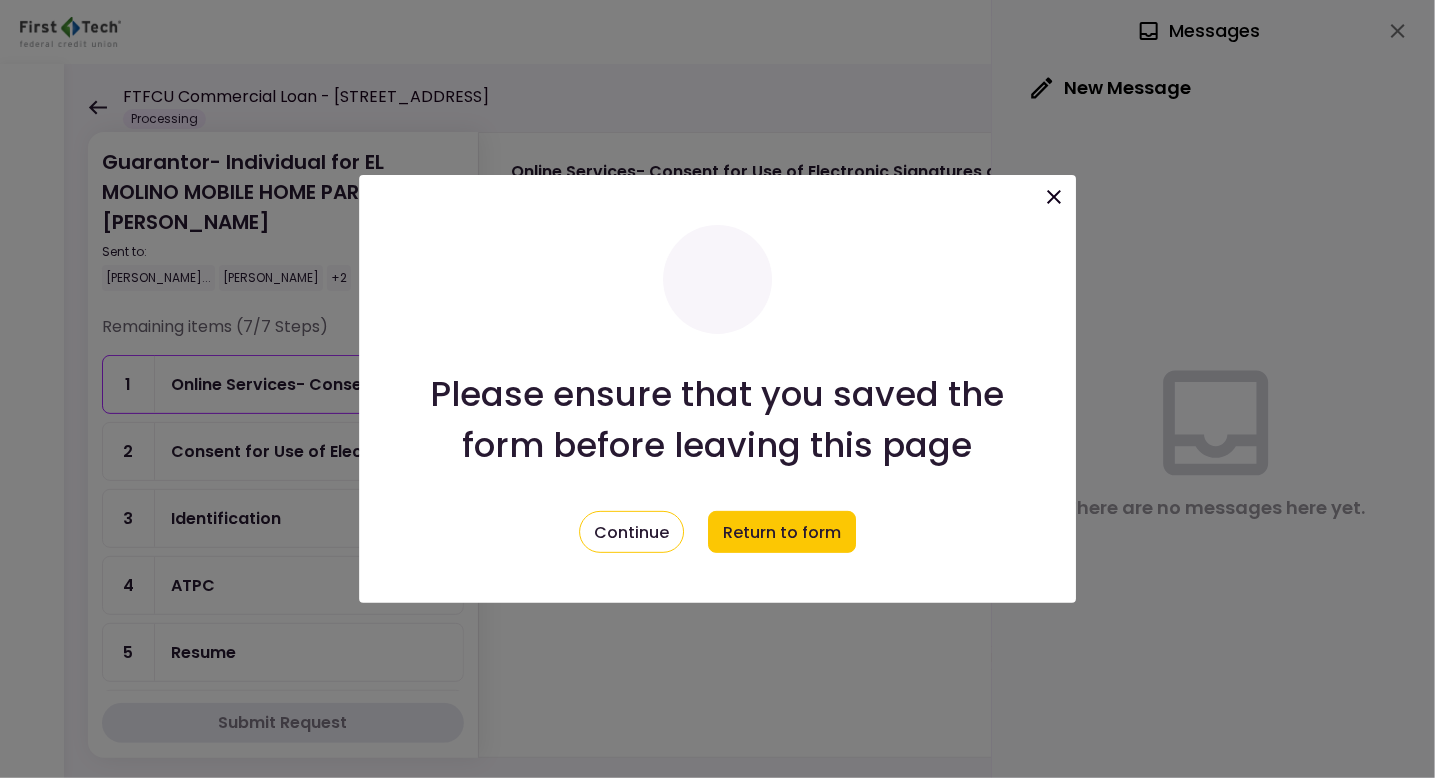 click at bounding box center (717, 389) 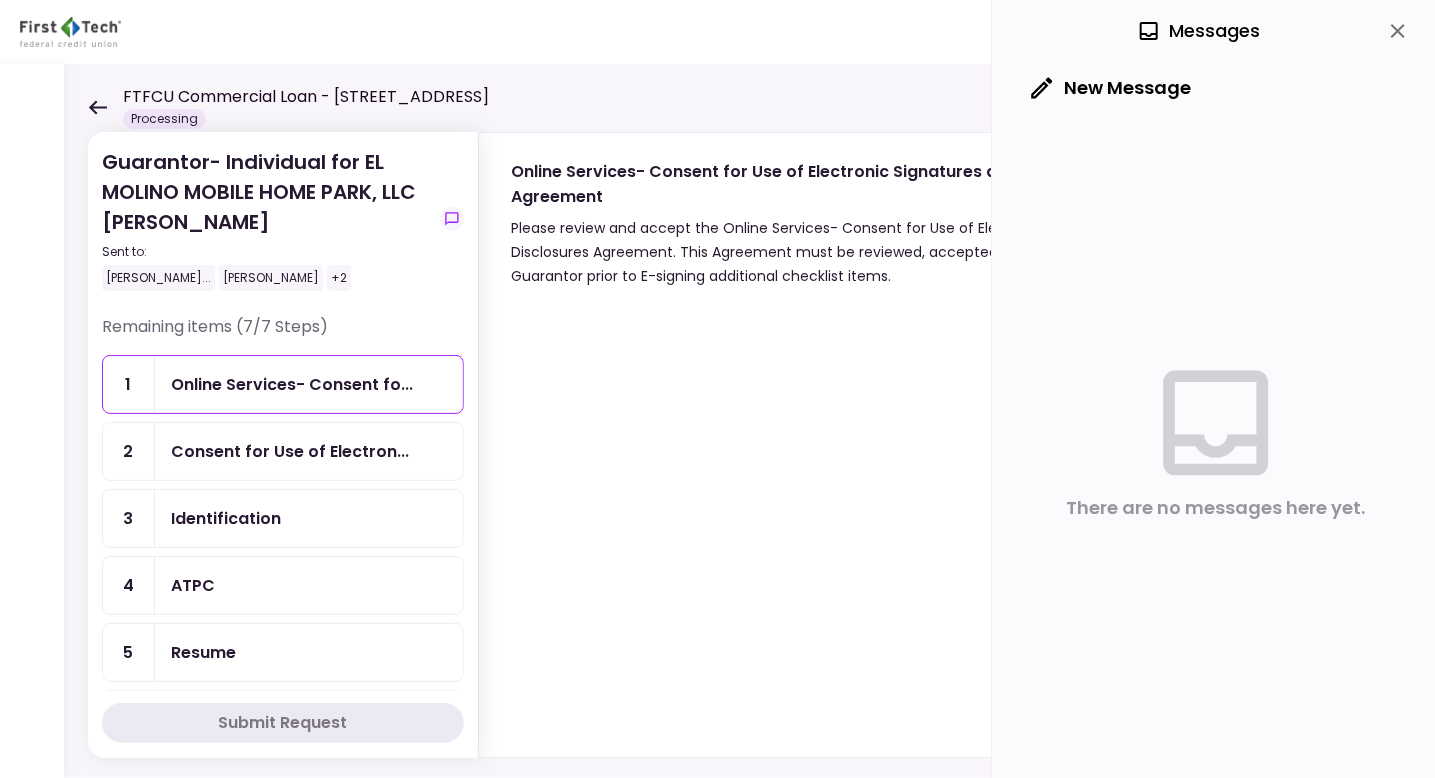 drag, startPoint x: 1098, startPoint y: 377, endPoint x: 1102, endPoint y: 428, distance: 51.156624 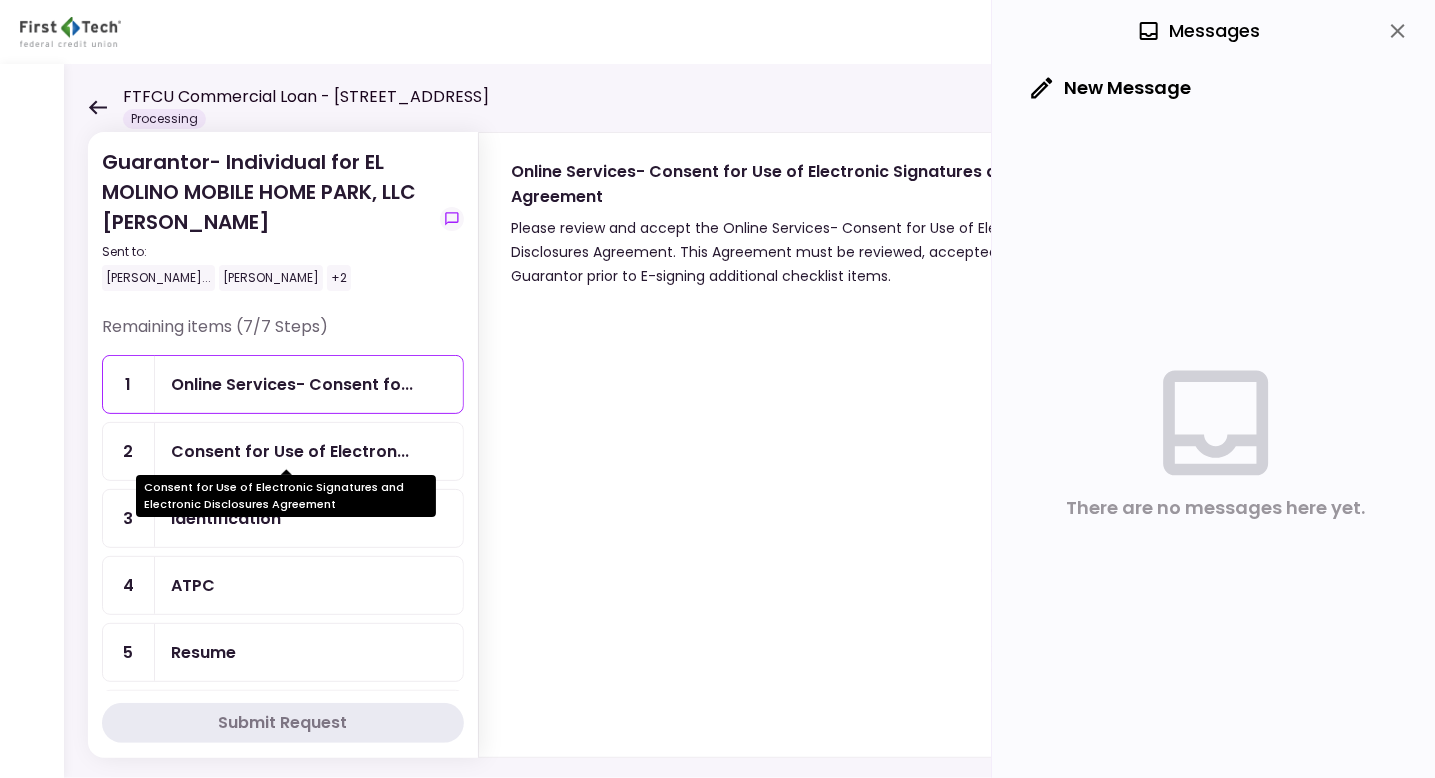 click on "Consent for Use of Electron..." at bounding box center [290, 451] 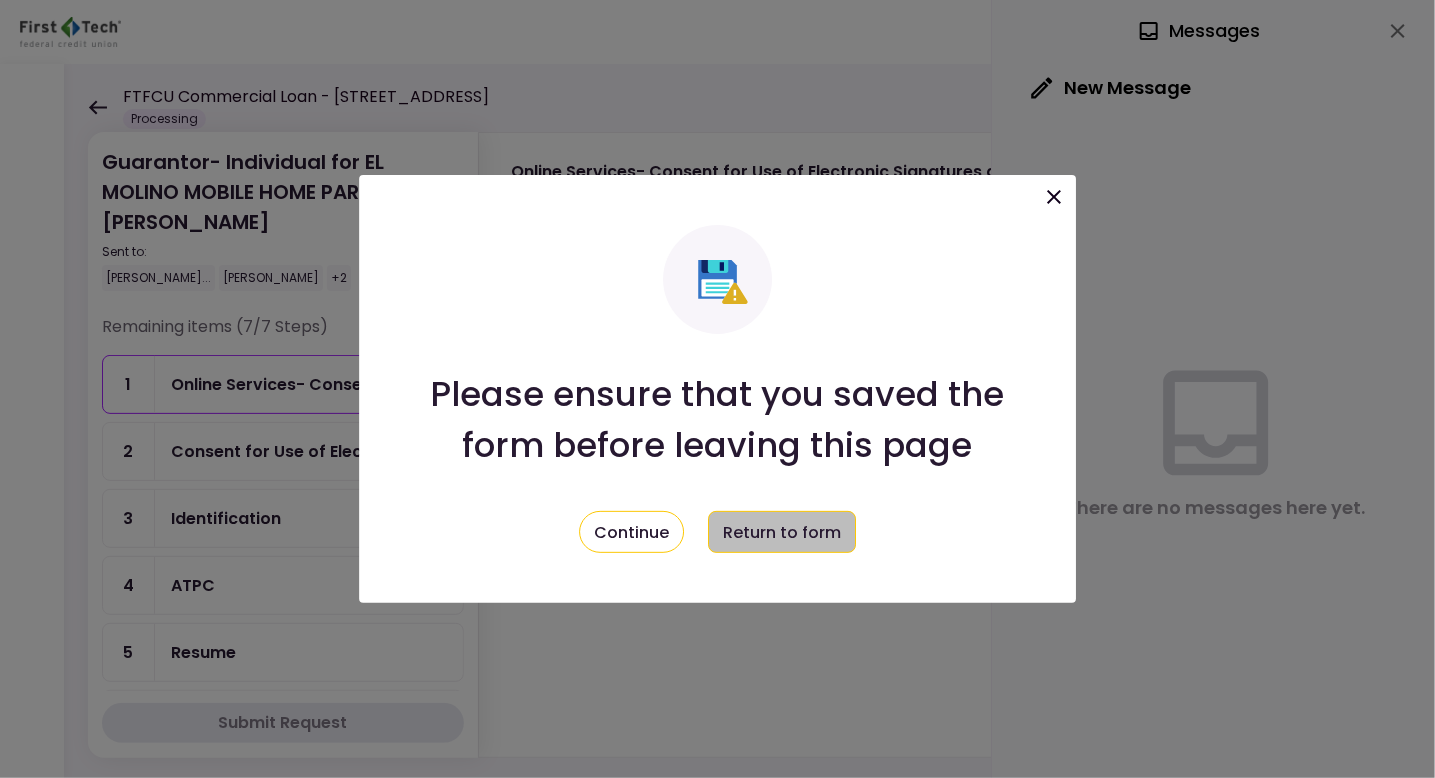 click on "Return to form" at bounding box center [782, 532] 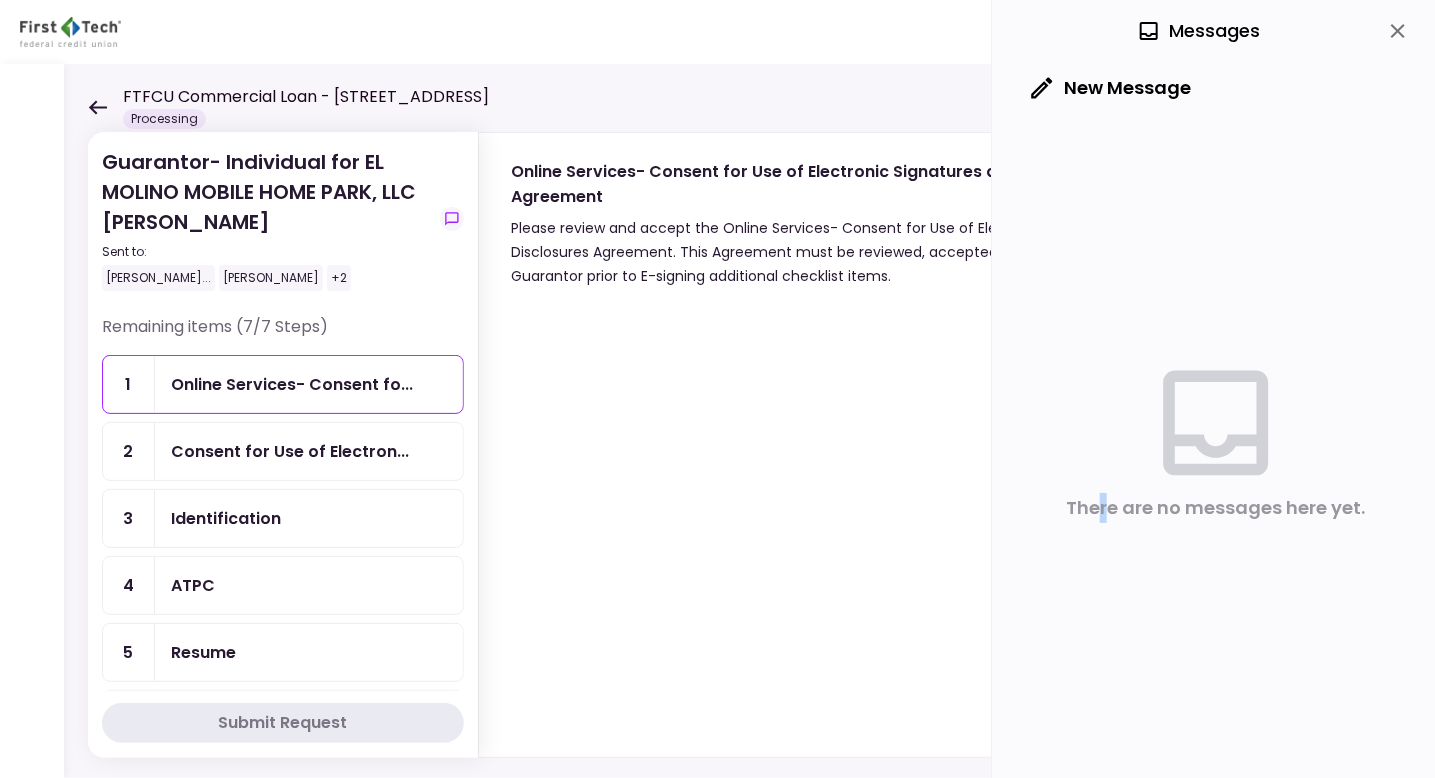drag, startPoint x: 1098, startPoint y: 422, endPoint x: 1185, endPoint y: 516, distance: 128.082 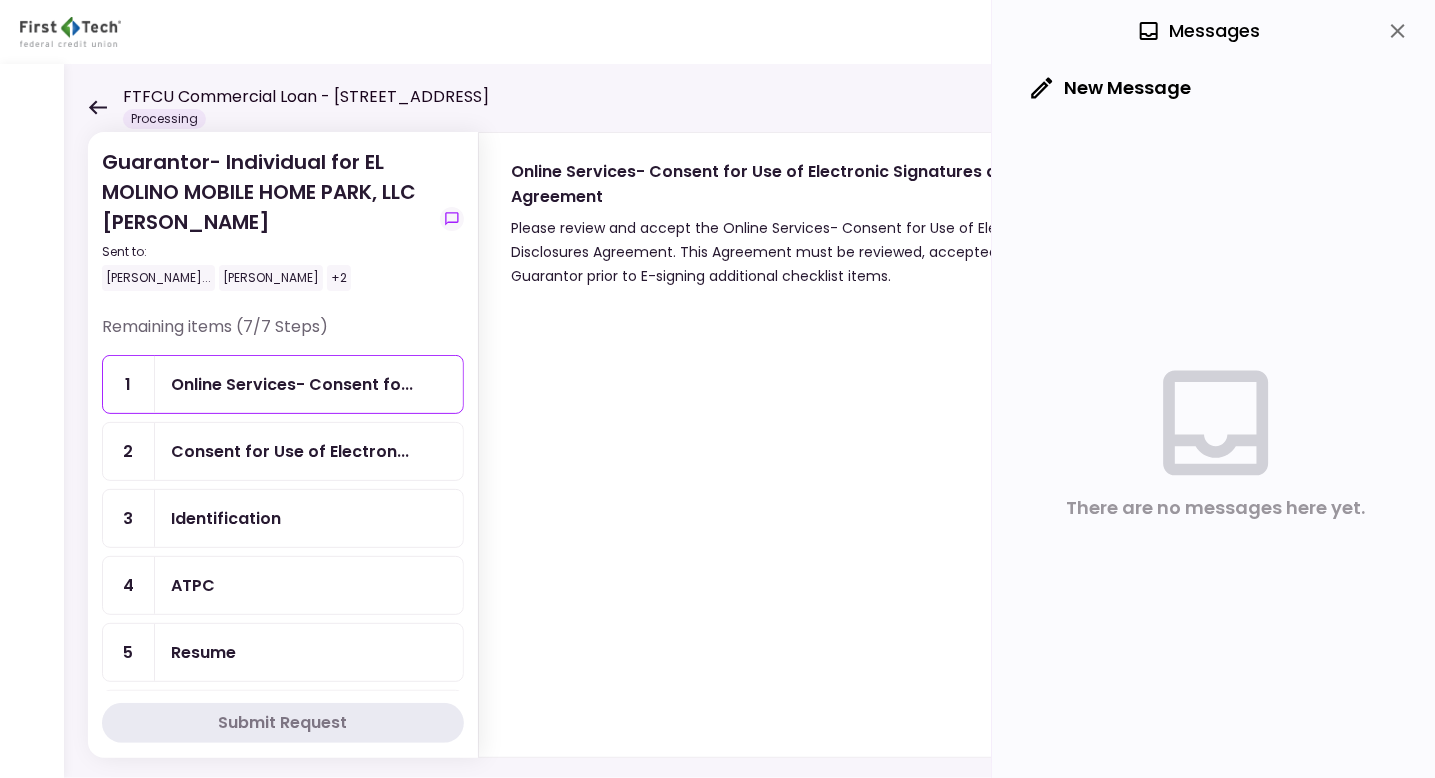 drag, startPoint x: 1405, startPoint y: 609, endPoint x: 1339, endPoint y: 672, distance: 91.24144 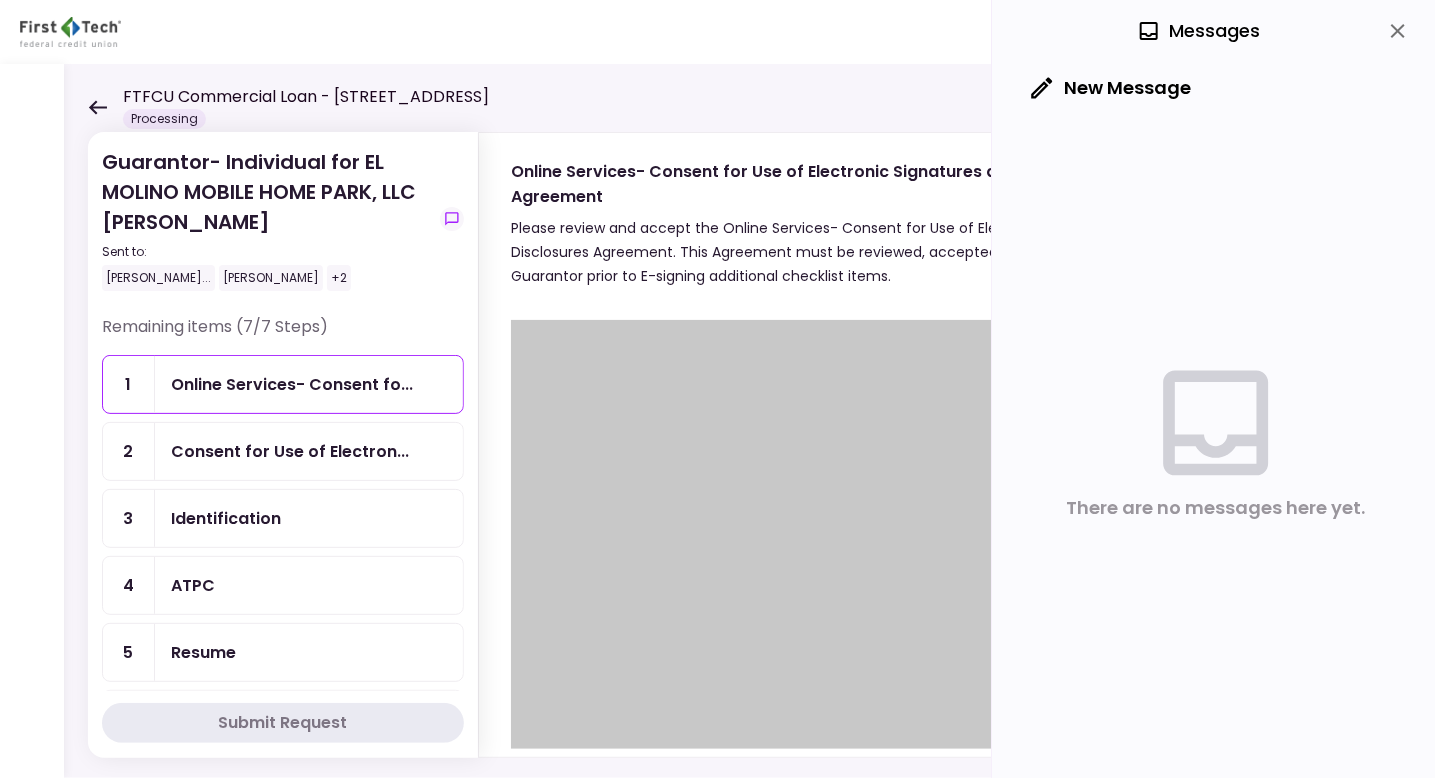 drag, startPoint x: 973, startPoint y: 749, endPoint x: 973, endPoint y: 762, distance: 13 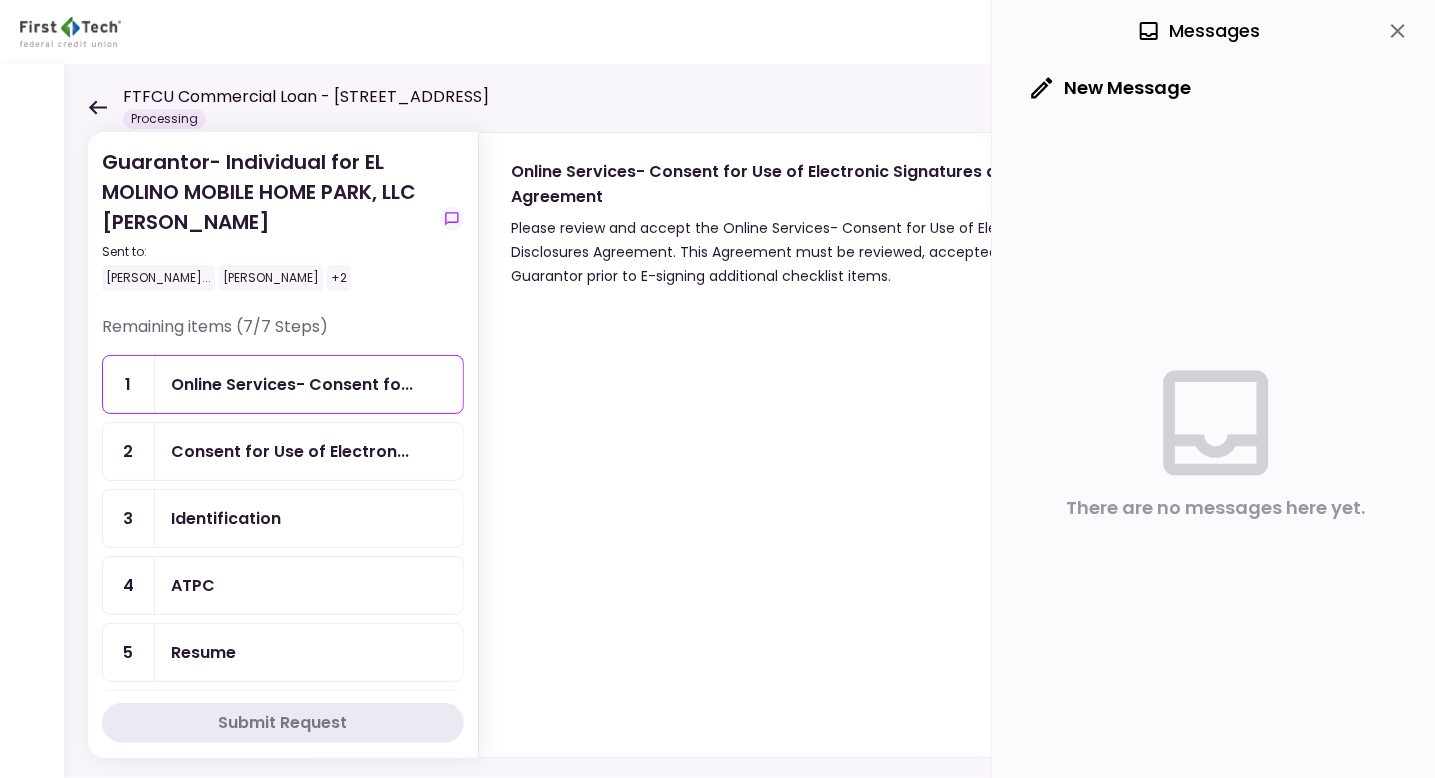 drag, startPoint x: 958, startPoint y: 769, endPoint x: 928, endPoint y: 760, distance: 31.320919 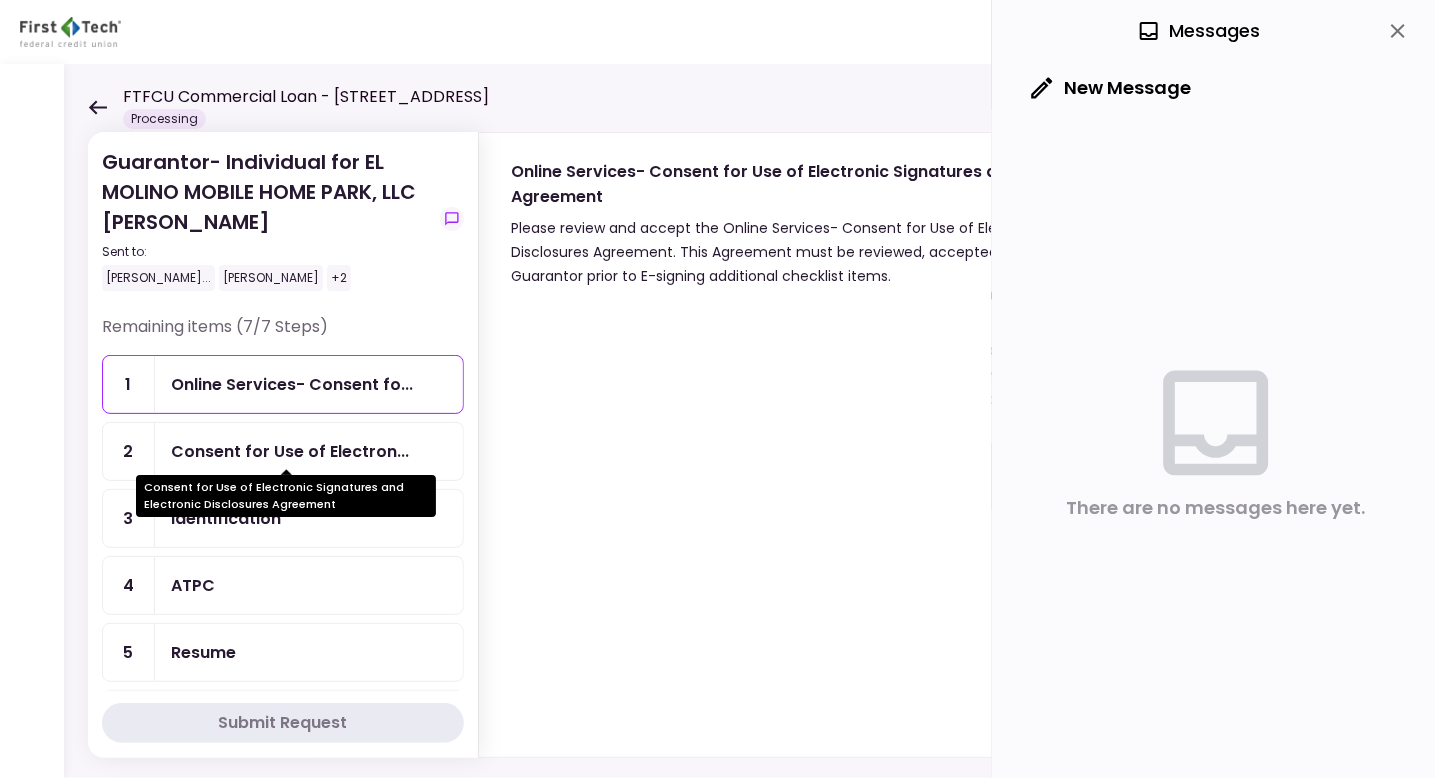 click on "Consent for Use of Electron..." at bounding box center [290, 451] 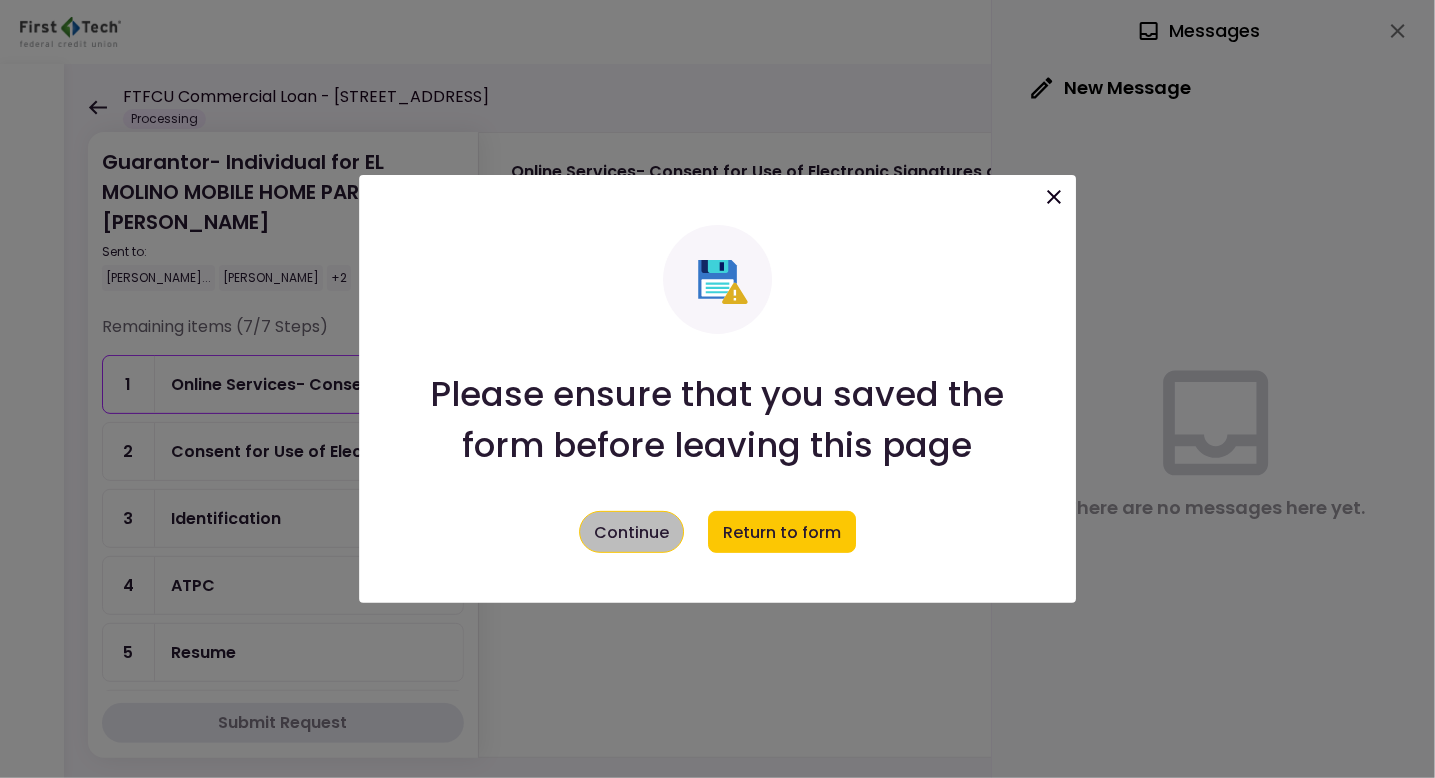 click on "Continue" at bounding box center [631, 532] 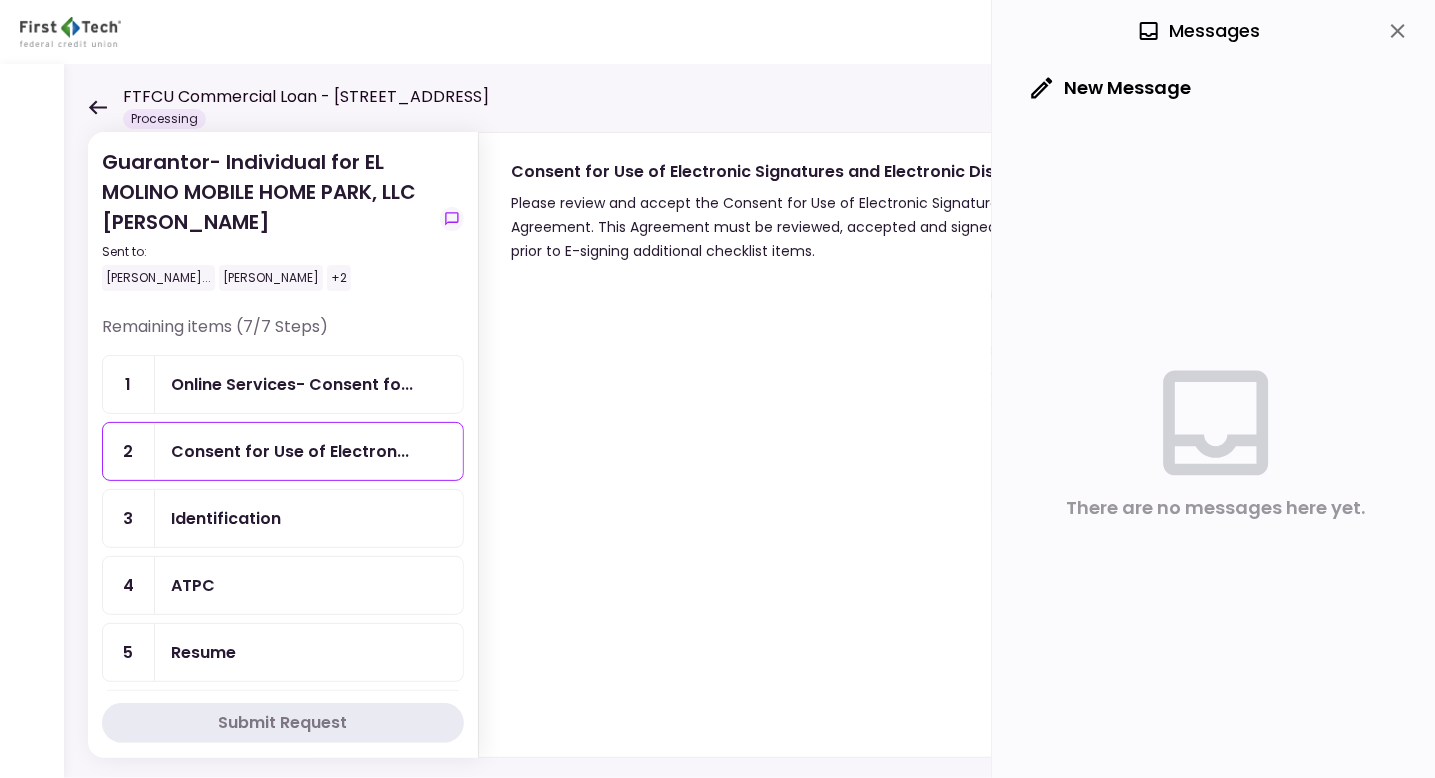 drag, startPoint x: 1034, startPoint y: 441, endPoint x: 1013, endPoint y: 598, distance: 158.39824 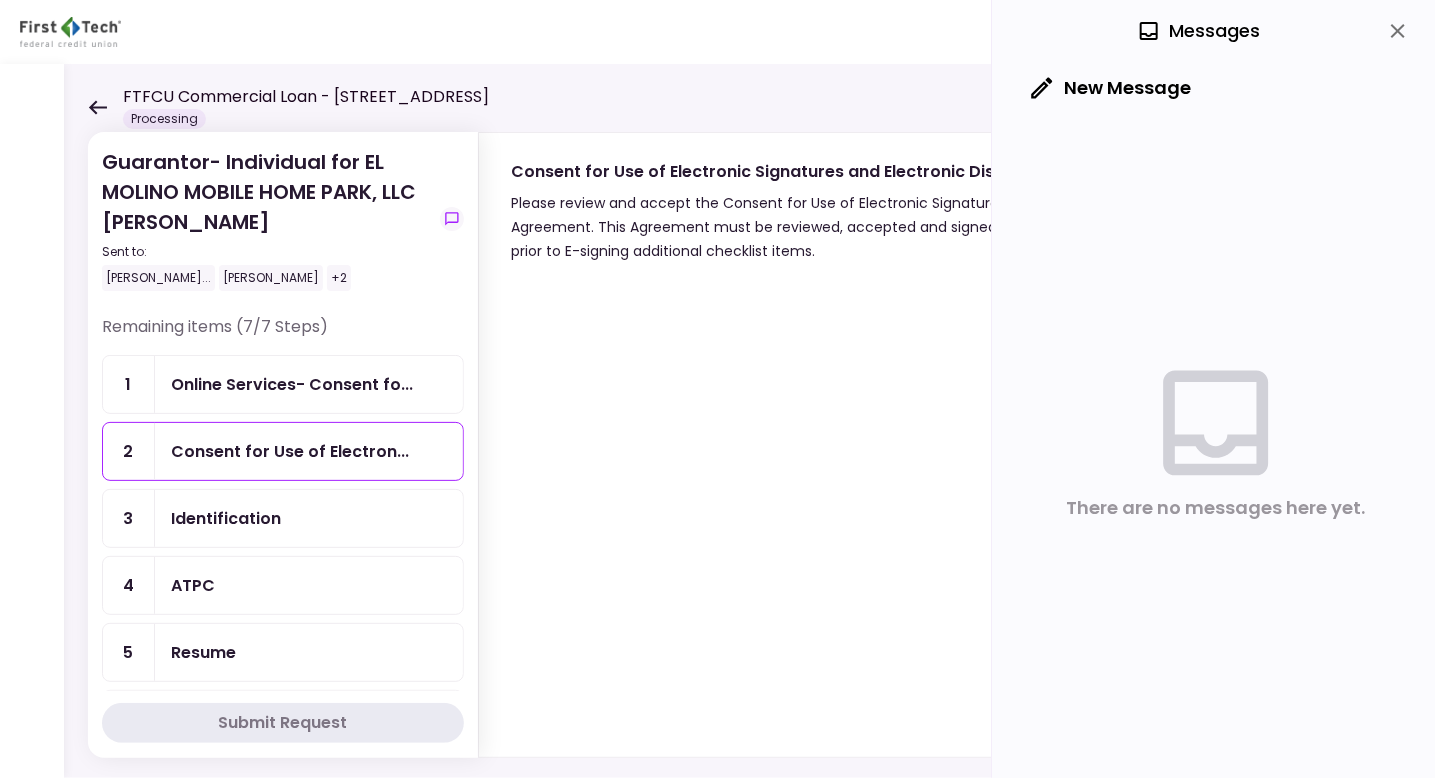 click 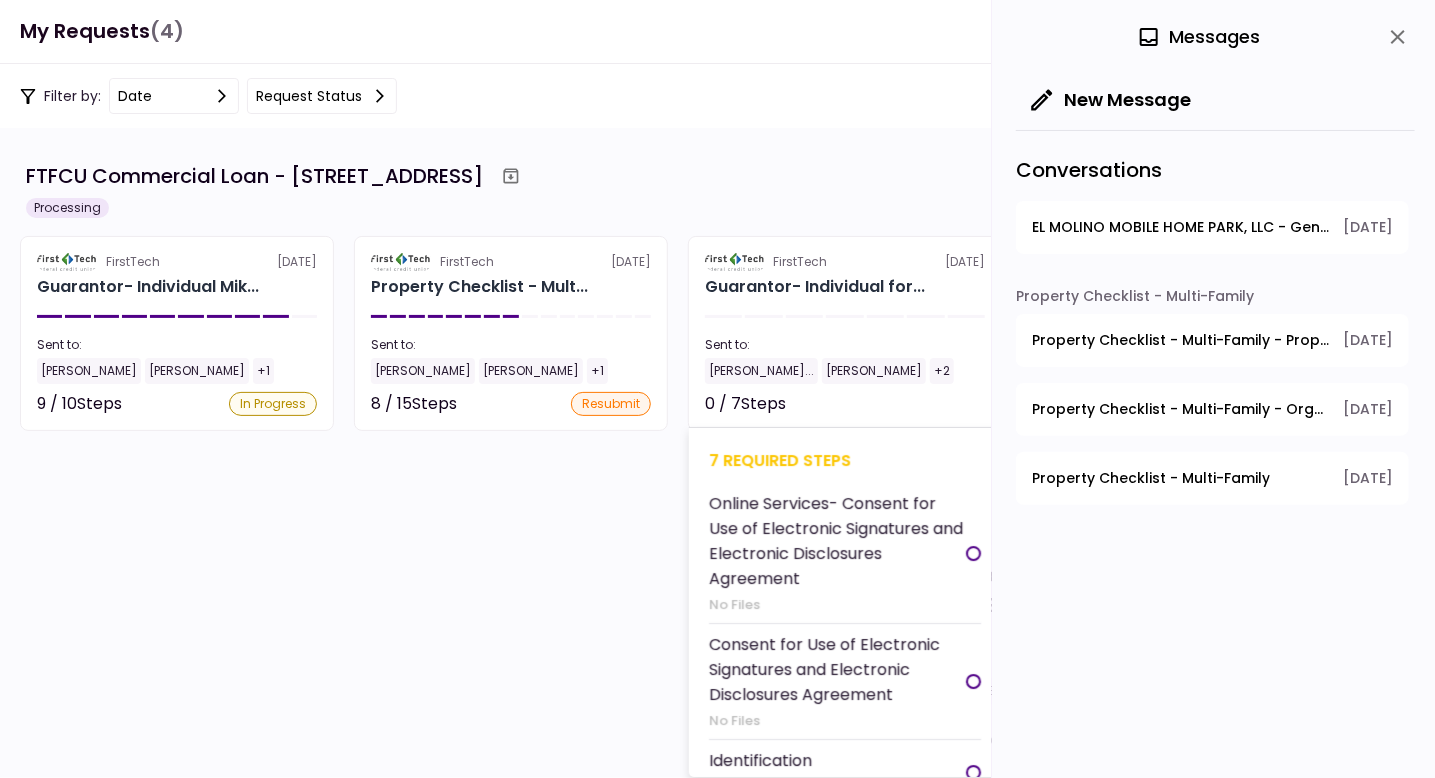 click on "7   required steps" at bounding box center [845, 460] 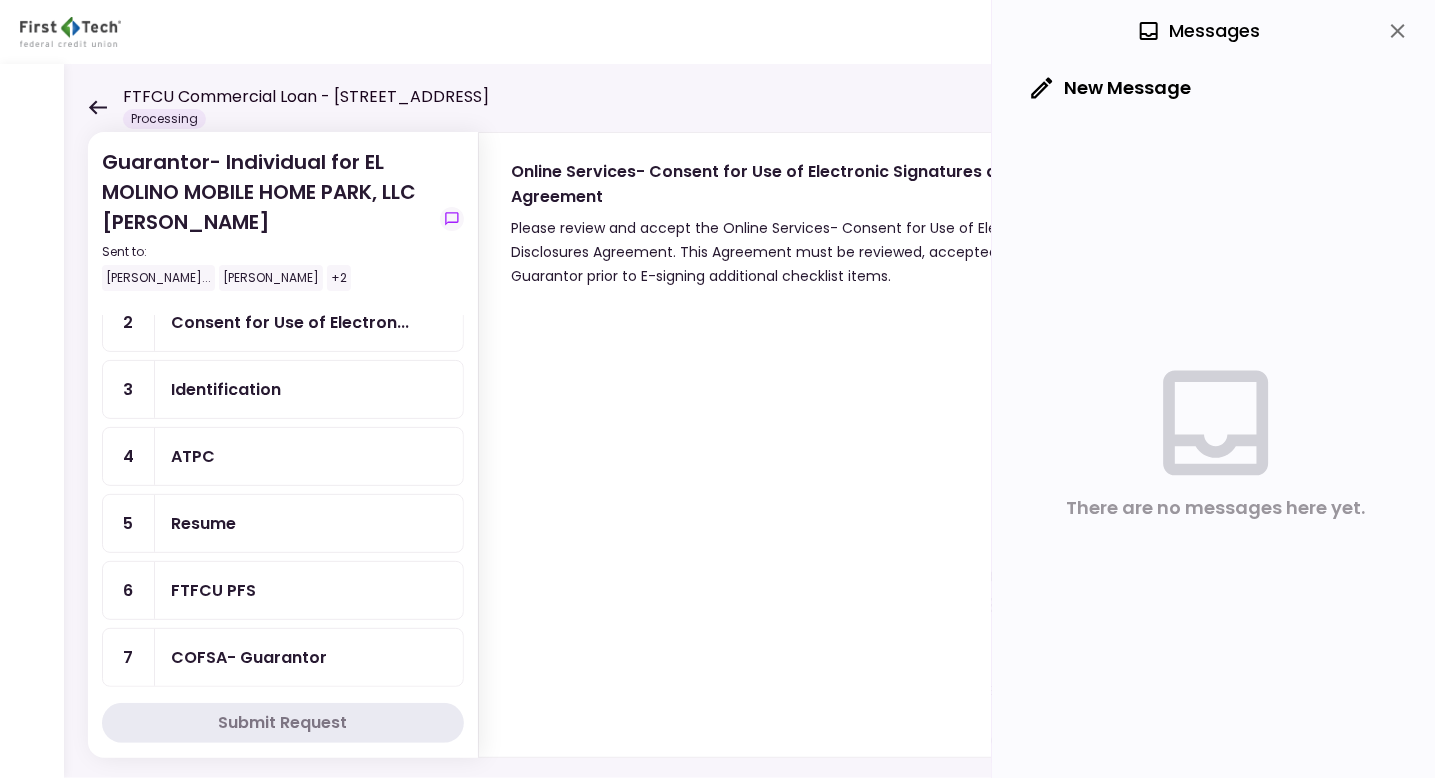 scroll, scrollTop: 133, scrollLeft: 0, axis: vertical 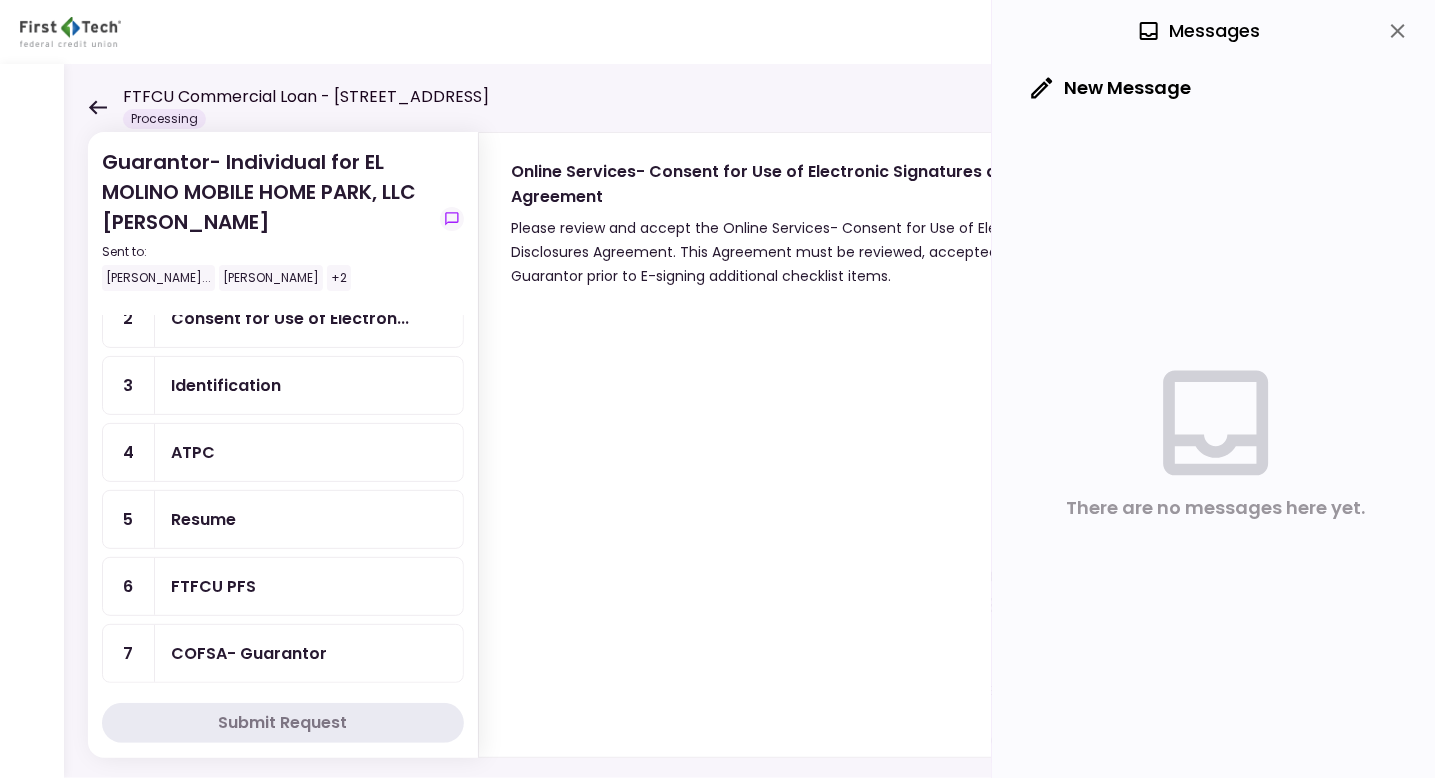 click on "Resume" at bounding box center [203, 519] 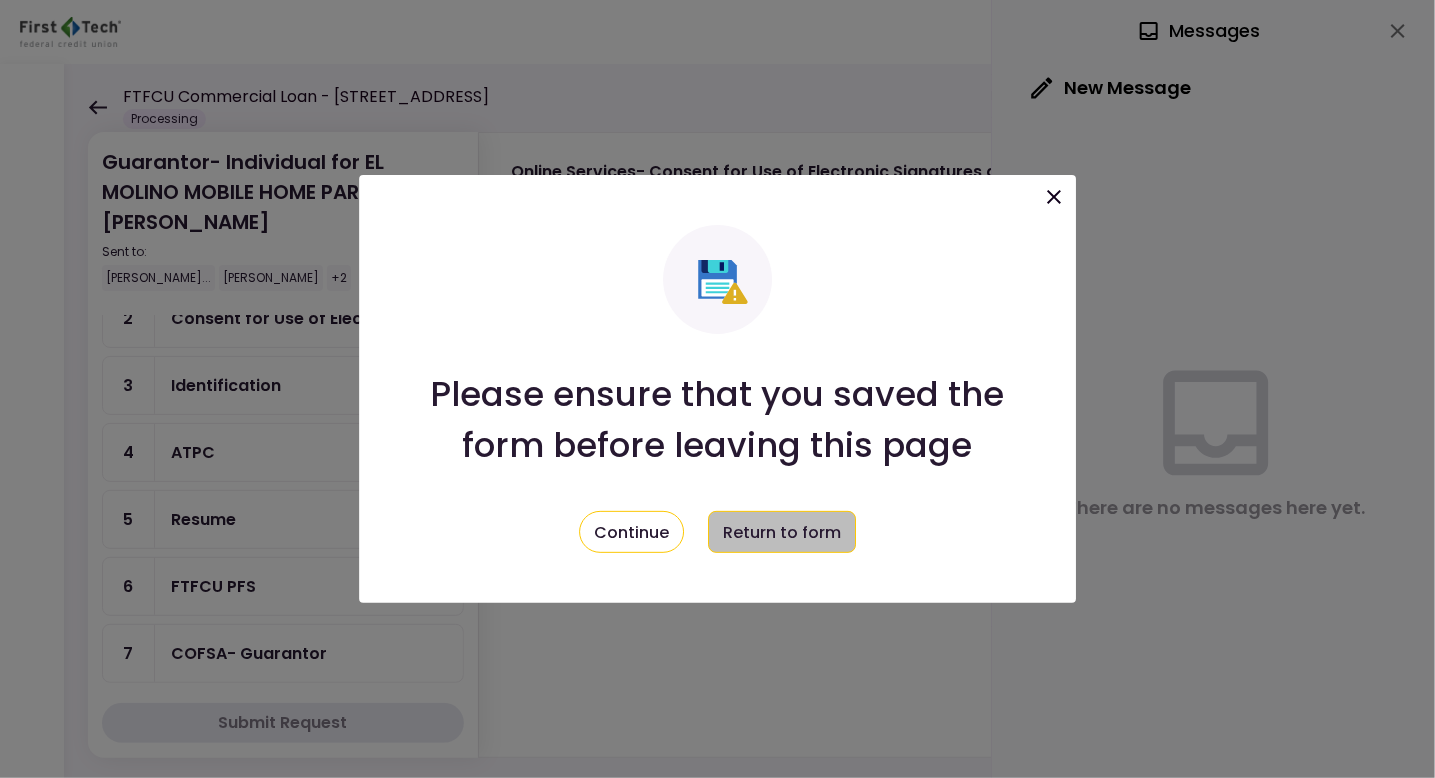 click on "Return to form" at bounding box center [782, 532] 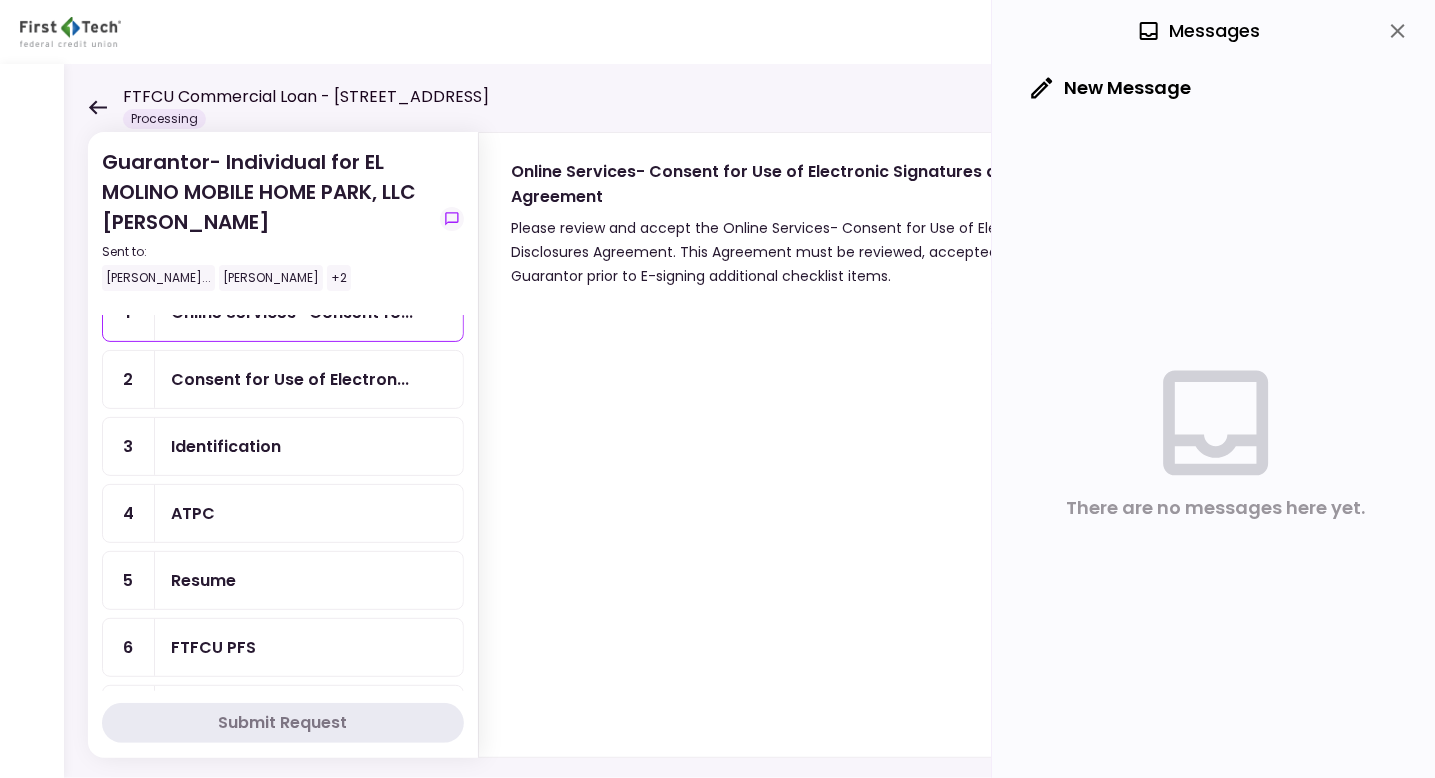 scroll, scrollTop: 0, scrollLeft: 0, axis: both 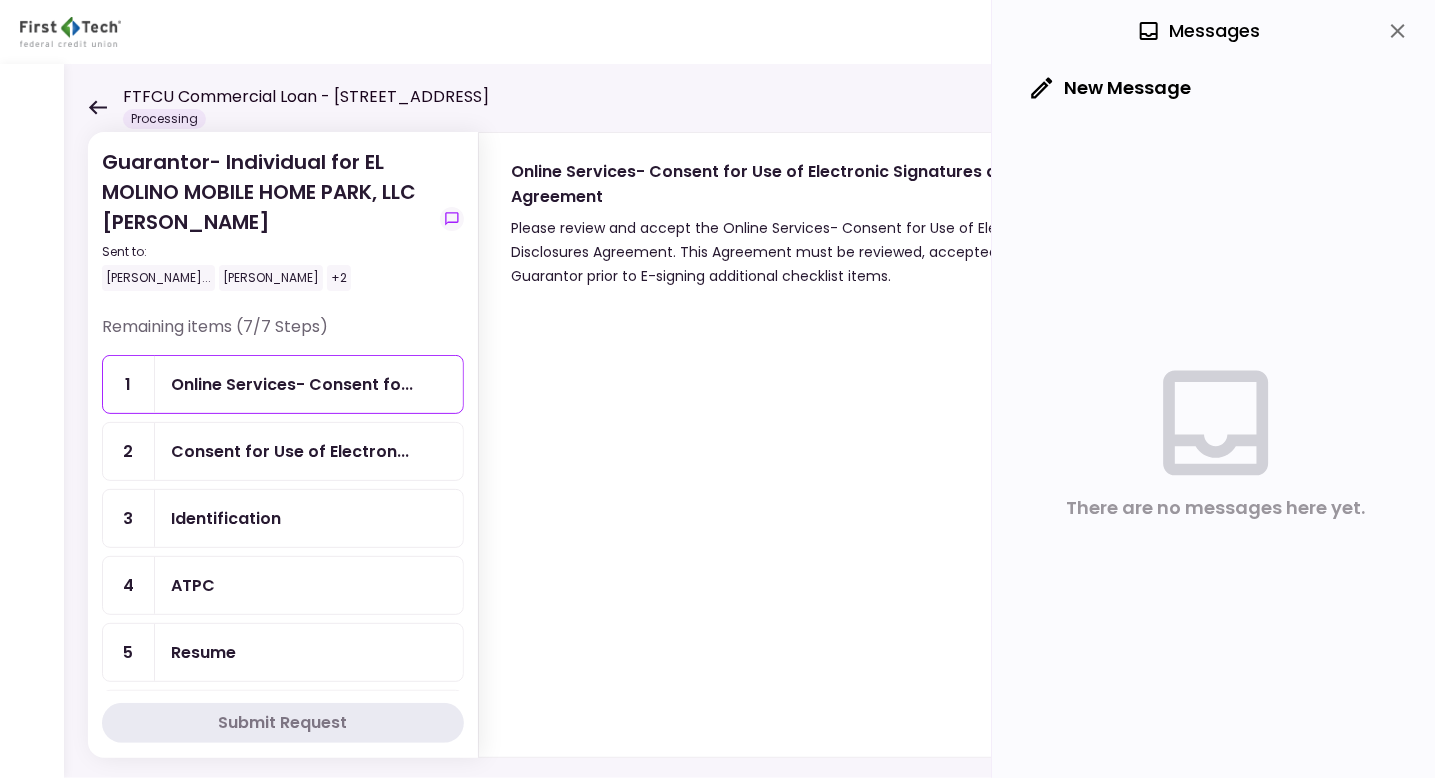 drag, startPoint x: 440, startPoint y: 364, endPoint x: 449, endPoint y: 359, distance: 10.29563 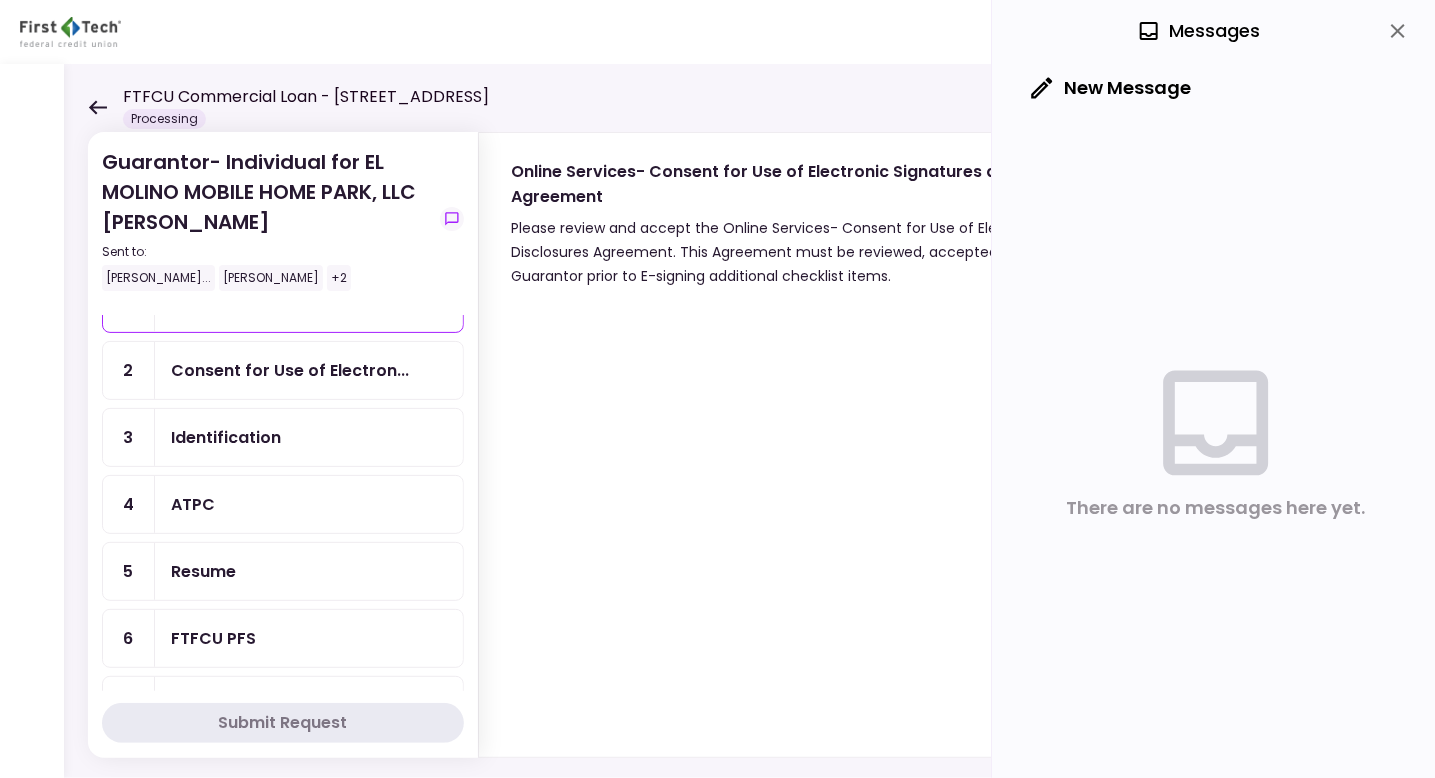 scroll, scrollTop: 133, scrollLeft: 0, axis: vertical 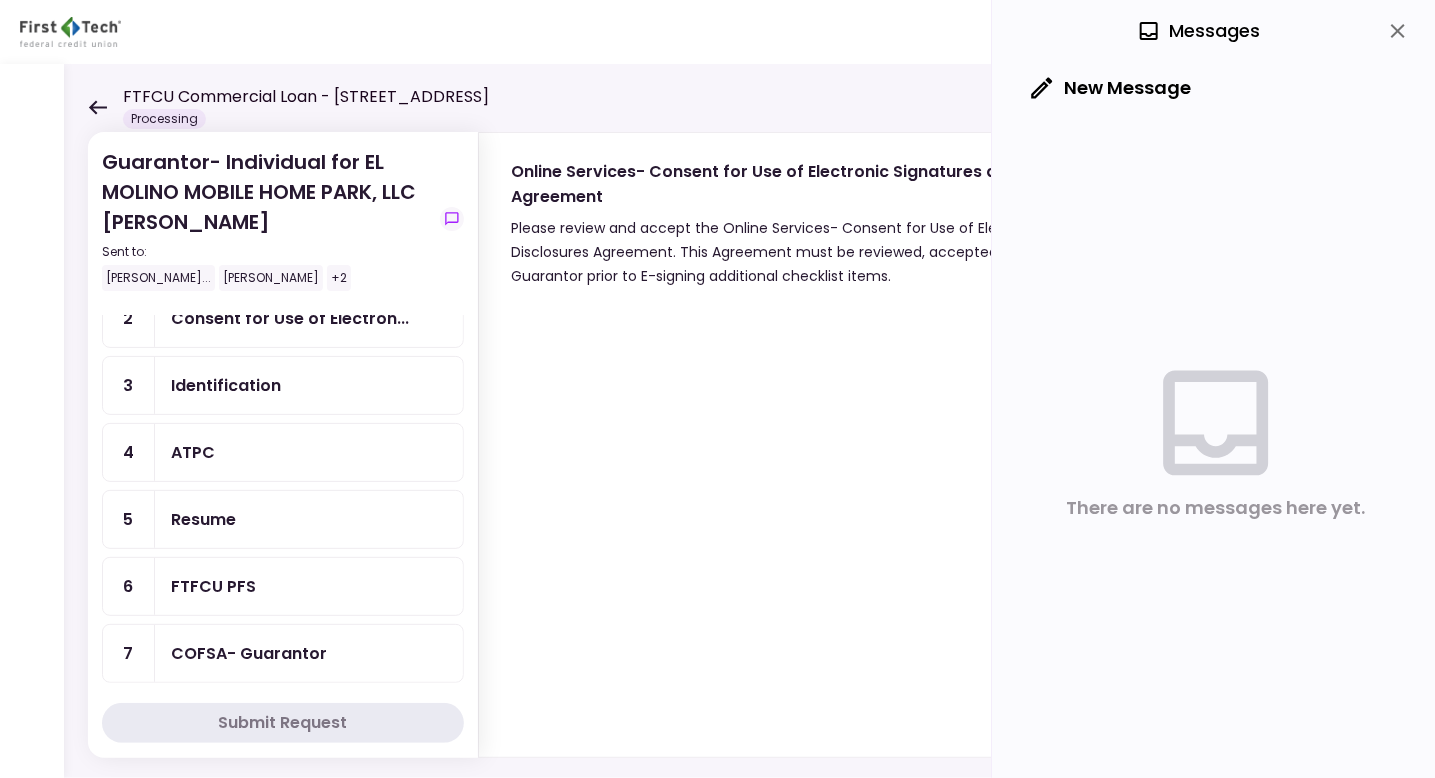 click on "COFSA- Guarantor" at bounding box center [249, 653] 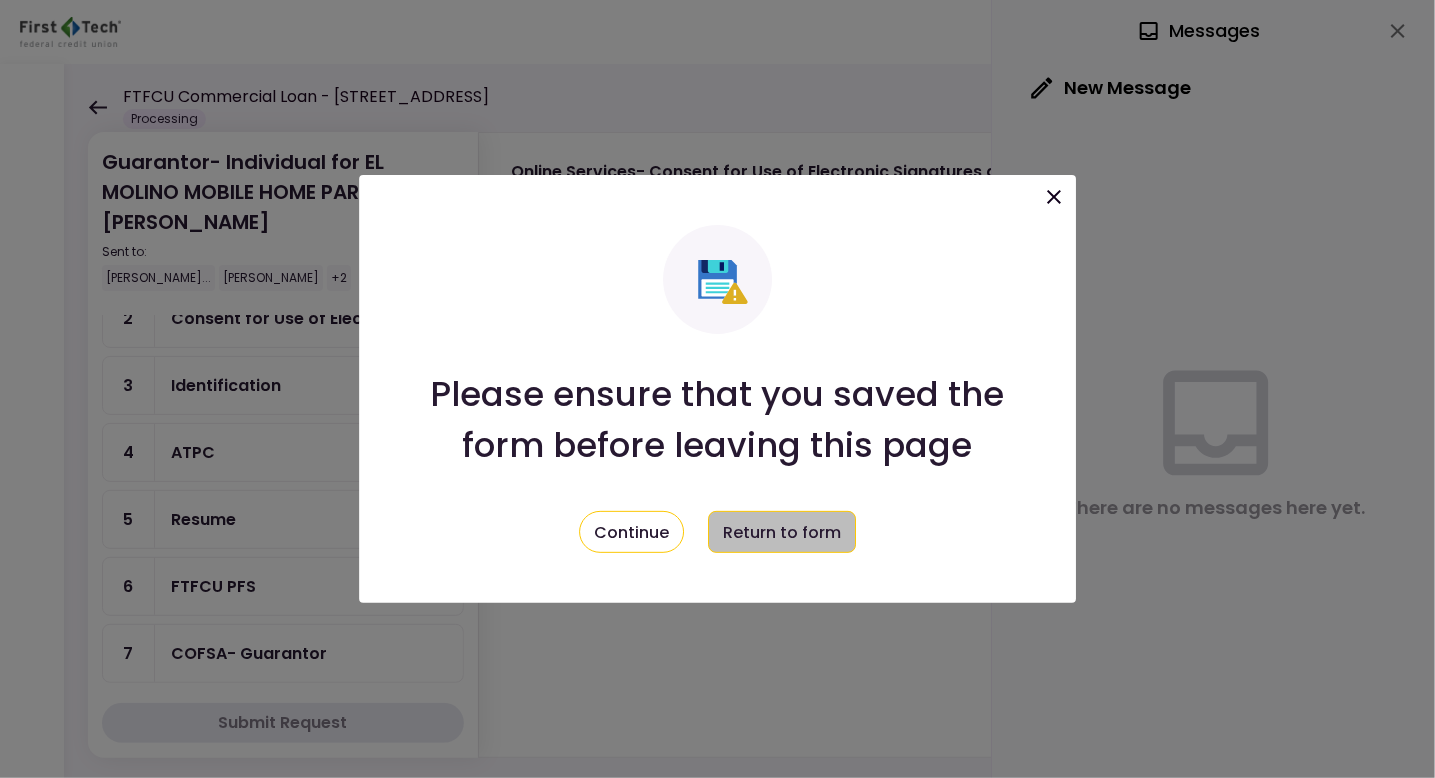 click on "Return to form" at bounding box center [782, 532] 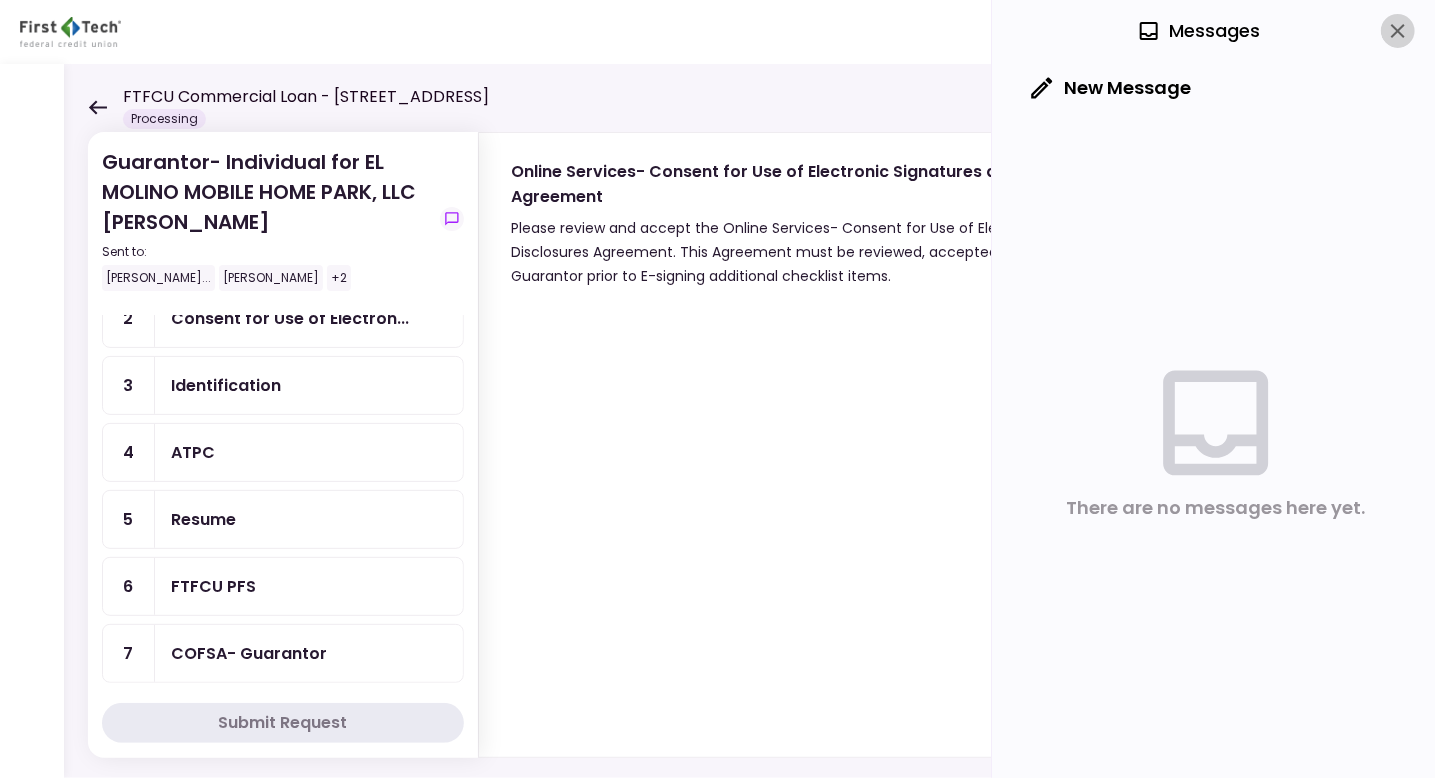 click 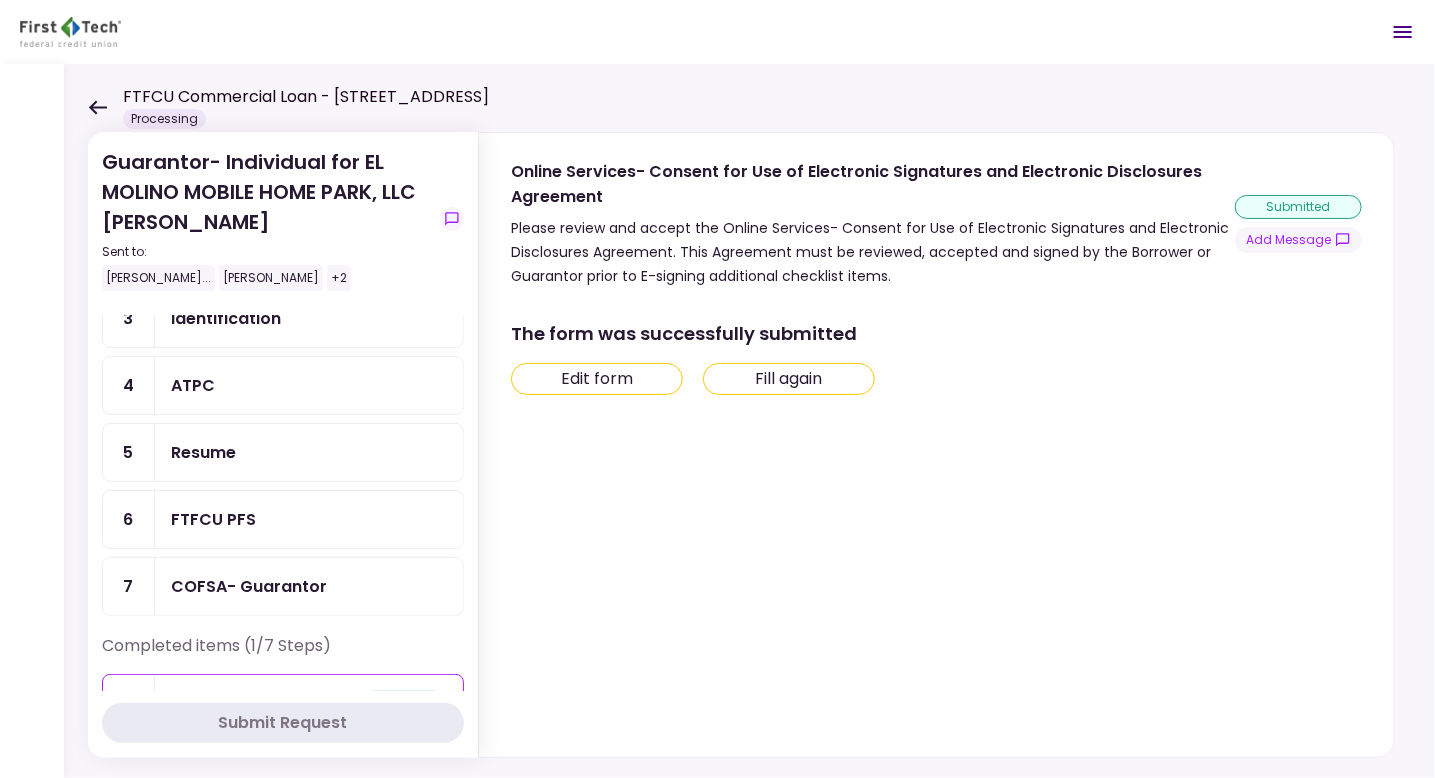 scroll, scrollTop: 67, scrollLeft: 0, axis: vertical 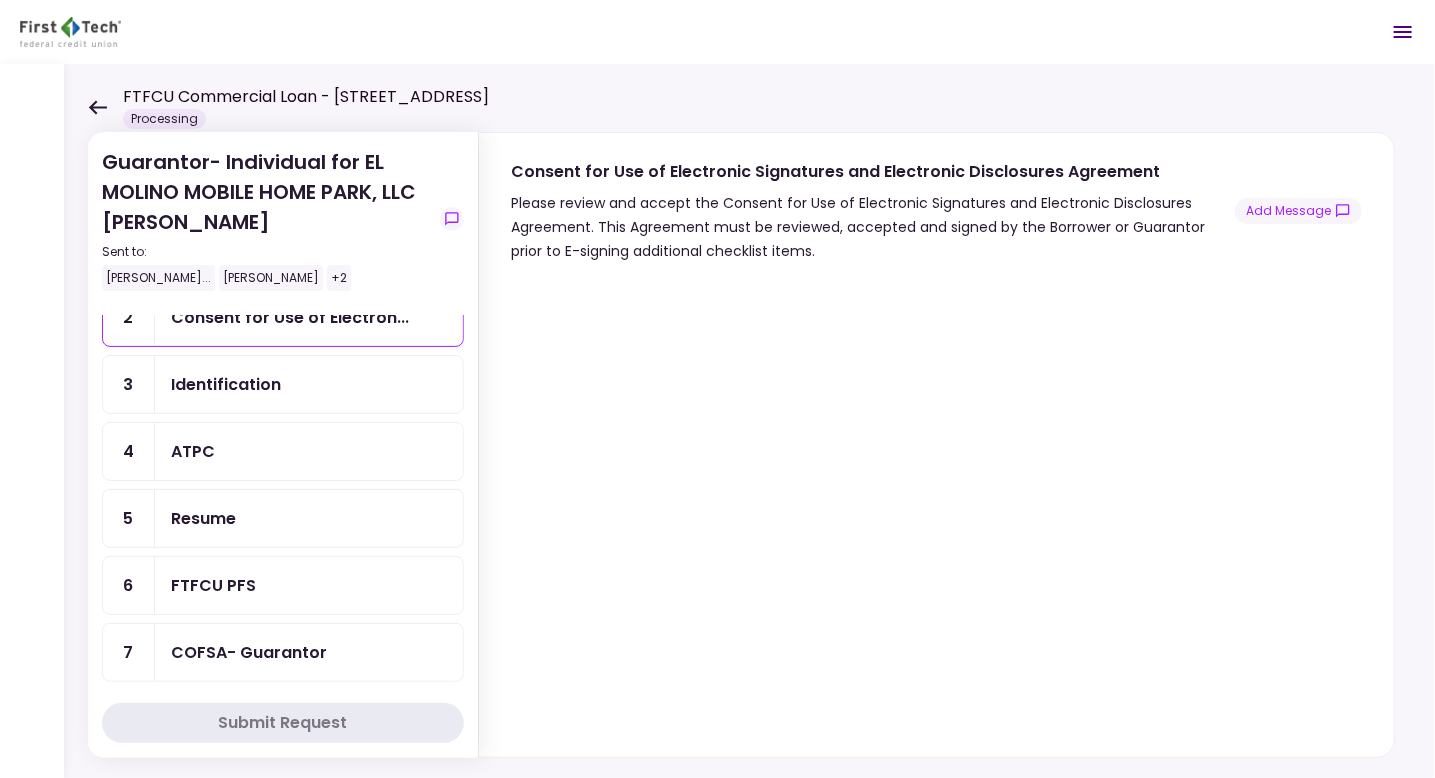 click on "Submit Request" at bounding box center [283, 723] 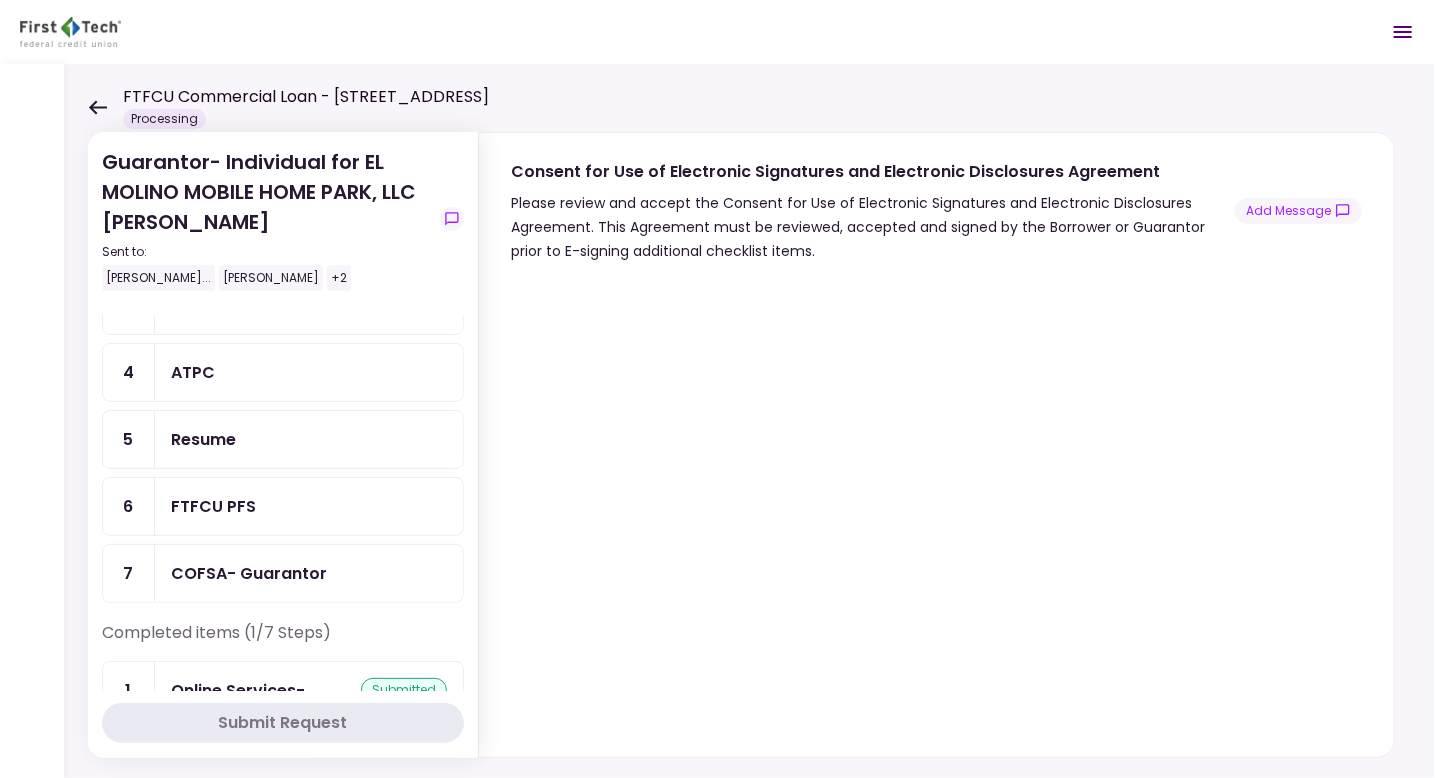 scroll, scrollTop: 183, scrollLeft: 0, axis: vertical 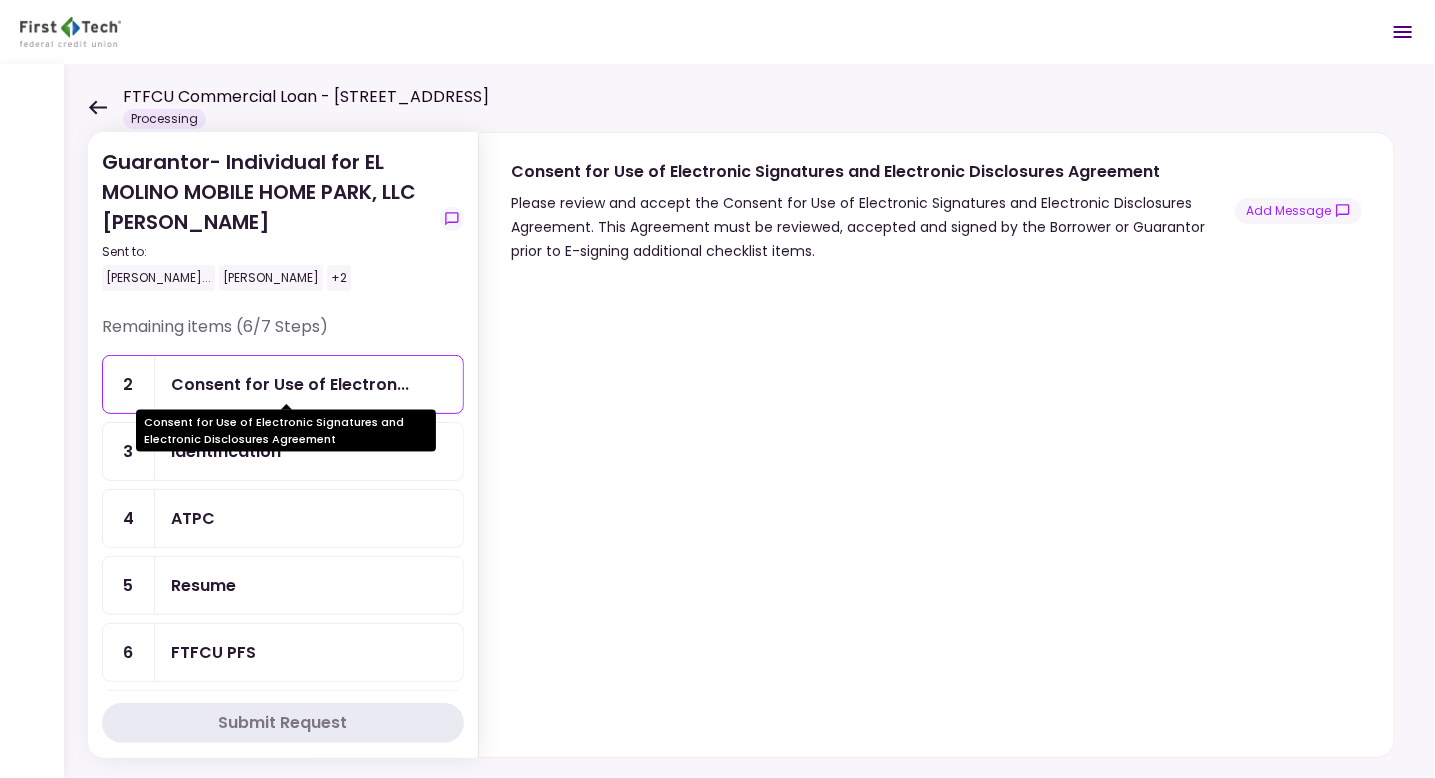 click on "Consent for Use of Electron..." at bounding box center [290, 384] 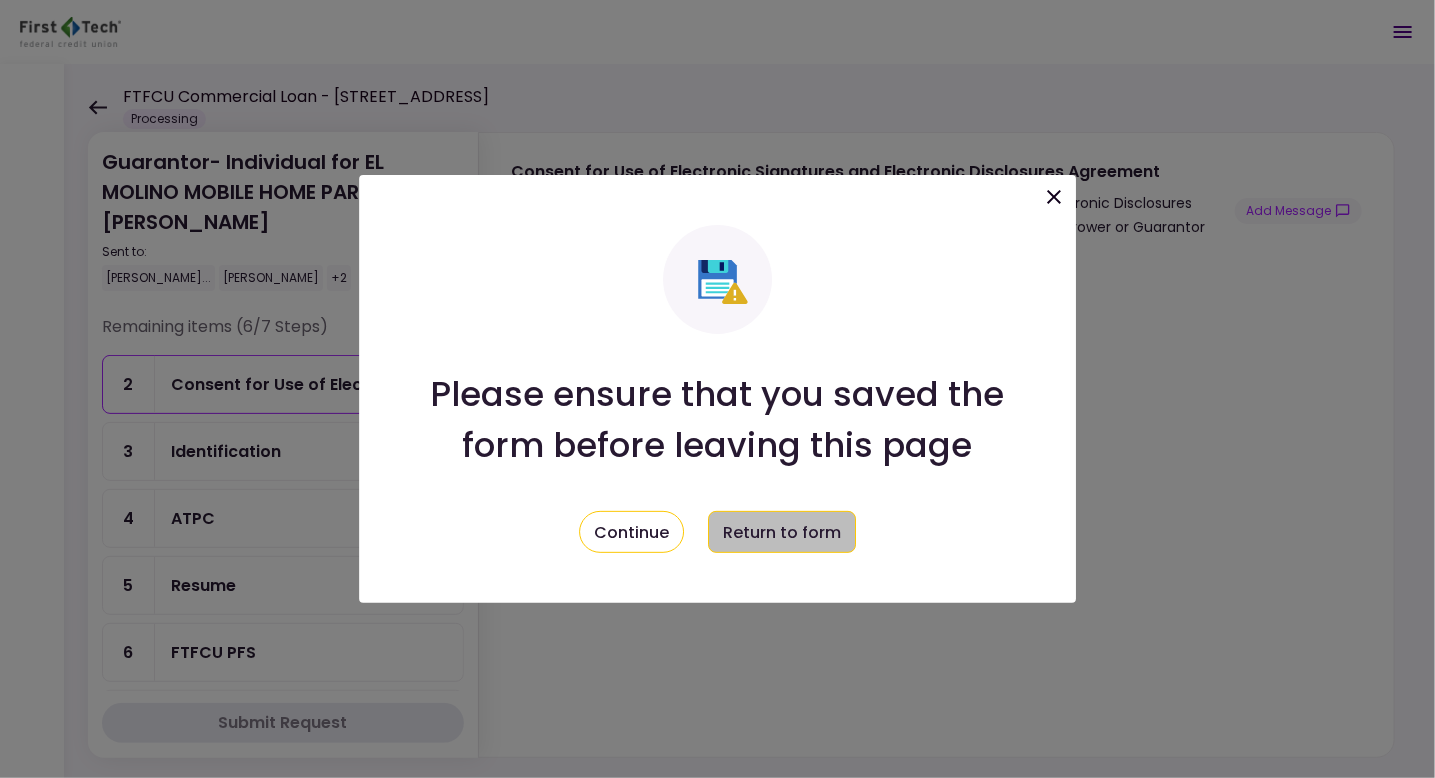 click on "Return to form" at bounding box center [782, 532] 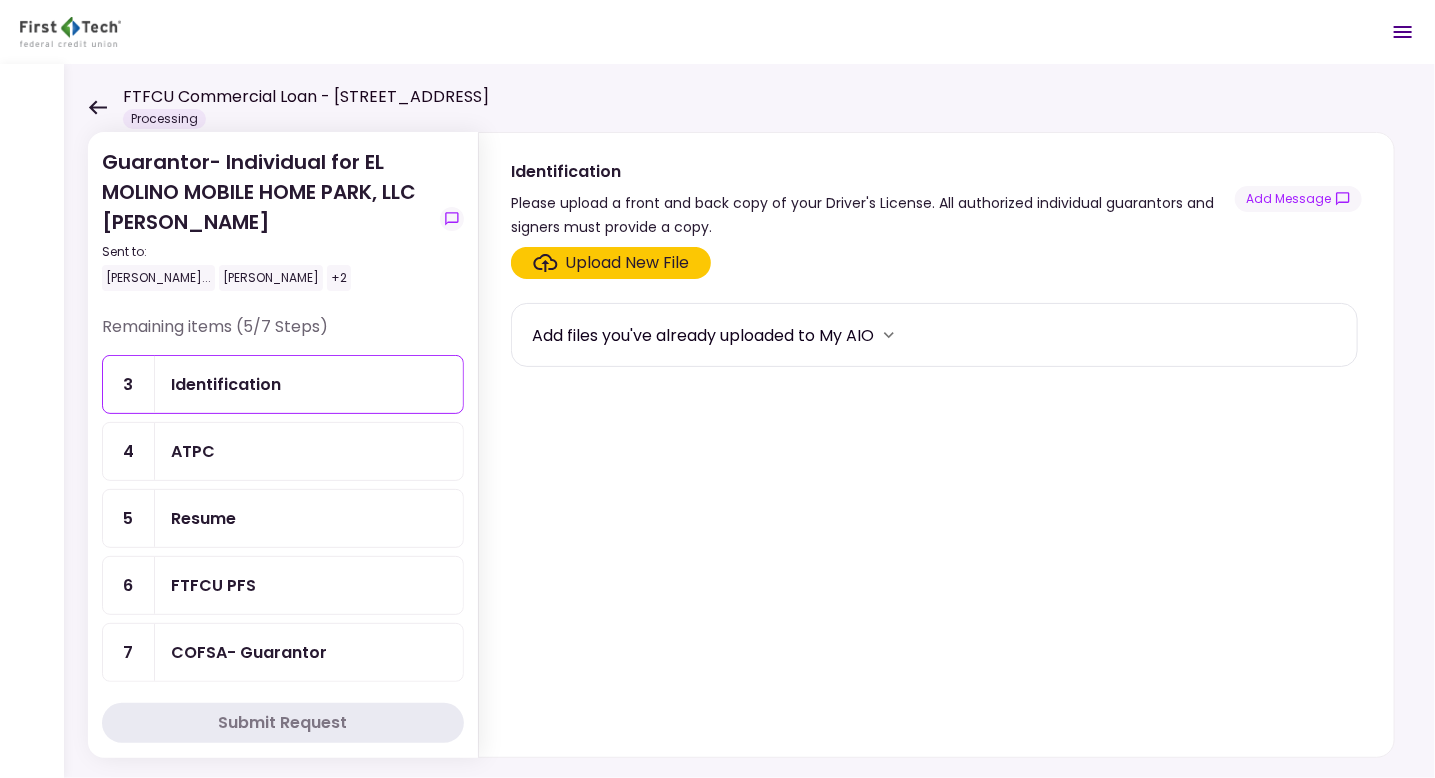 click on "Upload New File" at bounding box center (628, 263) 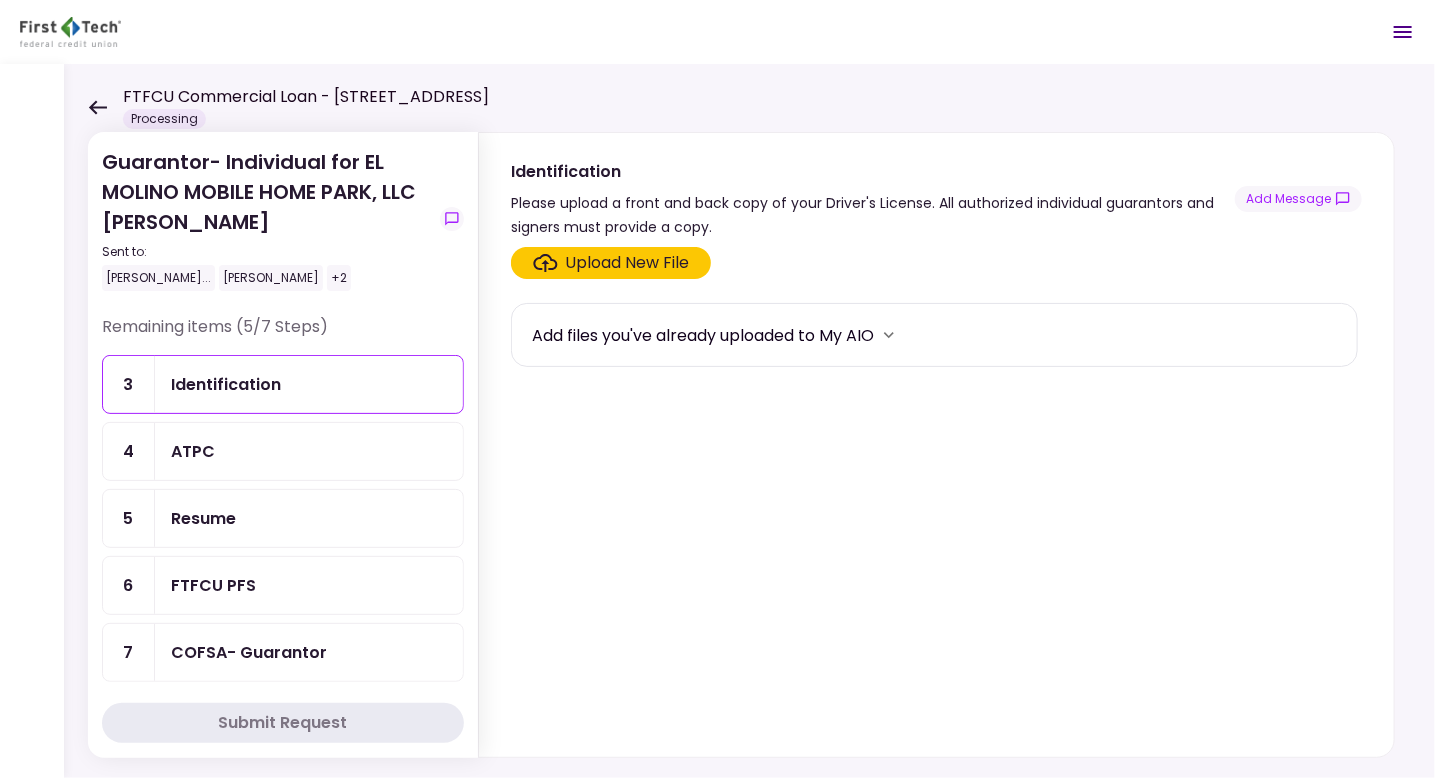 click on "Identification" at bounding box center (226, 384) 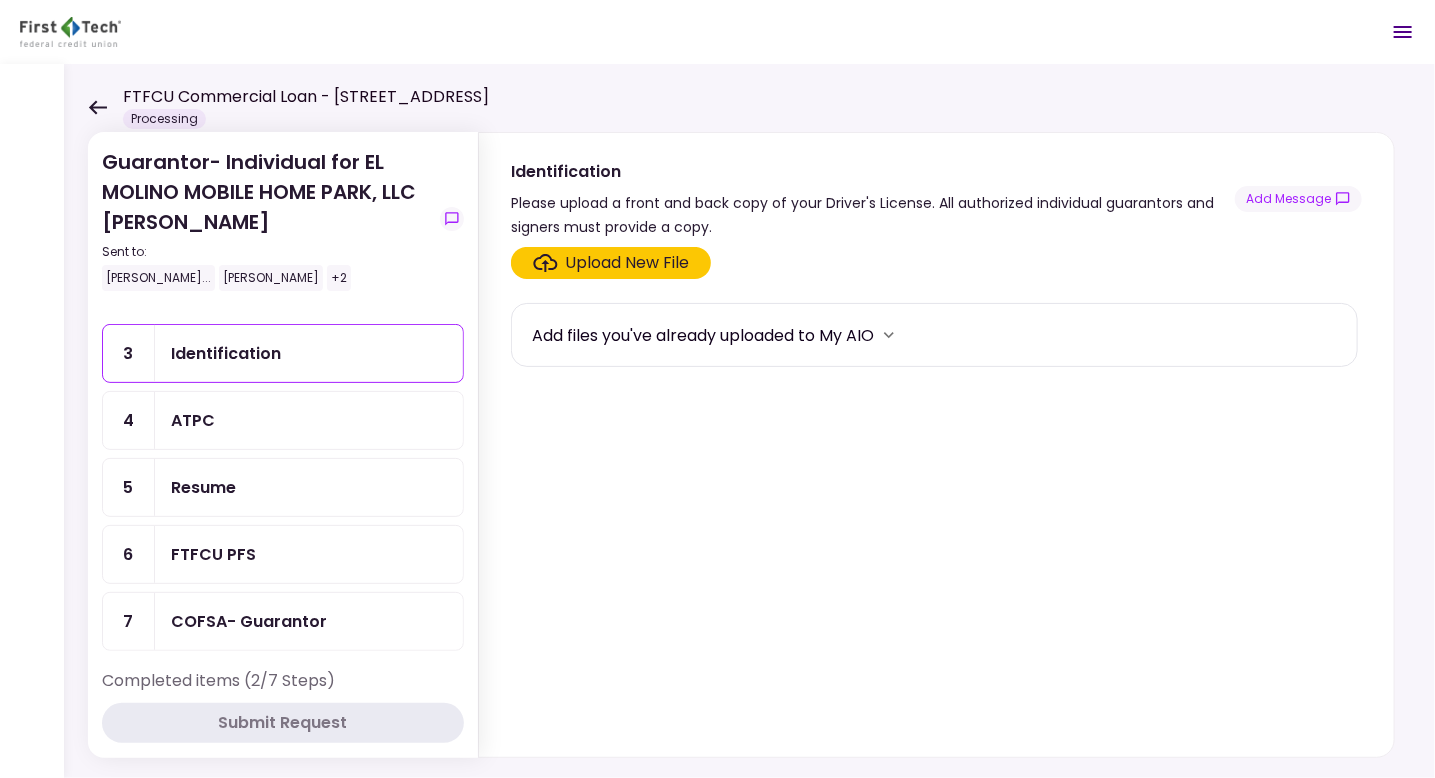 scroll, scrollTop: 0, scrollLeft: 0, axis: both 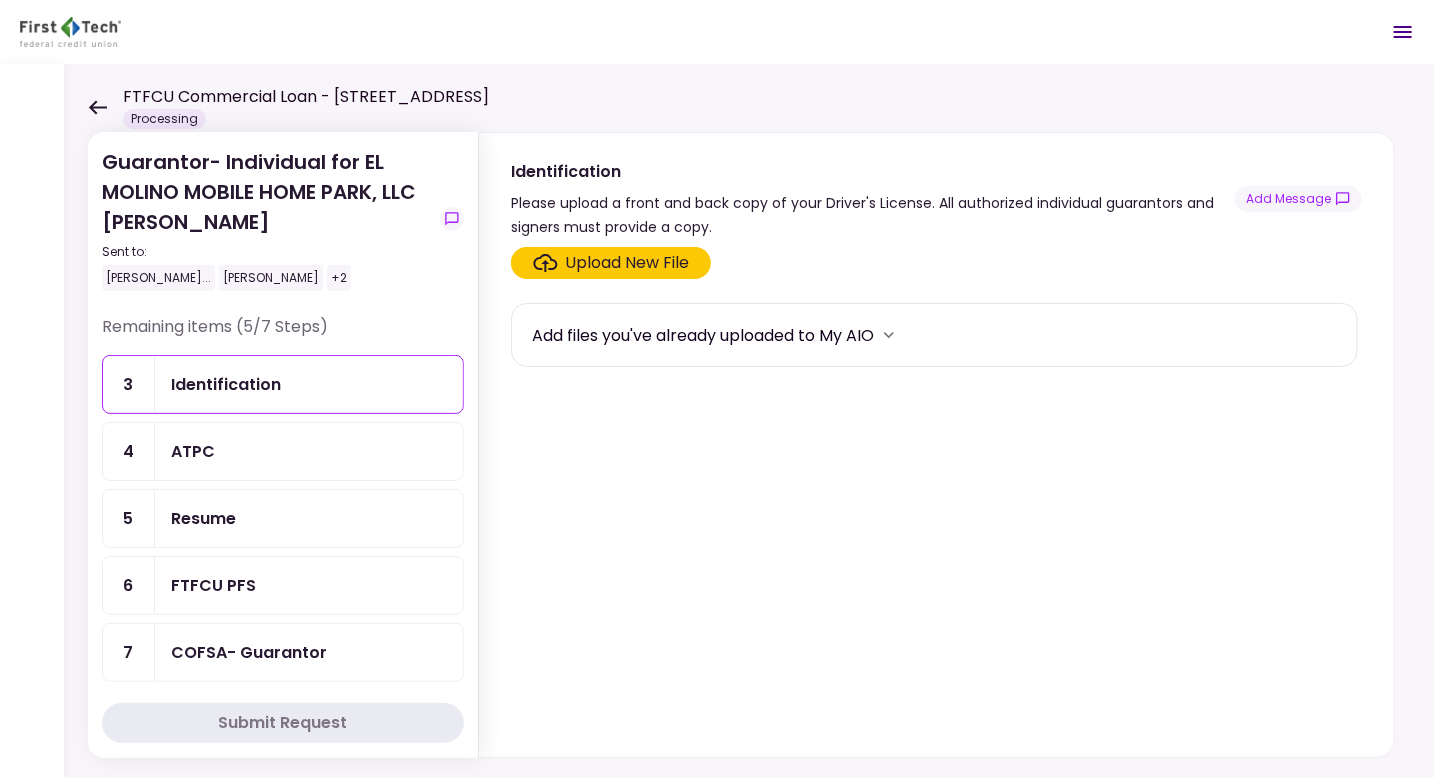 click on "Upload New File" at bounding box center (628, 263) 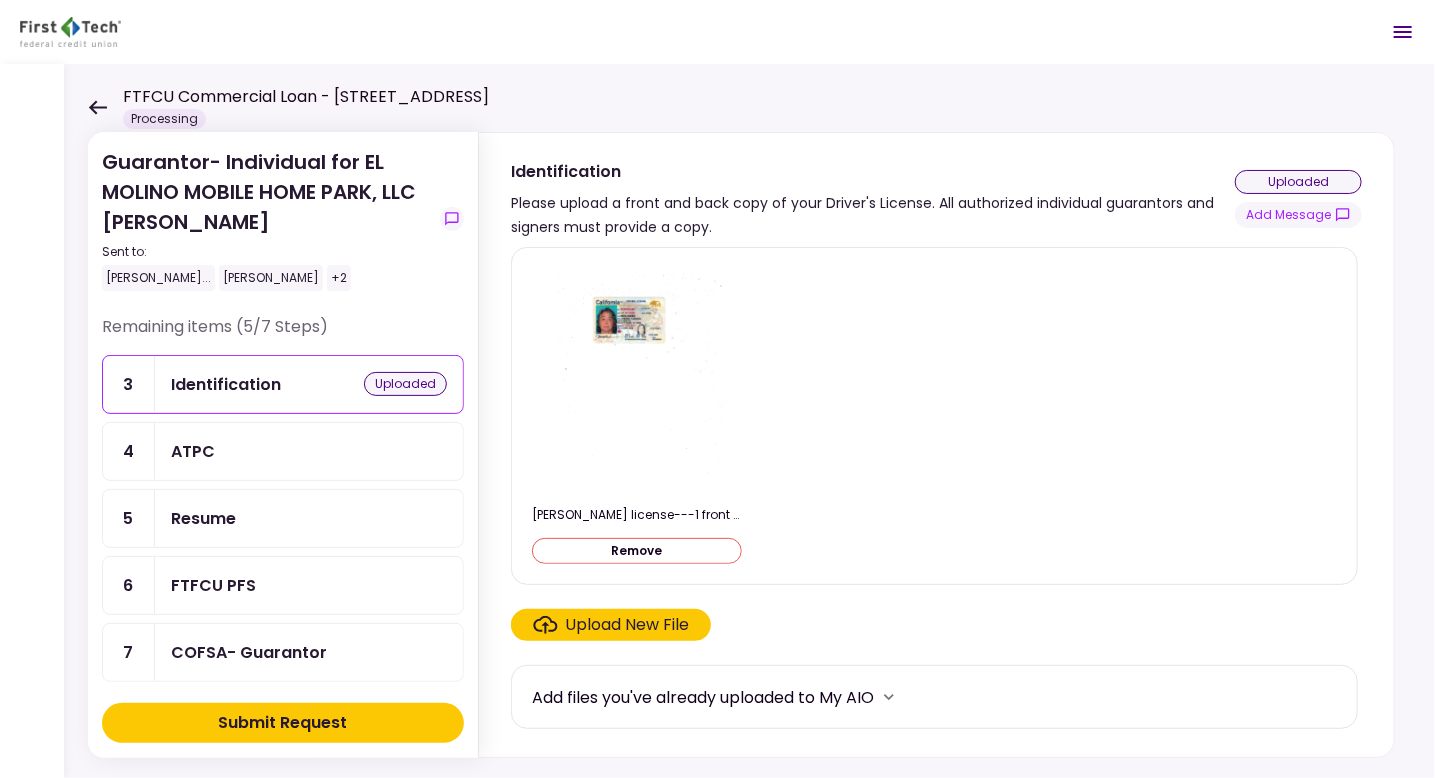 click on "Upload New File" at bounding box center [628, 625] 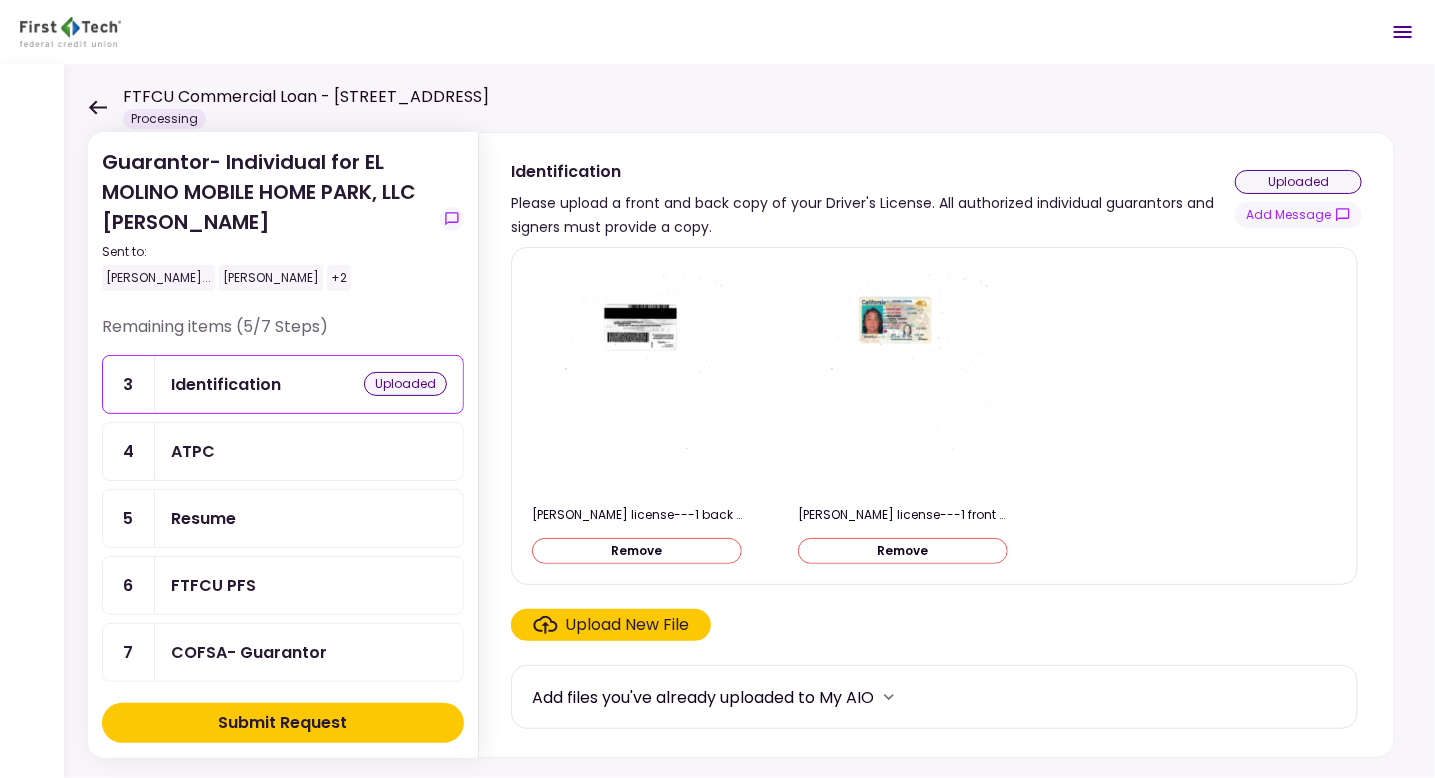 click on "Submit Request" at bounding box center [283, 723] 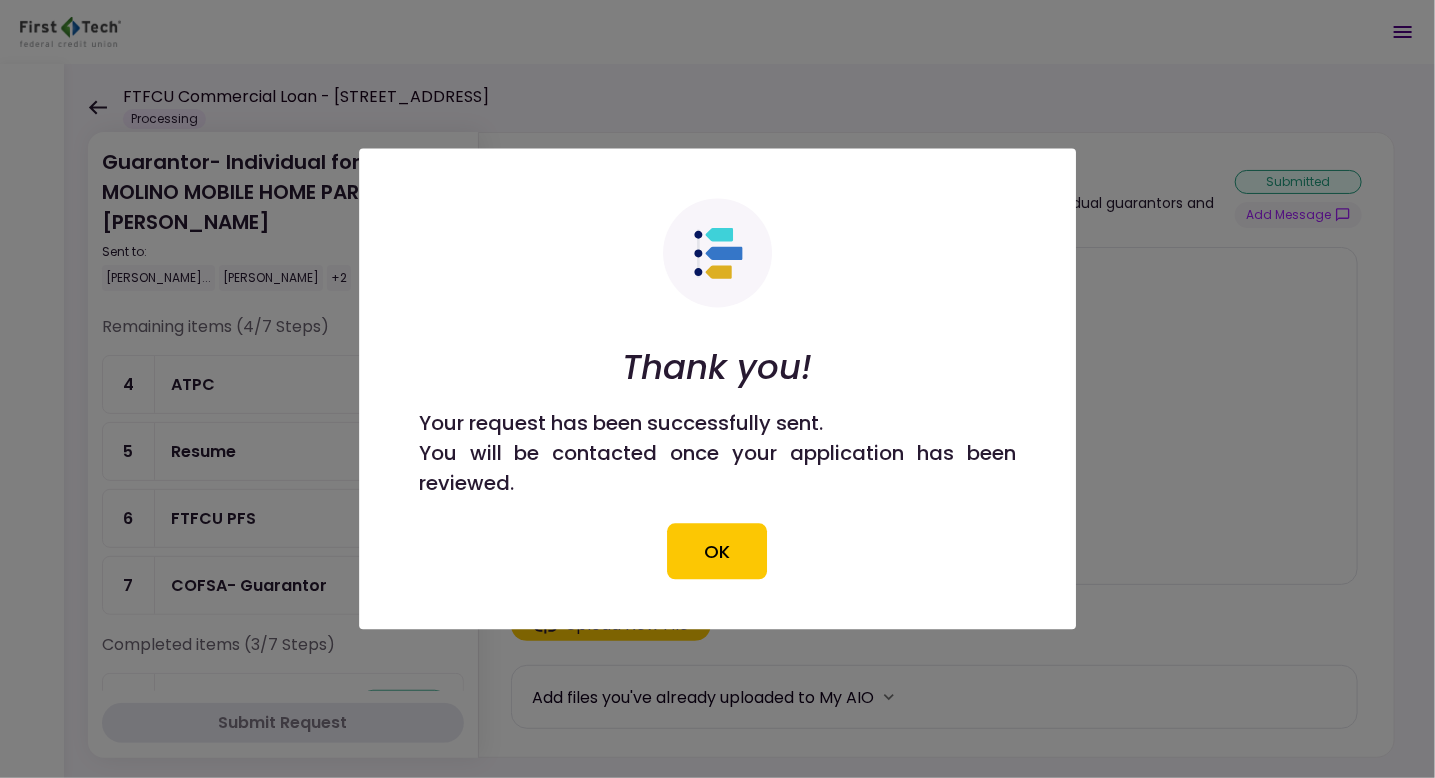 click on "OK" at bounding box center (718, 552) 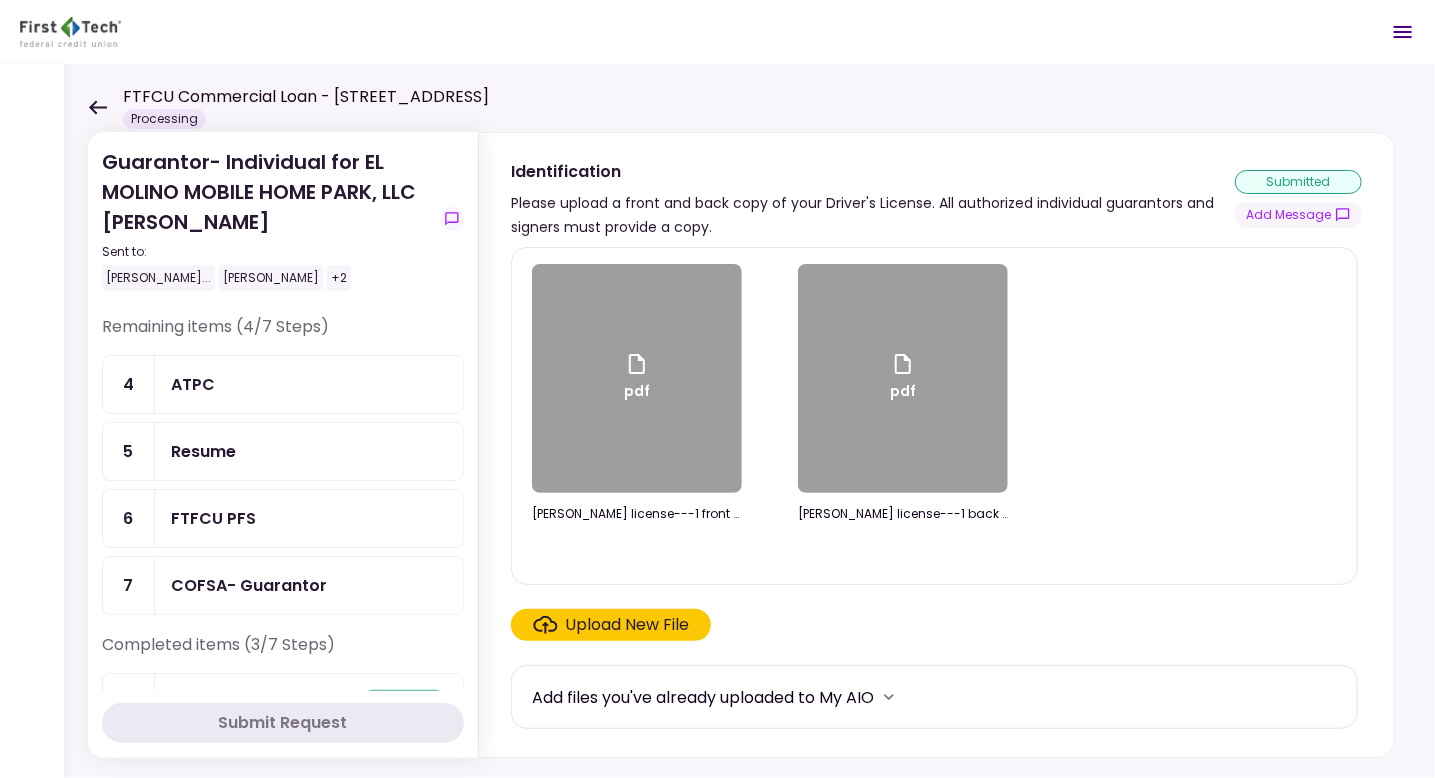 click on "ATPC" at bounding box center (193, 384) 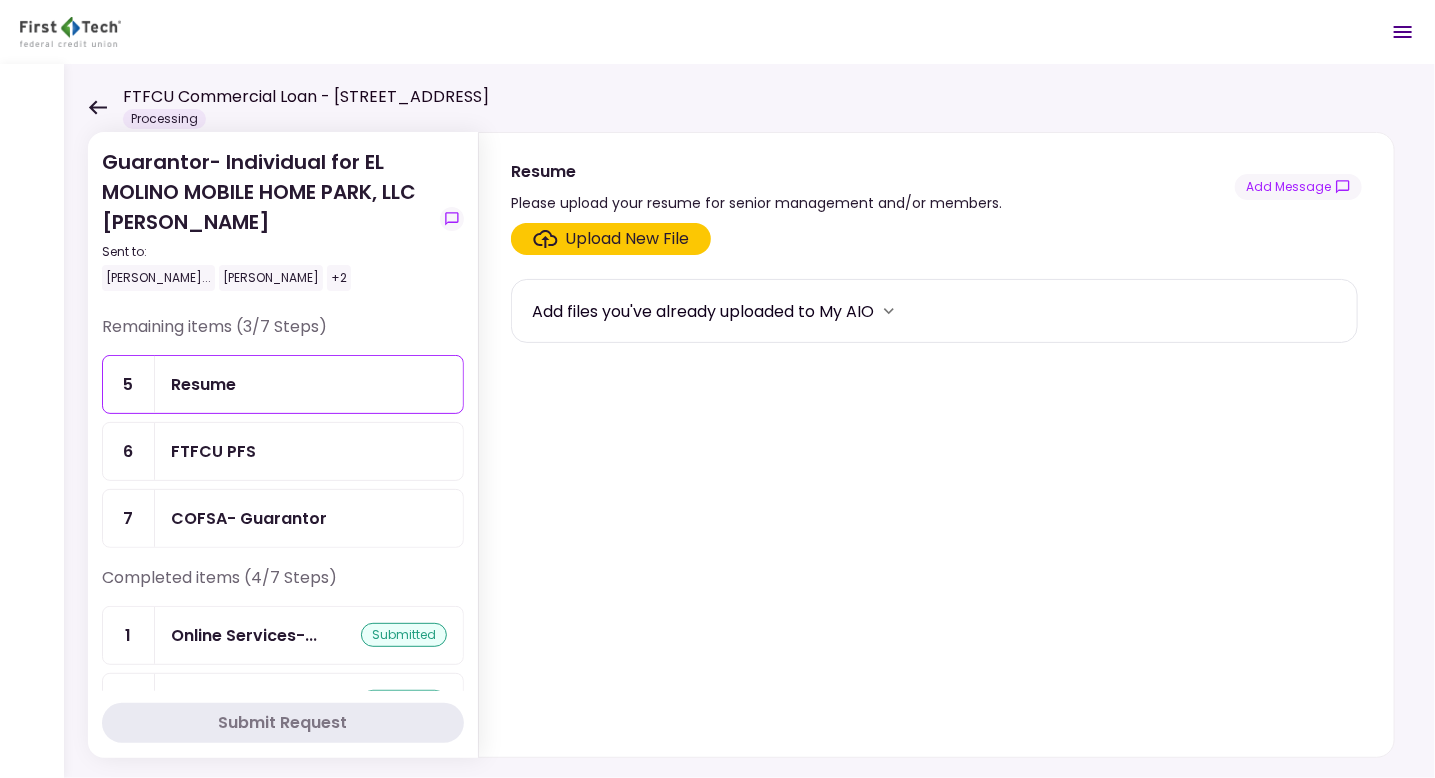 click on "Upload New File" at bounding box center (628, 239) 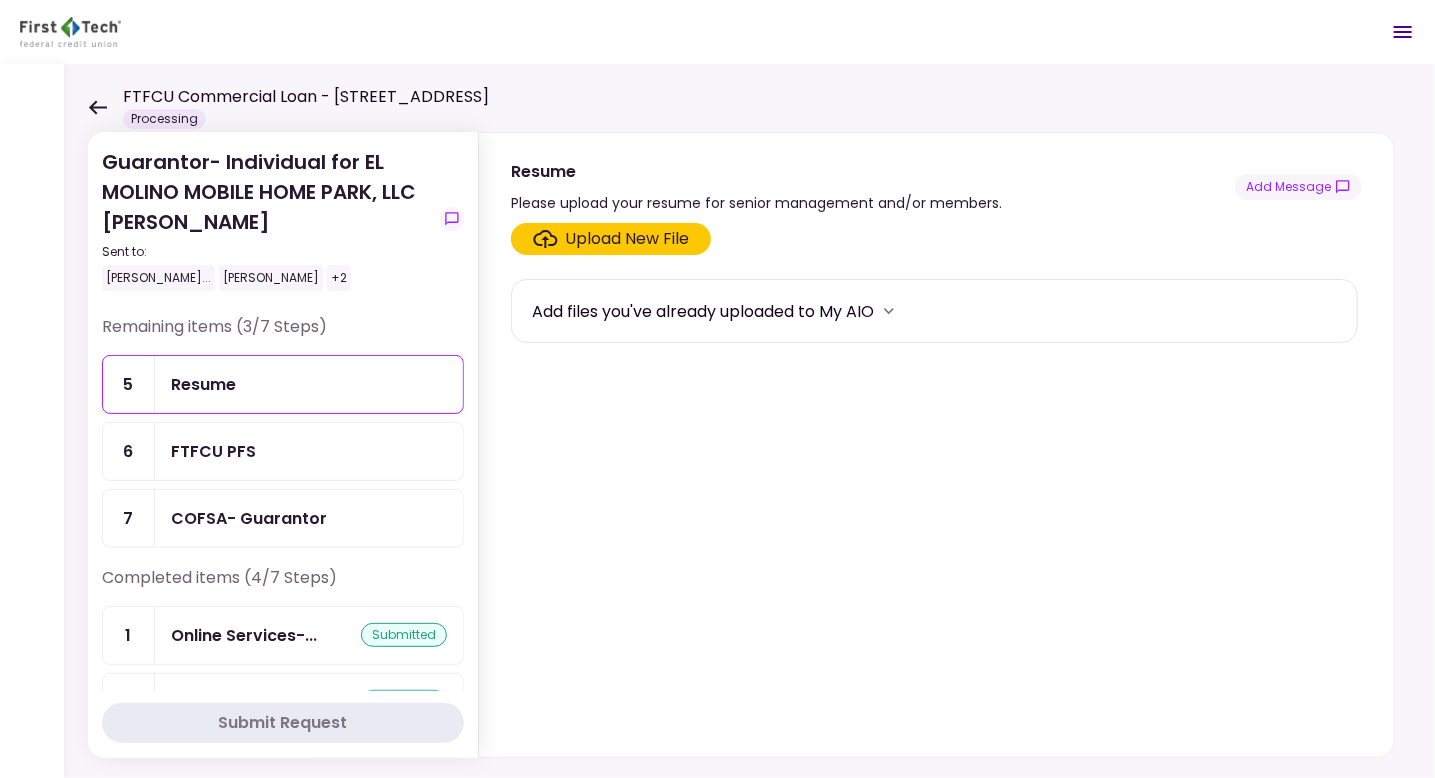 click on "FTFCU PFS" at bounding box center (213, 451) 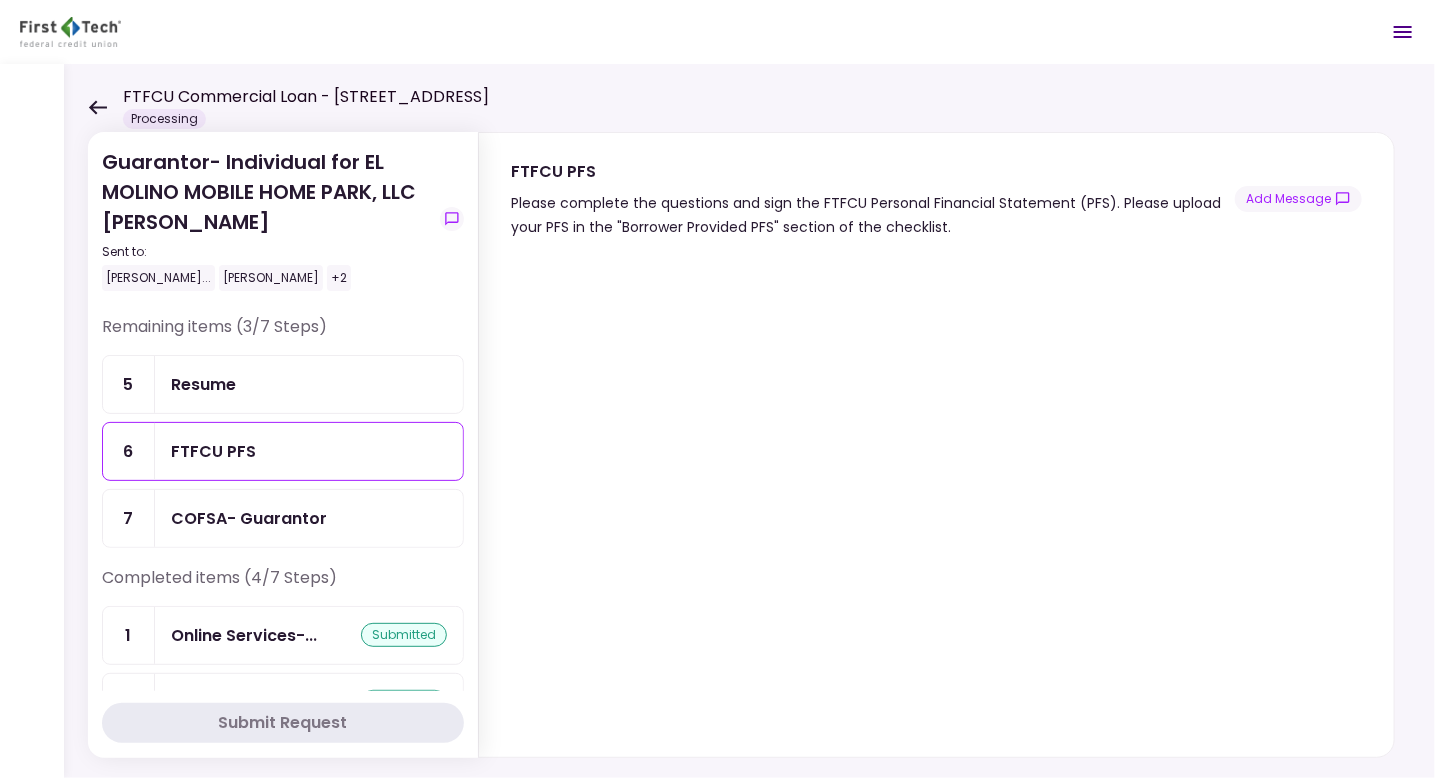 click at bounding box center [936, 498] 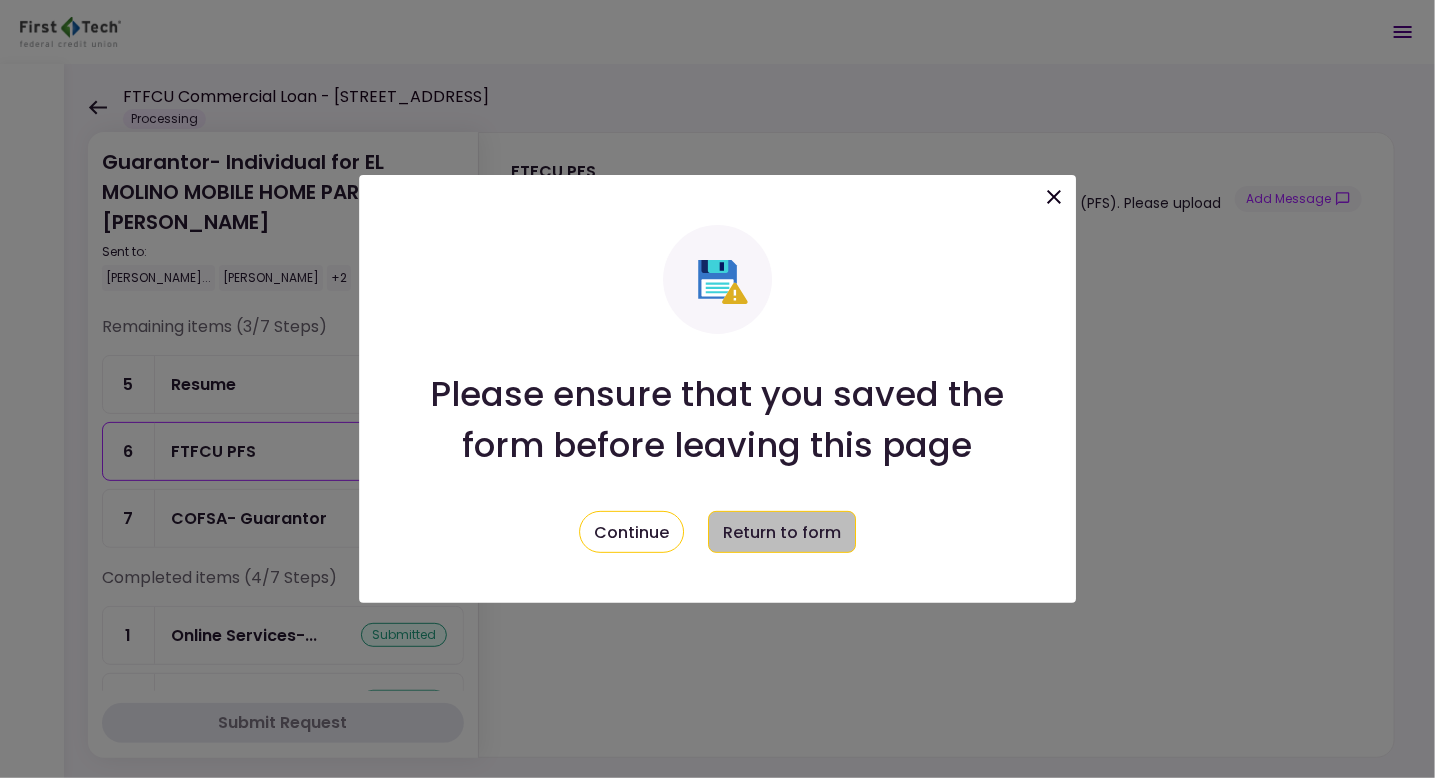 click on "Return to form" at bounding box center (782, 532) 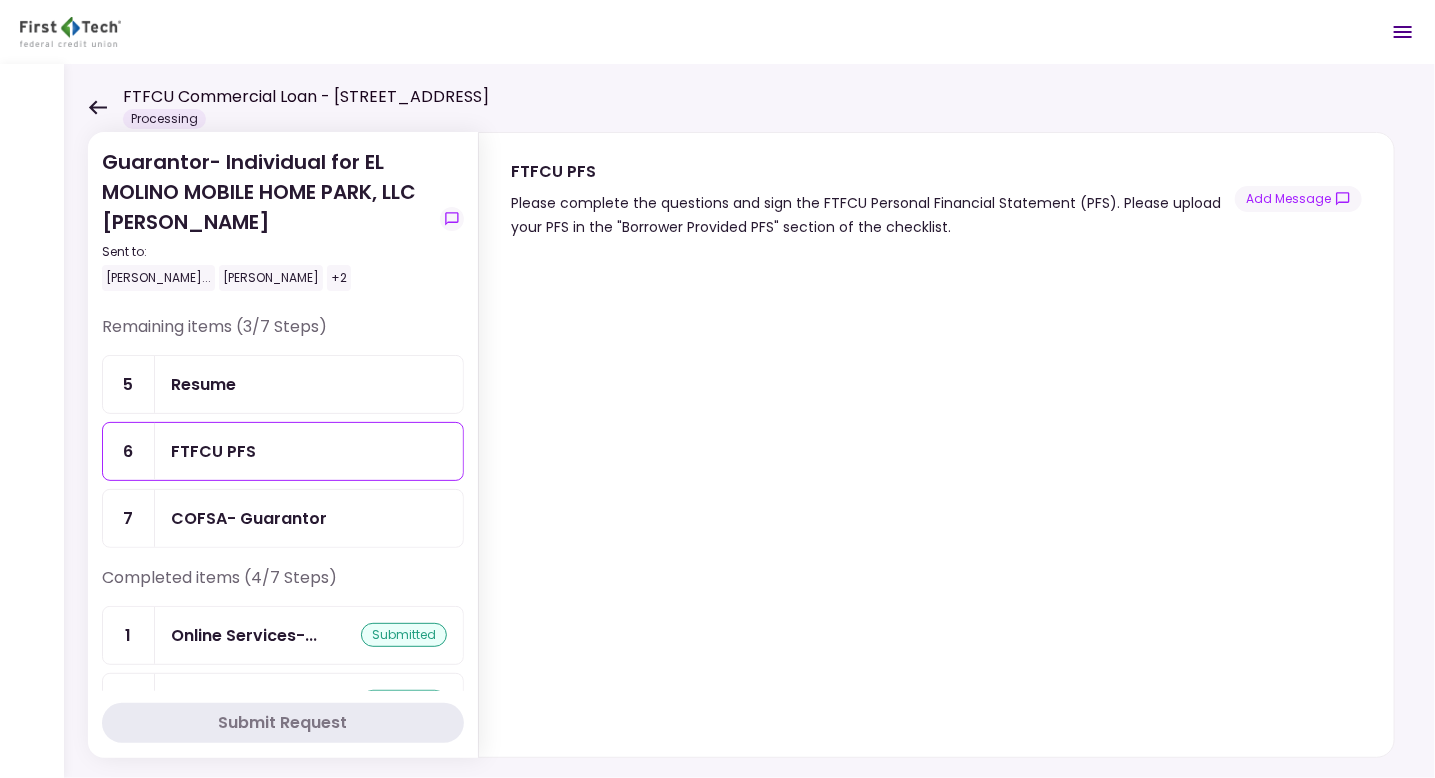 click on "Resume" at bounding box center [203, 384] 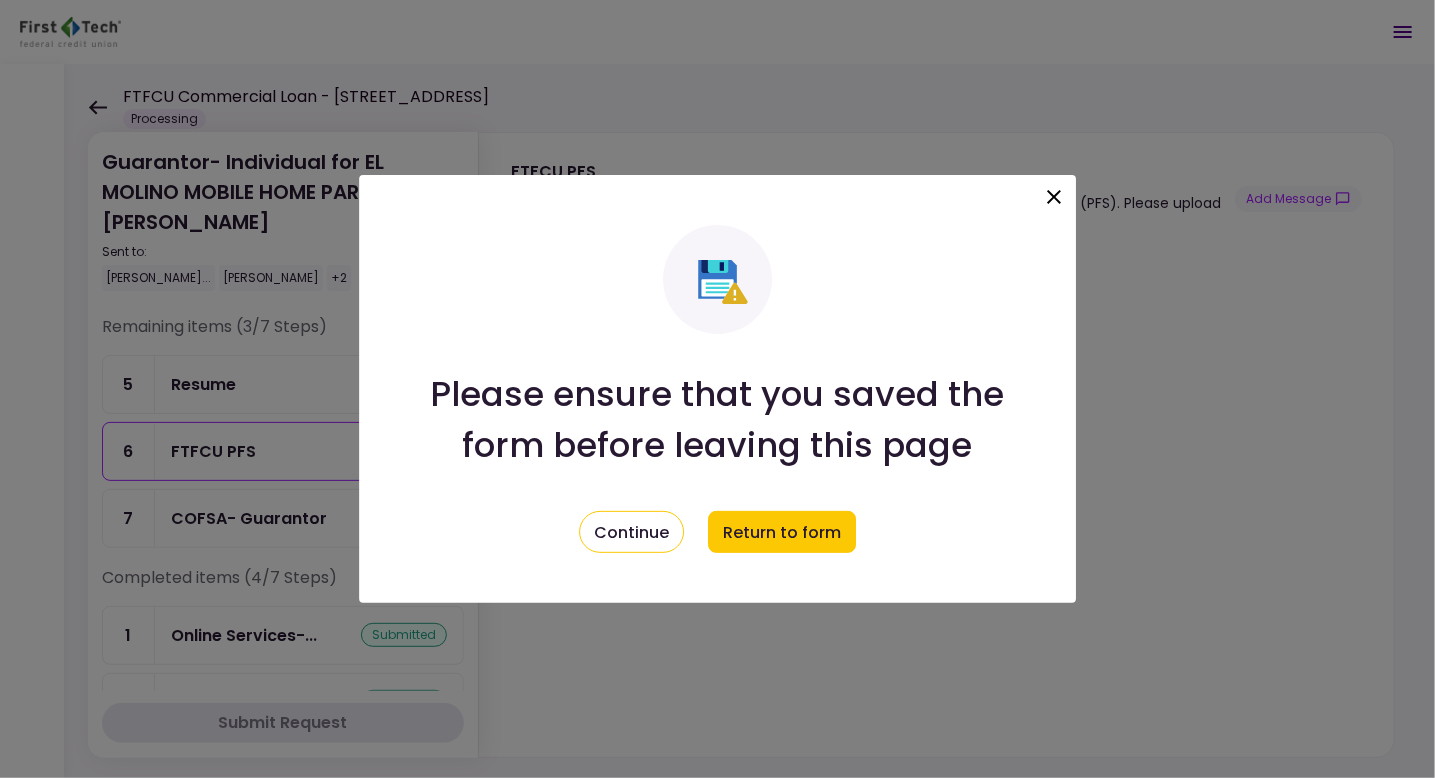 click at bounding box center [1054, 200] 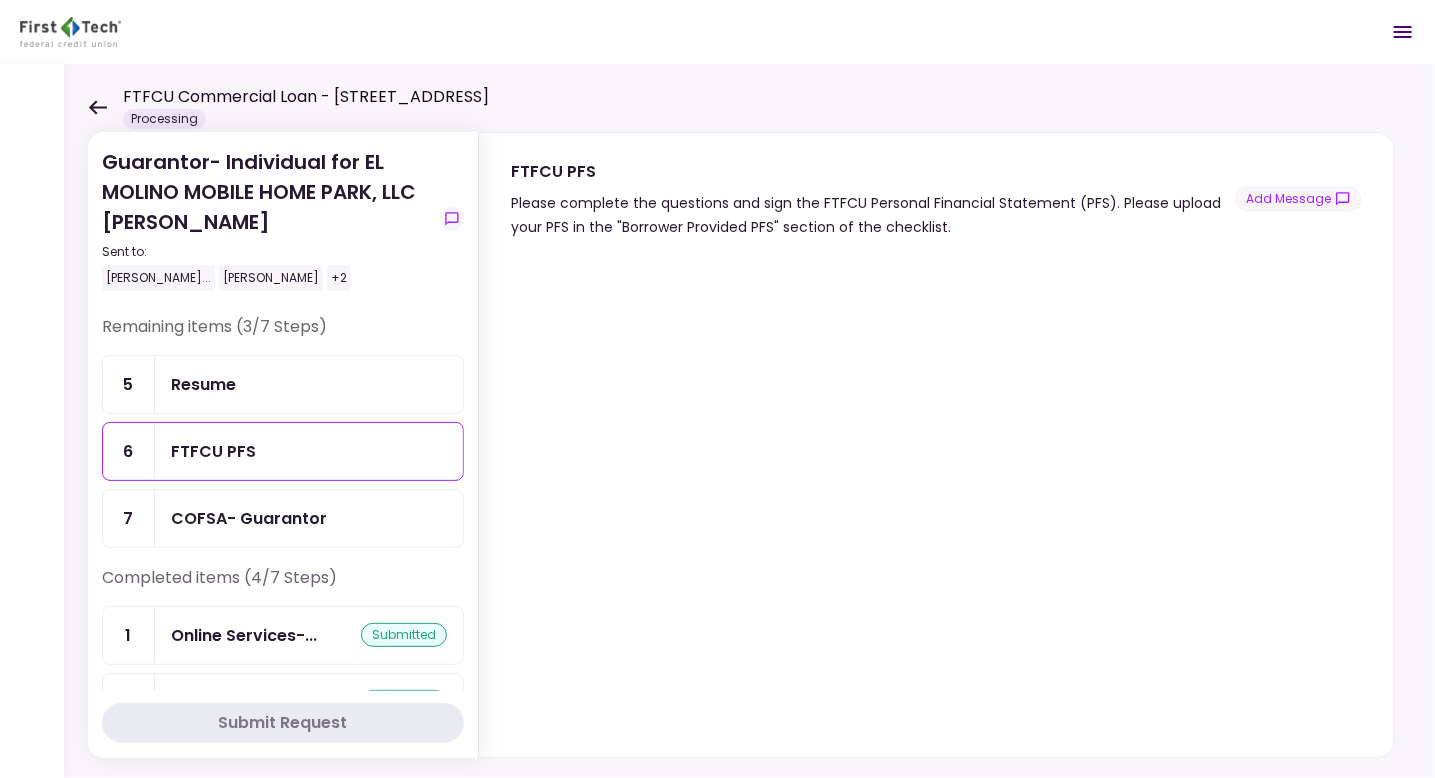 click on "COFSA- Guarantor" at bounding box center [249, 518] 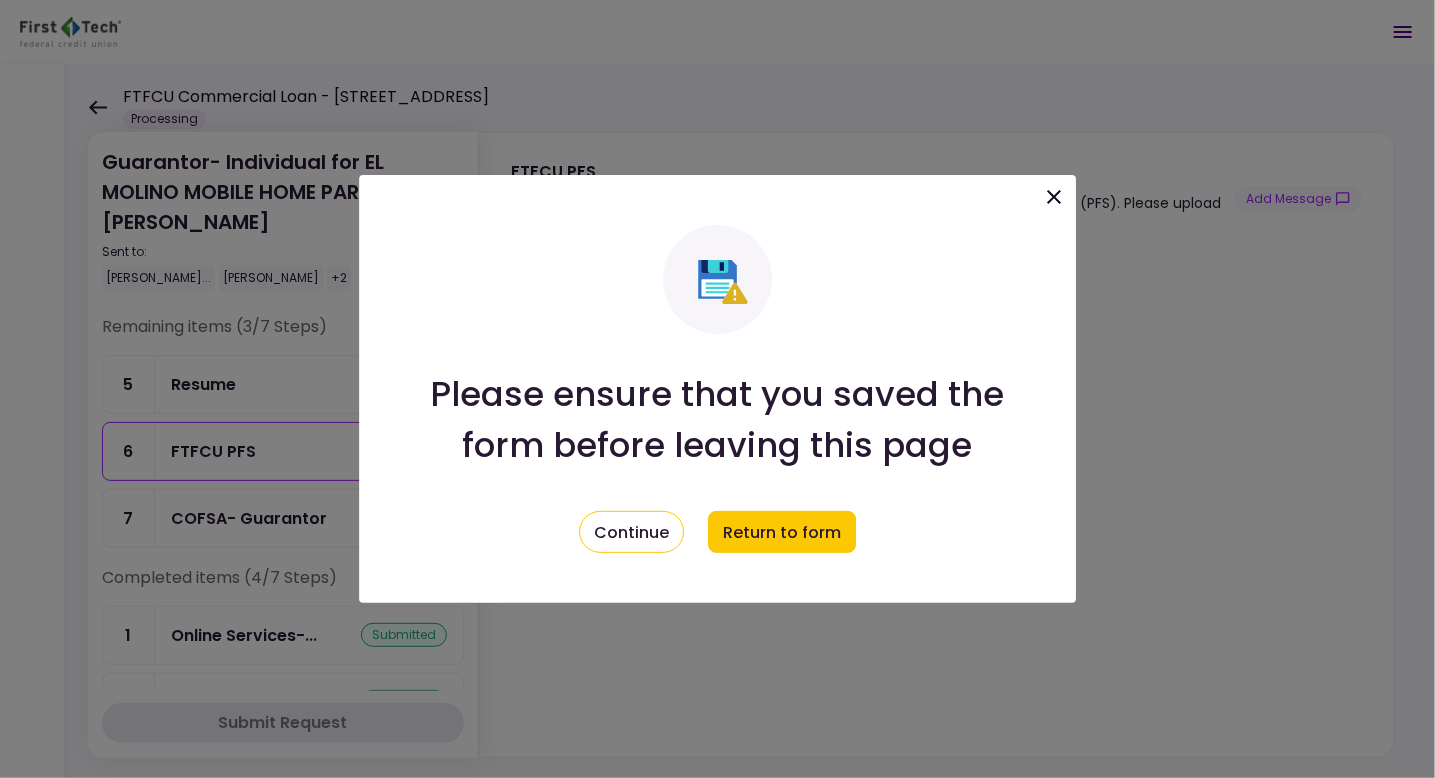 click at bounding box center [717, 389] 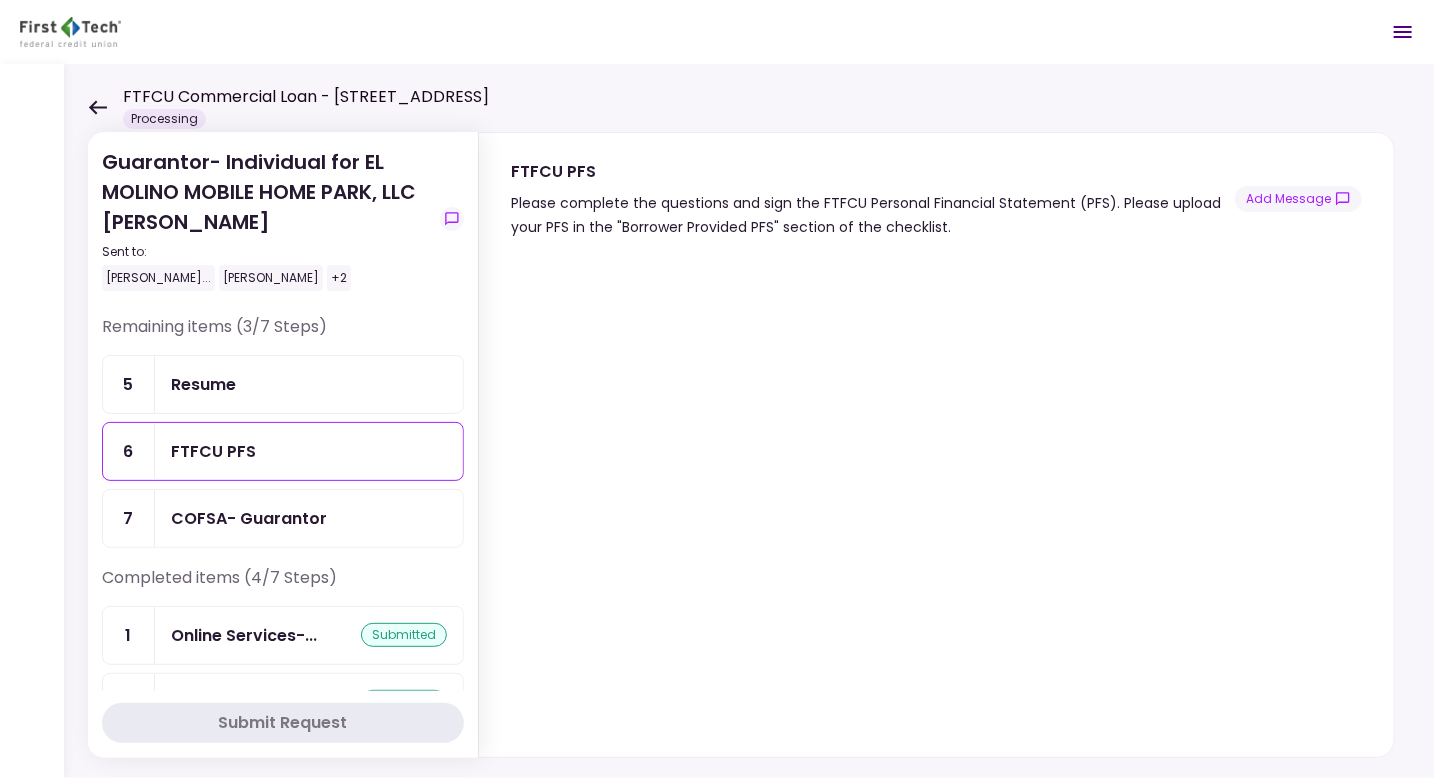 drag, startPoint x: 444, startPoint y: 357, endPoint x: 192, endPoint y: 336, distance: 252.87349 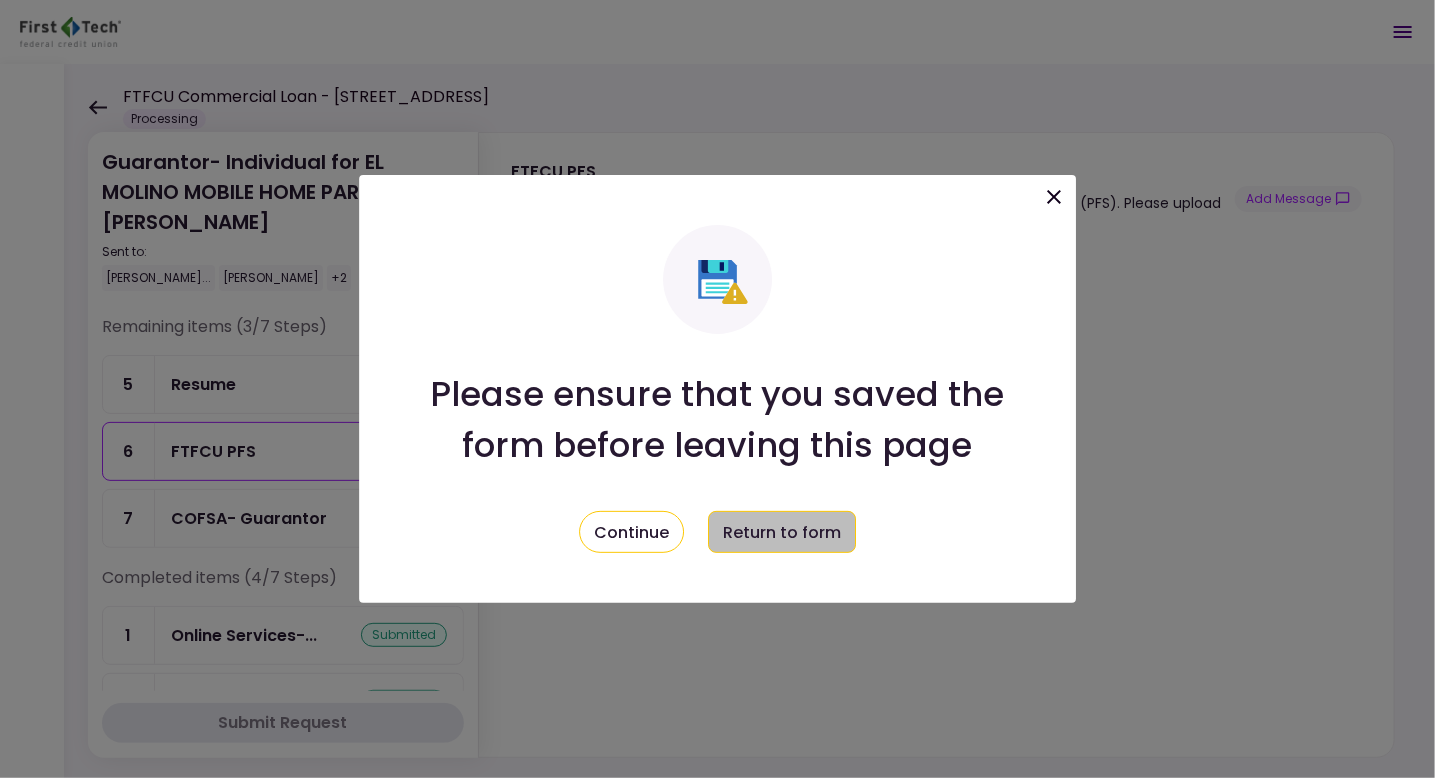 click on "Return to form" at bounding box center [782, 532] 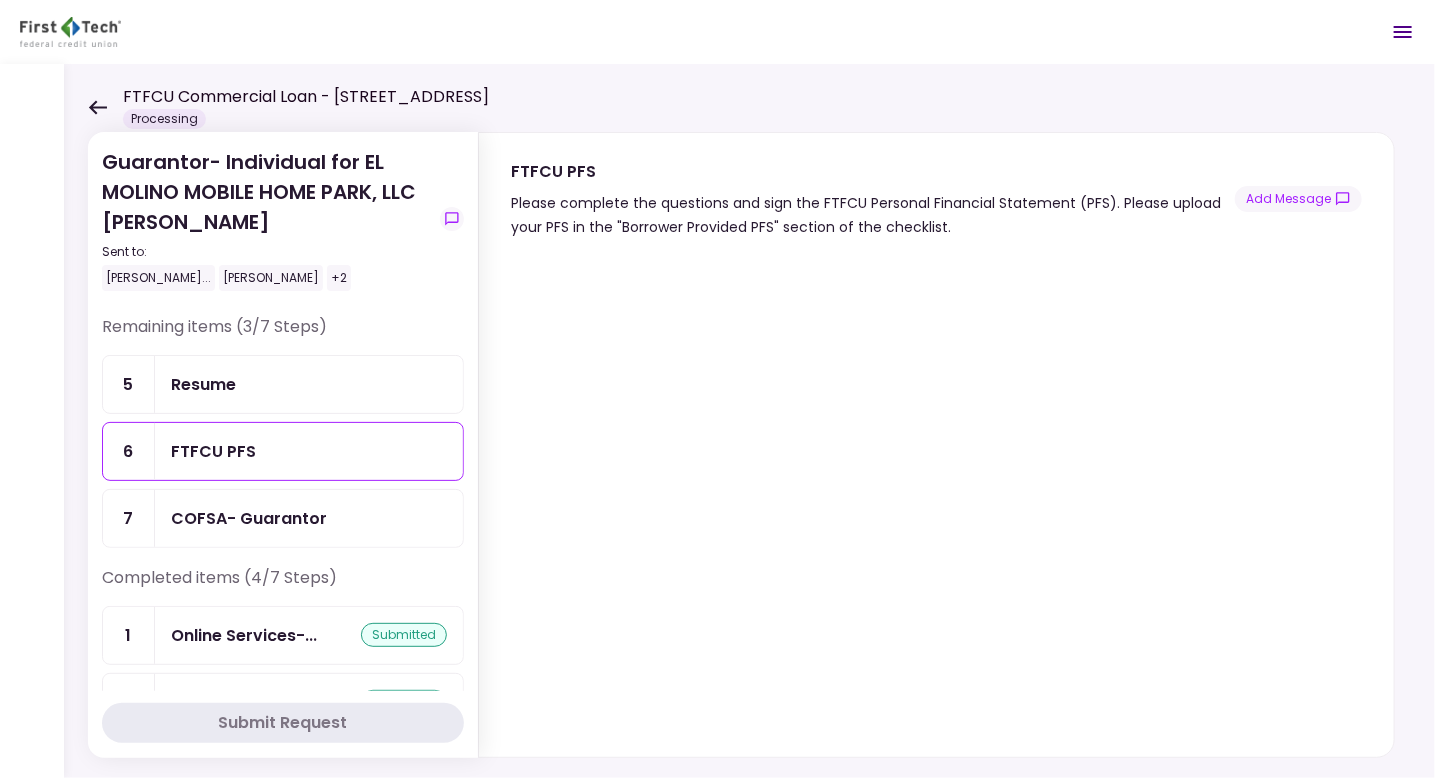 click on "COFSA- Guarantor" at bounding box center (249, 518) 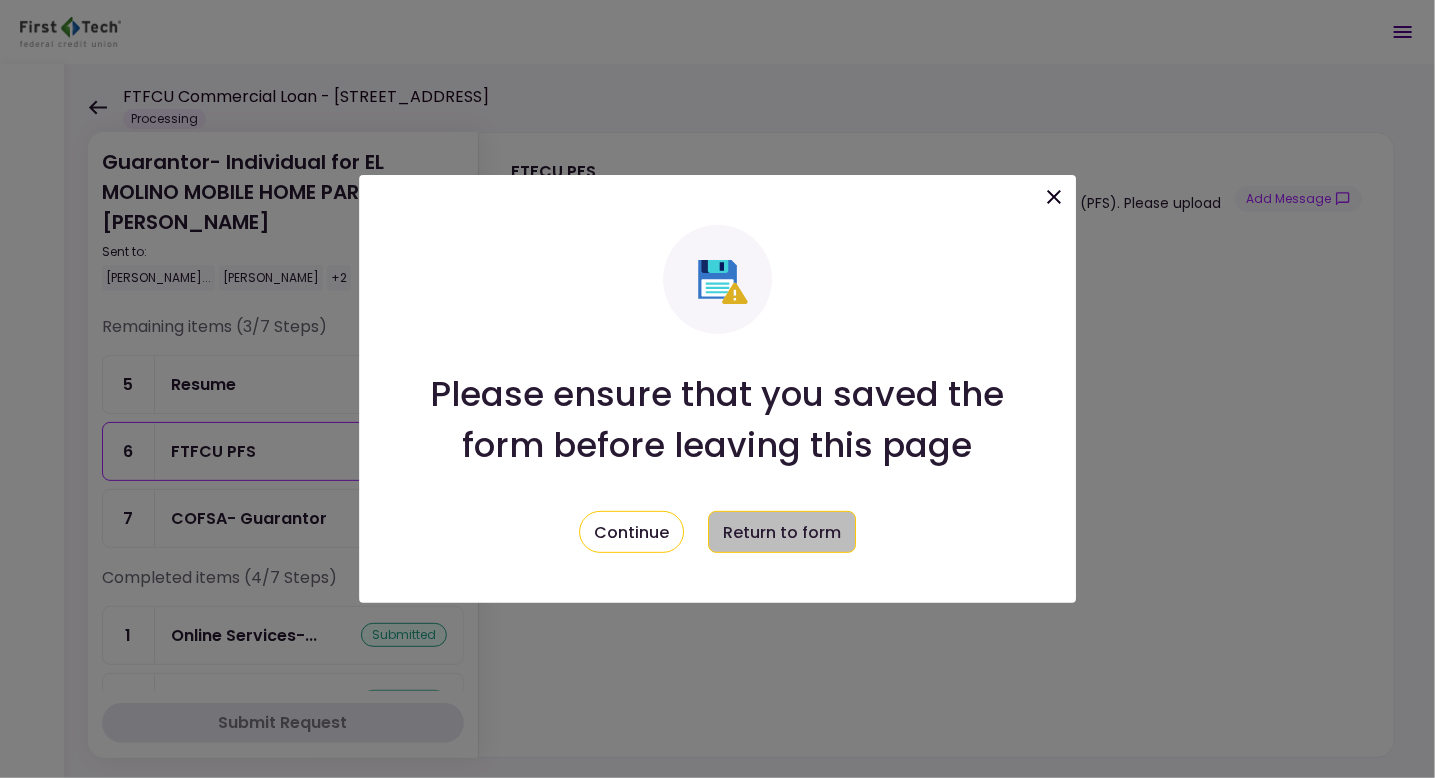 click on "Return to form" at bounding box center (782, 532) 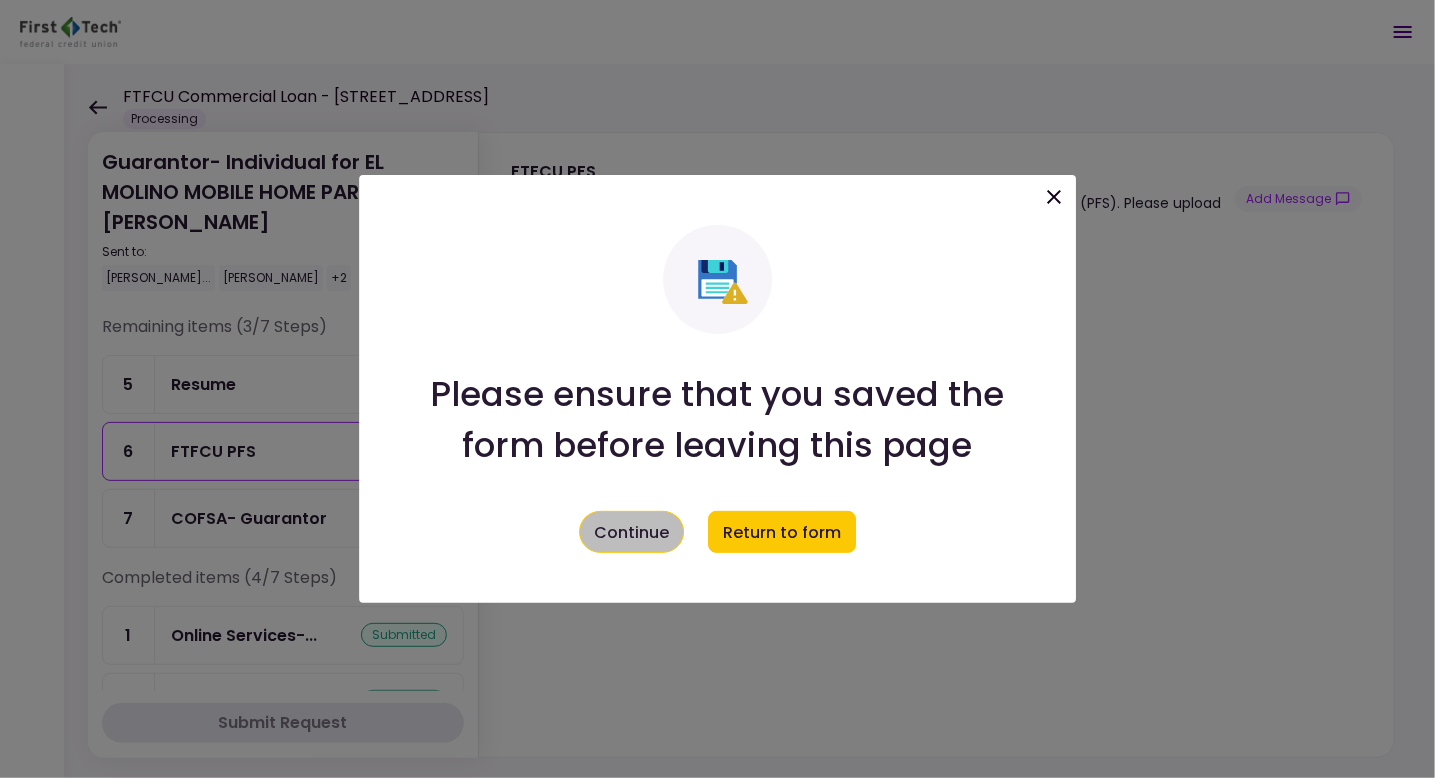 click on "Continue" at bounding box center [631, 532] 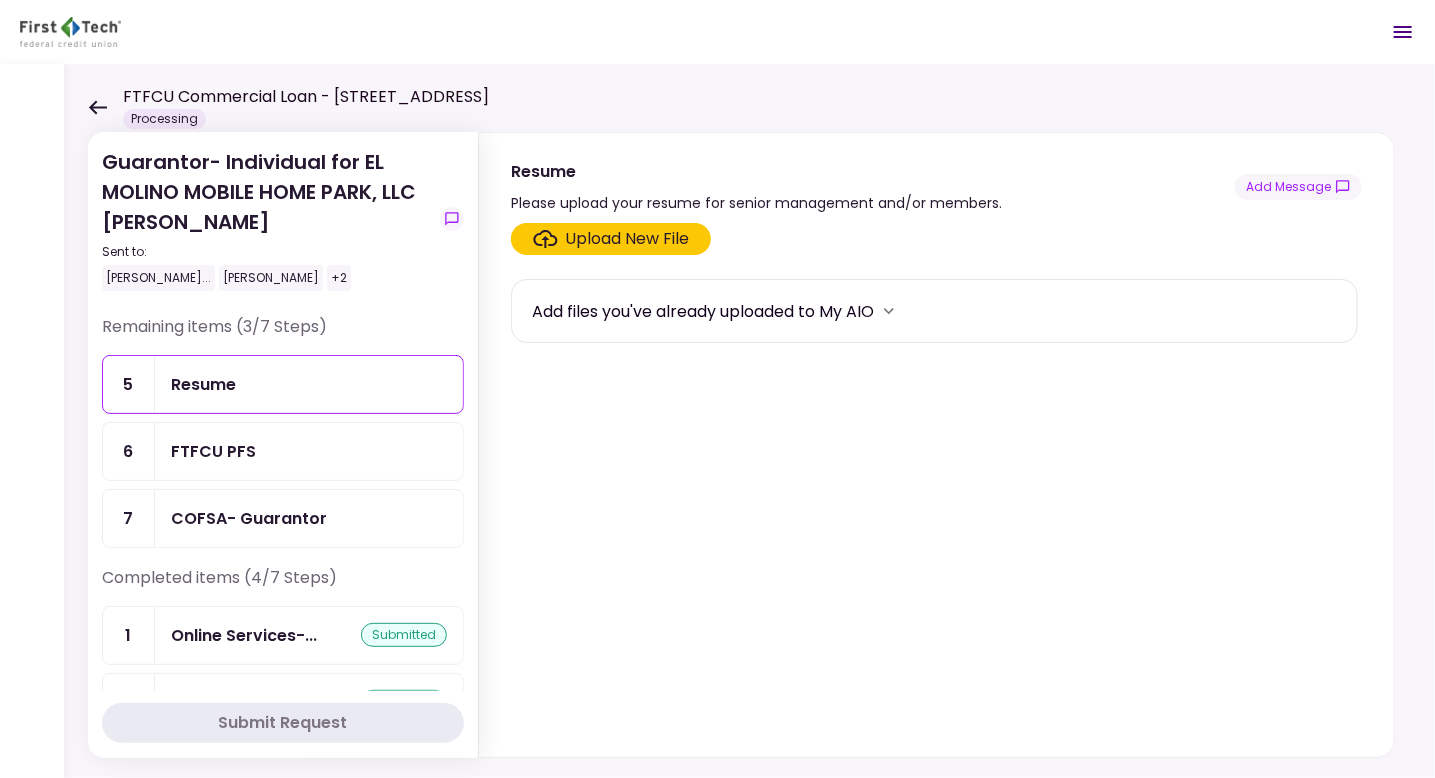 click on "COFSA- Guarantor" at bounding box center [249, 518] 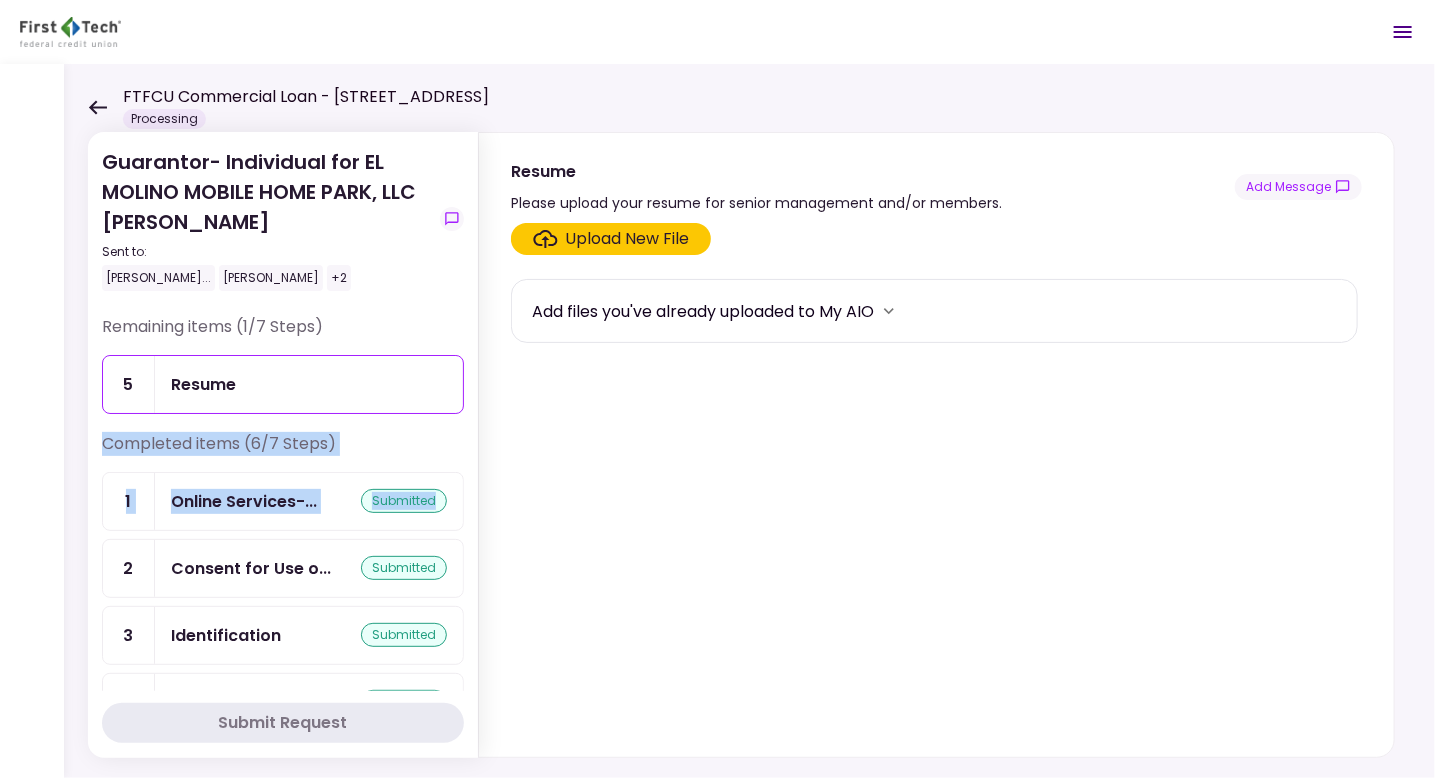 drag, startPoint x: 457, startPoint y: 477, endPoint x: 451, endPoint y: 511, distance: 34.525352 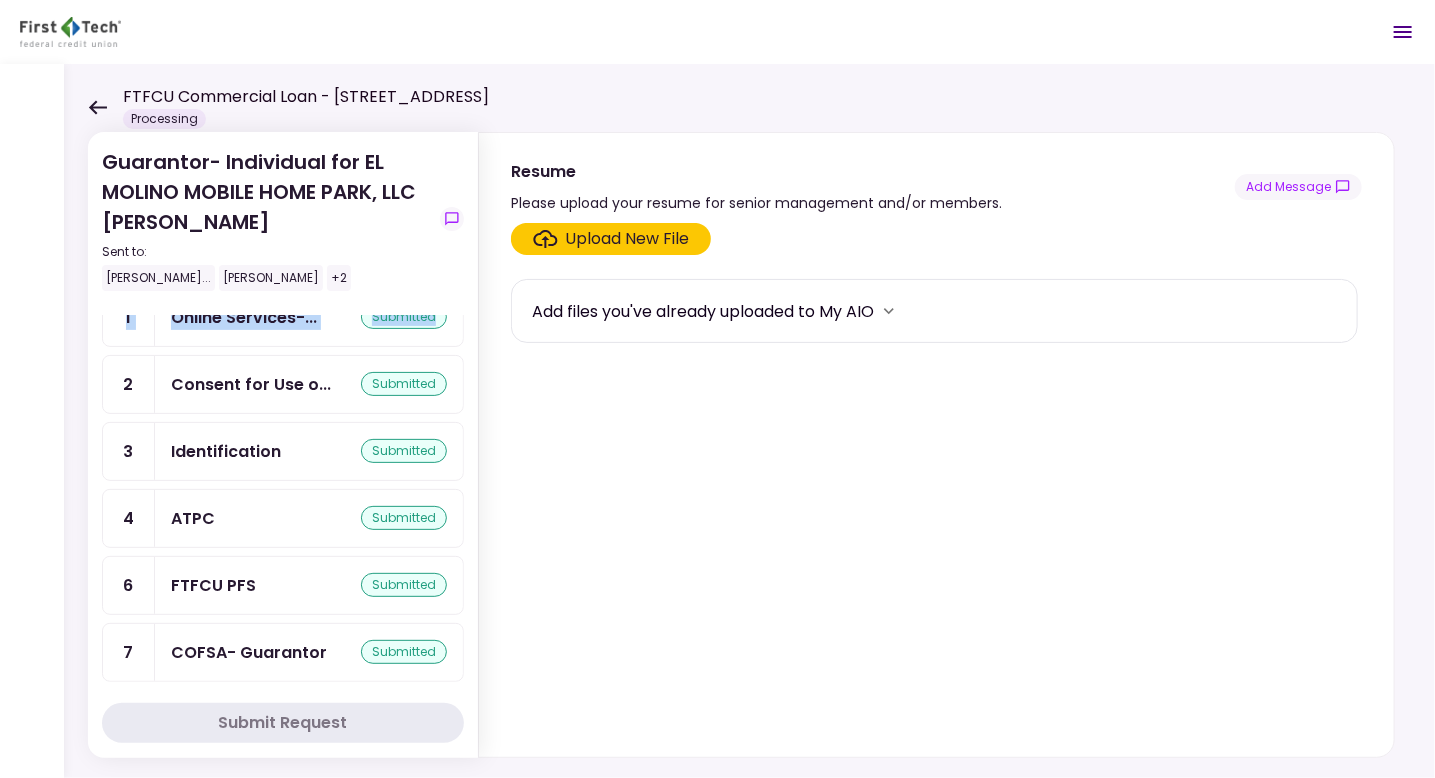 scroll, scrollTop: 0, scrollLeft: 0, axis: both 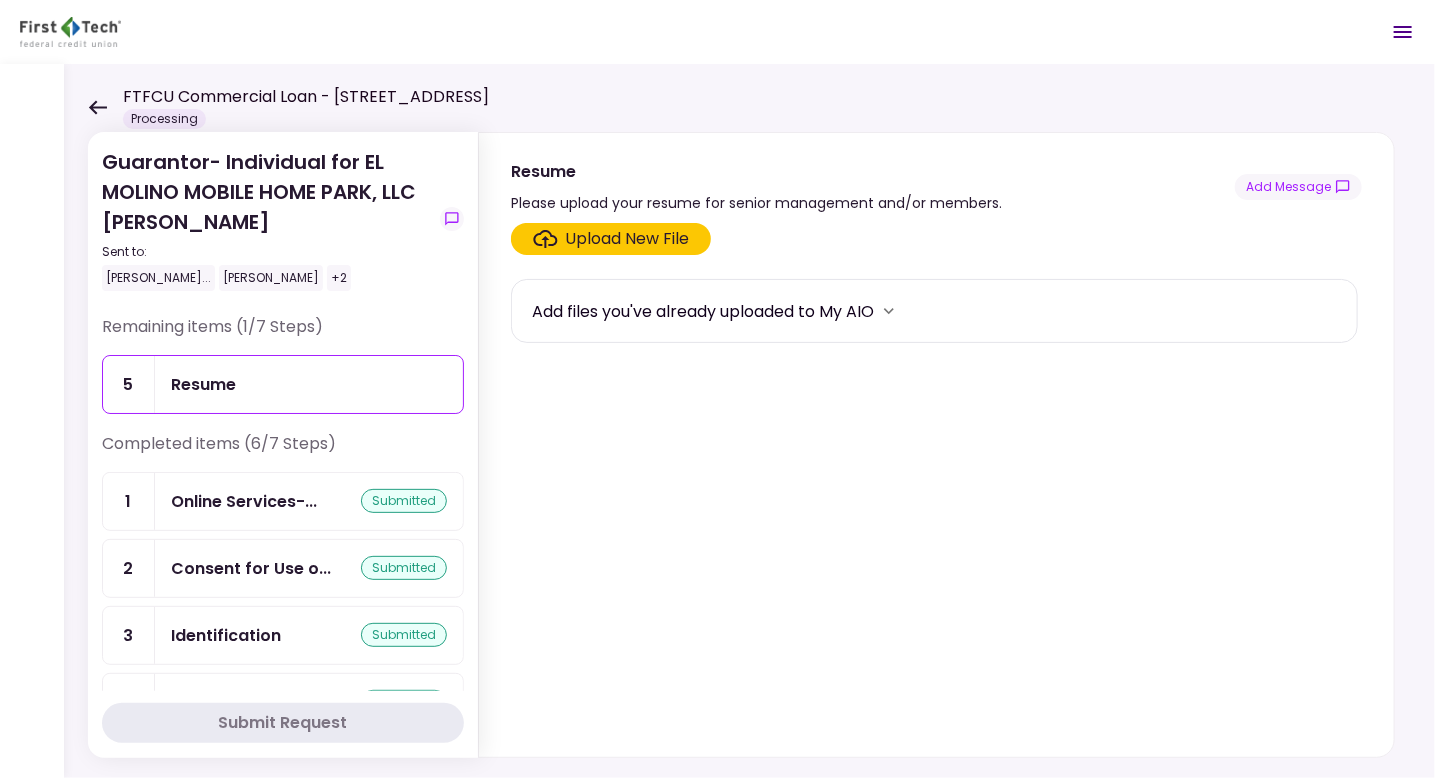 click on "Upload New File Add files you've already uploaded to My AIO" at bounding box center (936, 486) 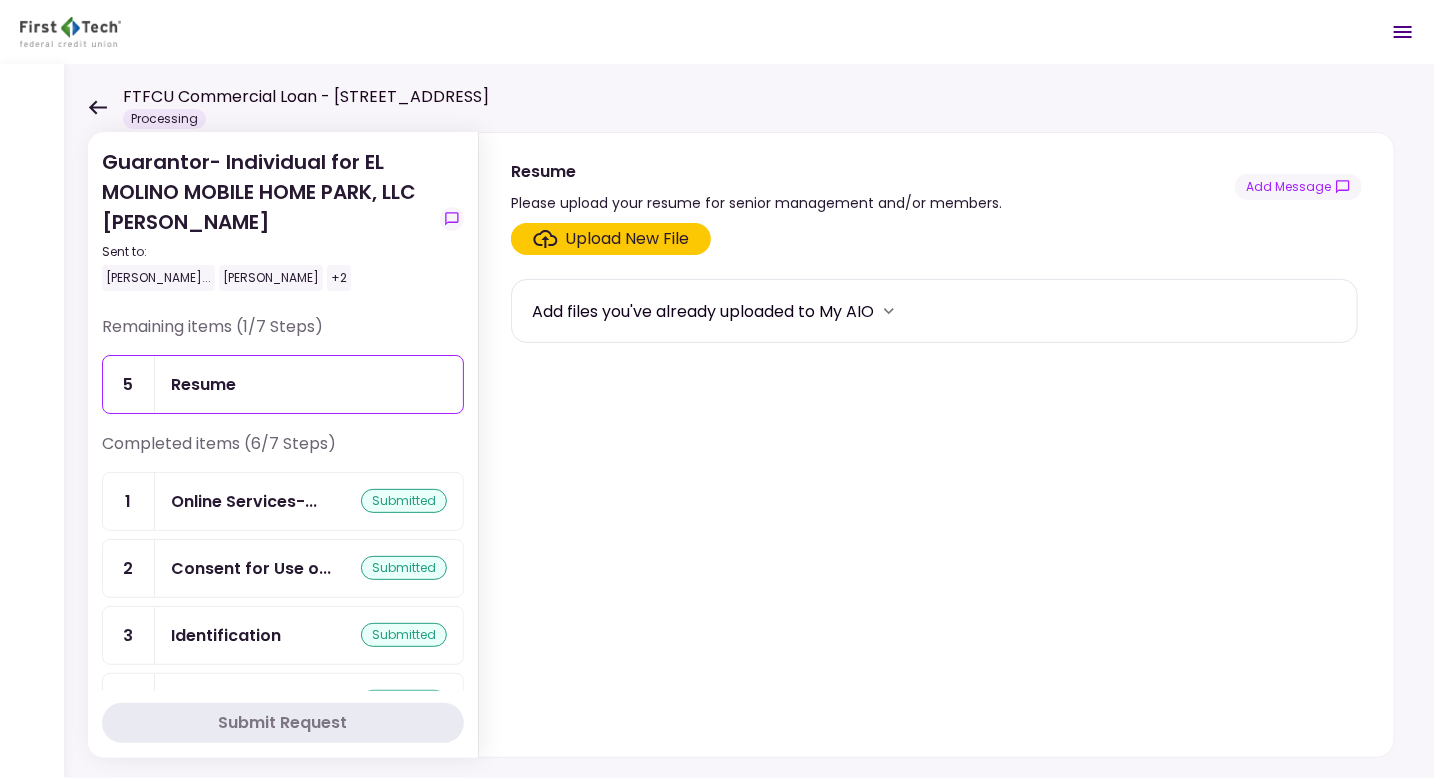 click on "Upload New File" at bounding box center (628, 239) 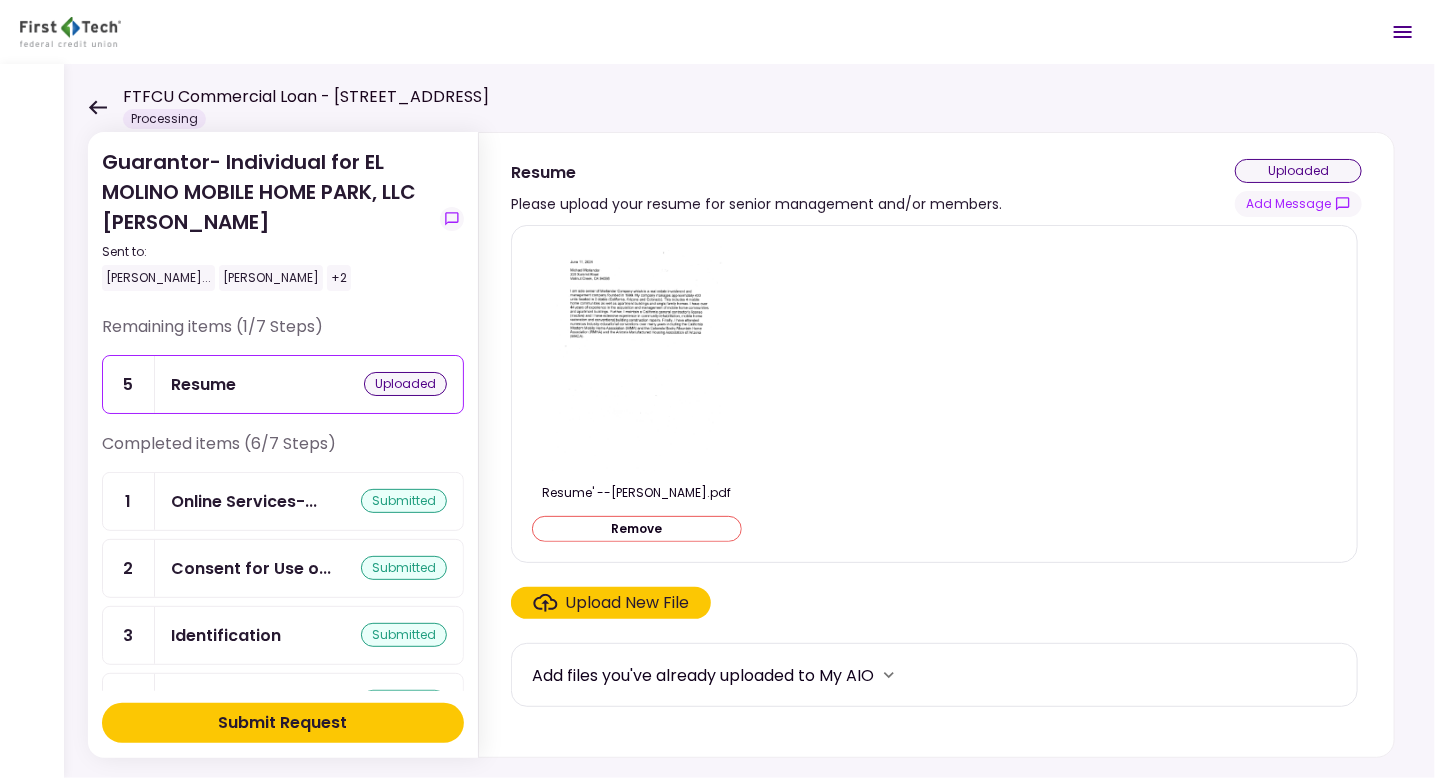 click on "Submit Request" at bounding box center [283, 723] 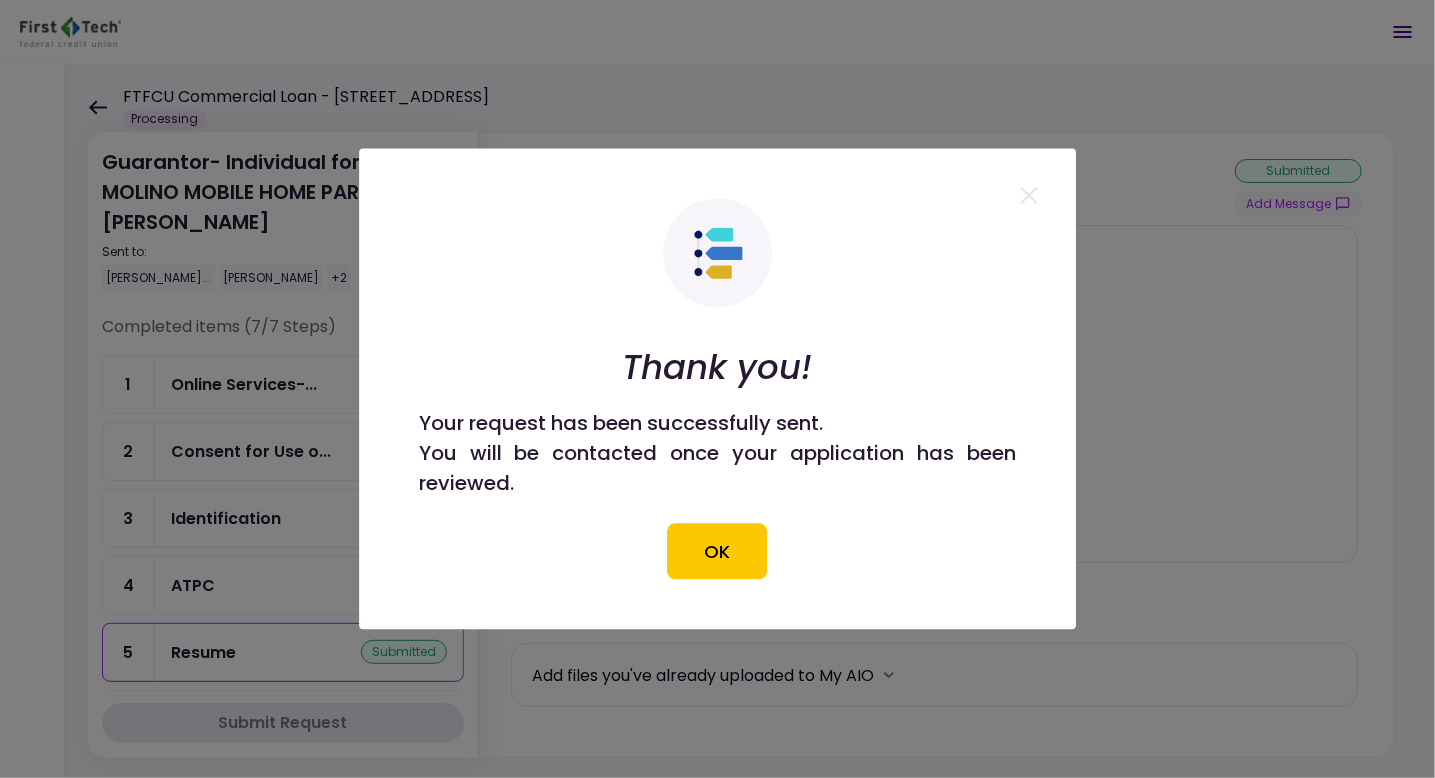 click on "OK" at bounding box center (718, 552) 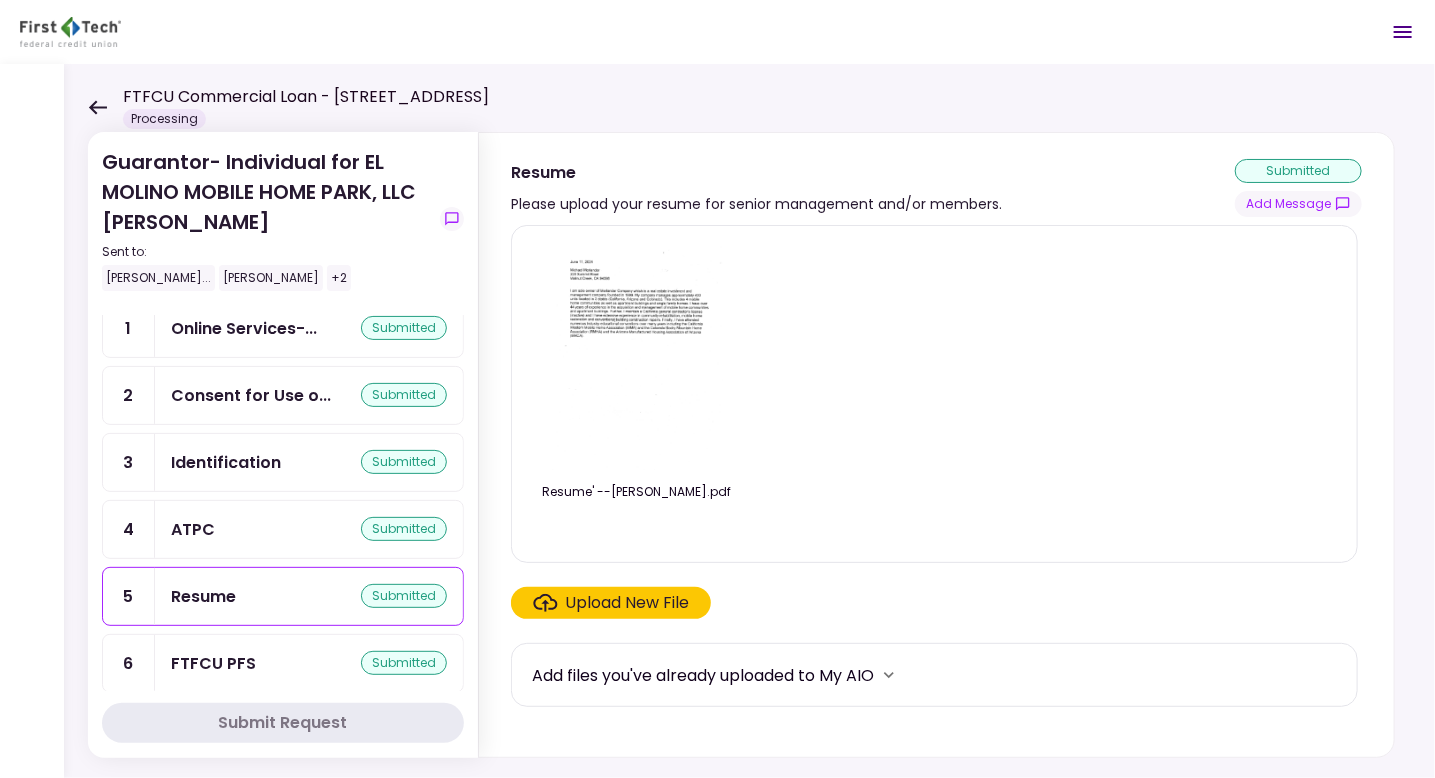 scroll, scrollTop: 133, scrollLeft: 0, axis: vertical 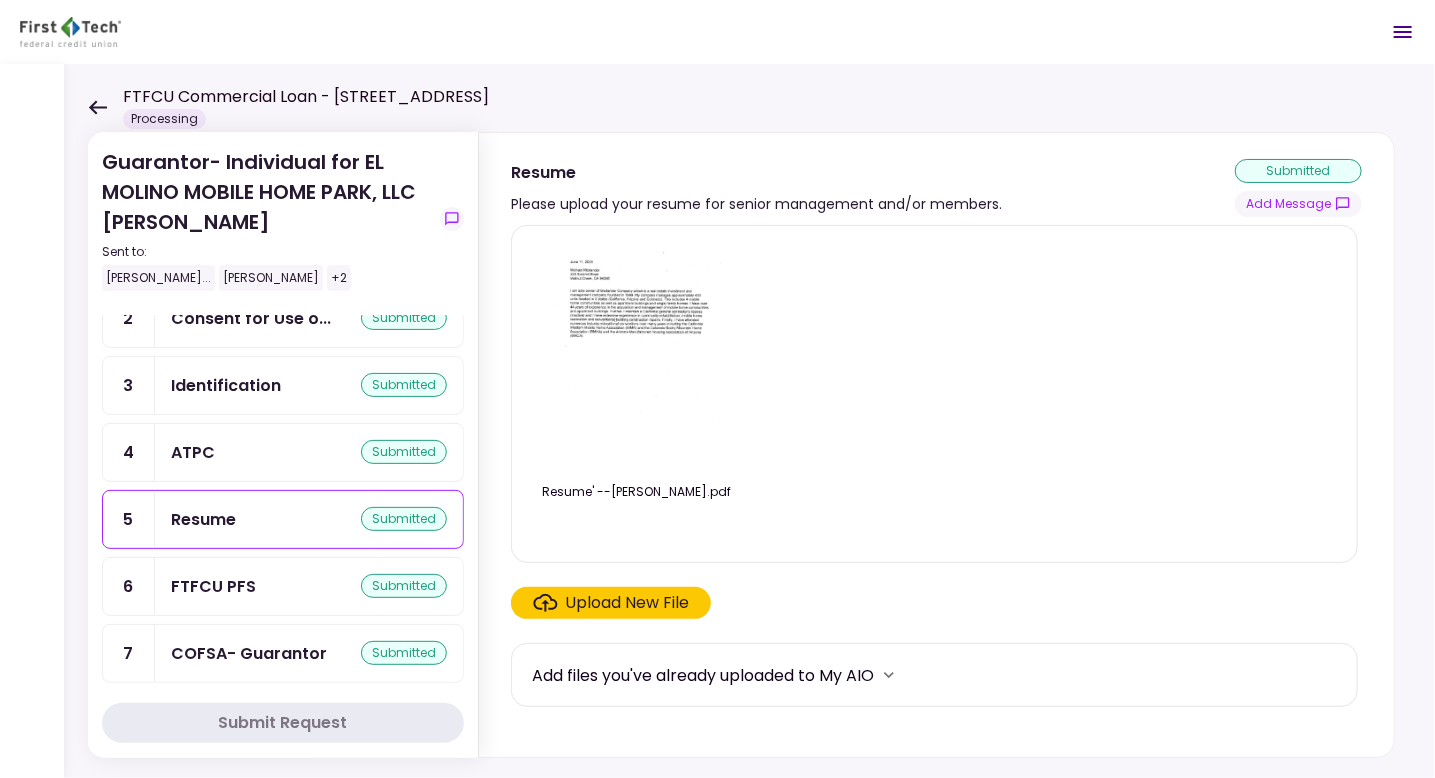 click 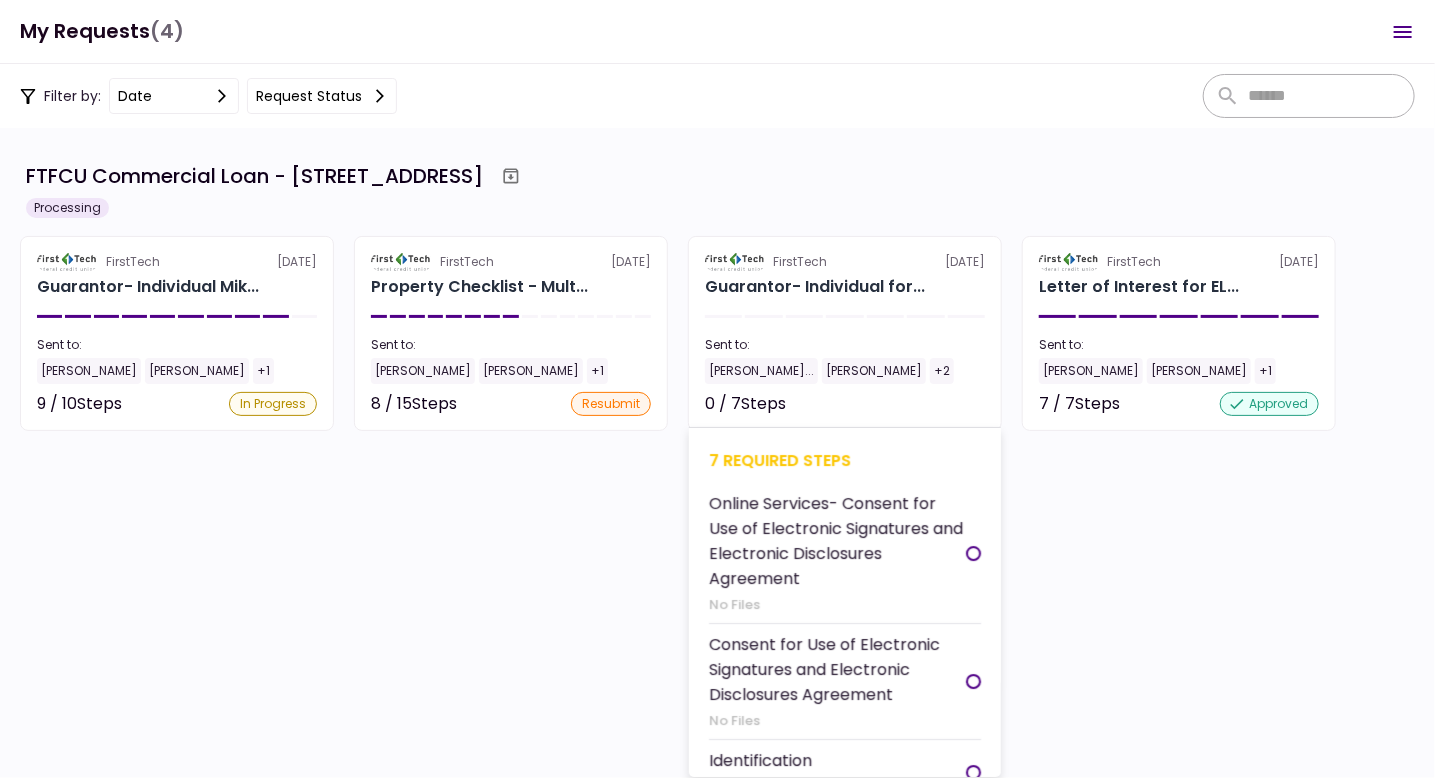 click on "Online Services- Consent for Use of Electronic Signatures and Electronic Disclosures Agreement" at bounding box center (837, 541) 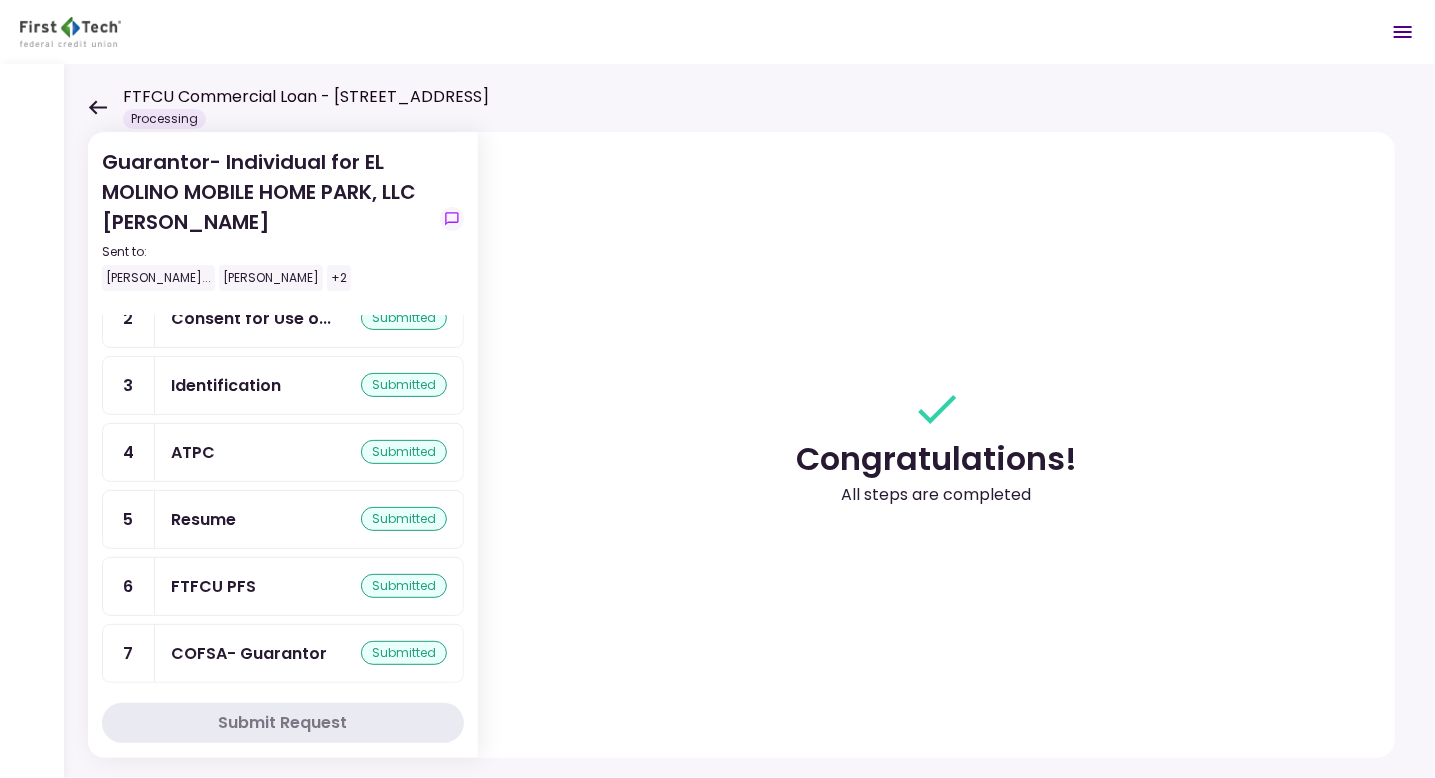 scroll, scrollTop: 0, scrollLeft: 0, axis: both 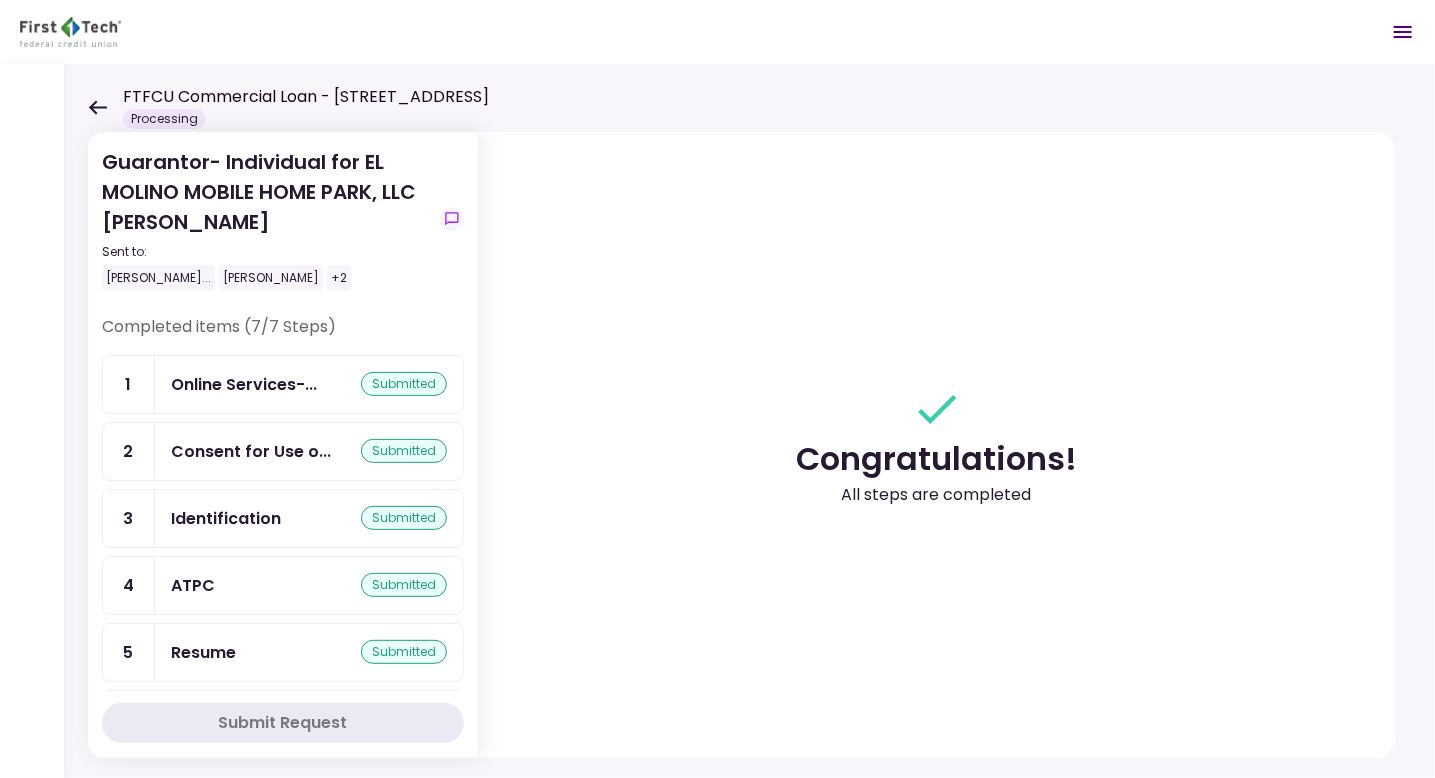 click on "Congratulations! All steps are completed" at bounding box center [936, 445] 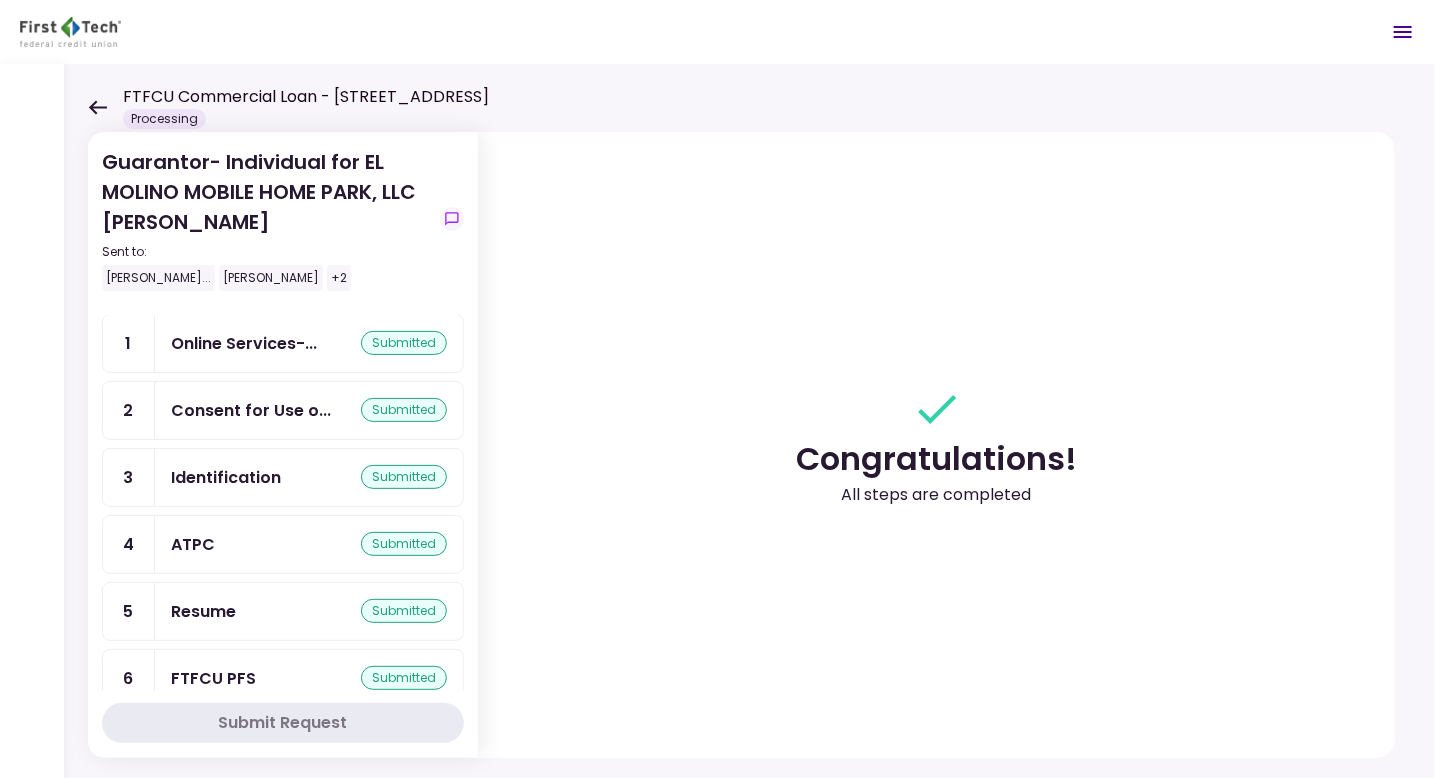 scroll, scrollTop: 133, scrollLeft: 0, axis: vertical 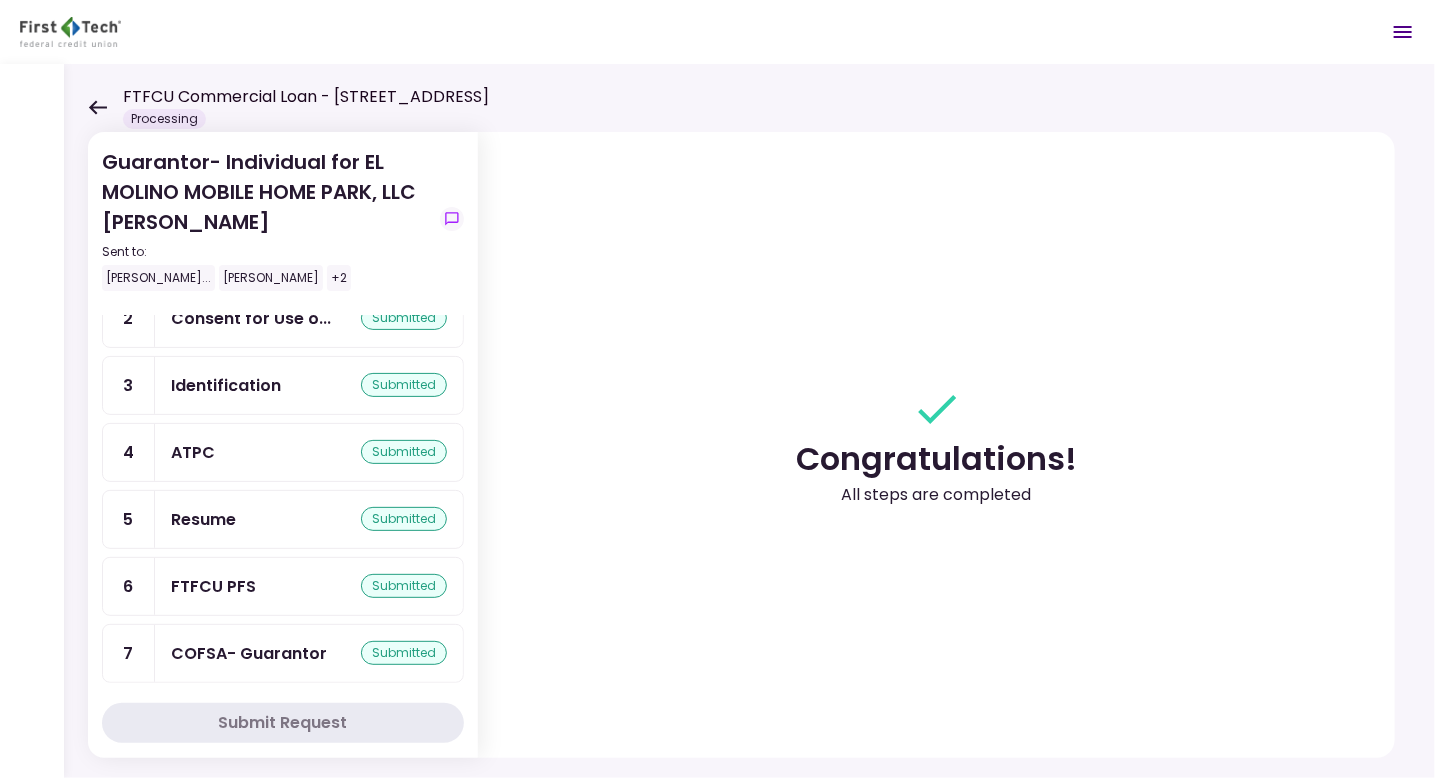 click on "Submit Request" at bounding box center [283, 723] 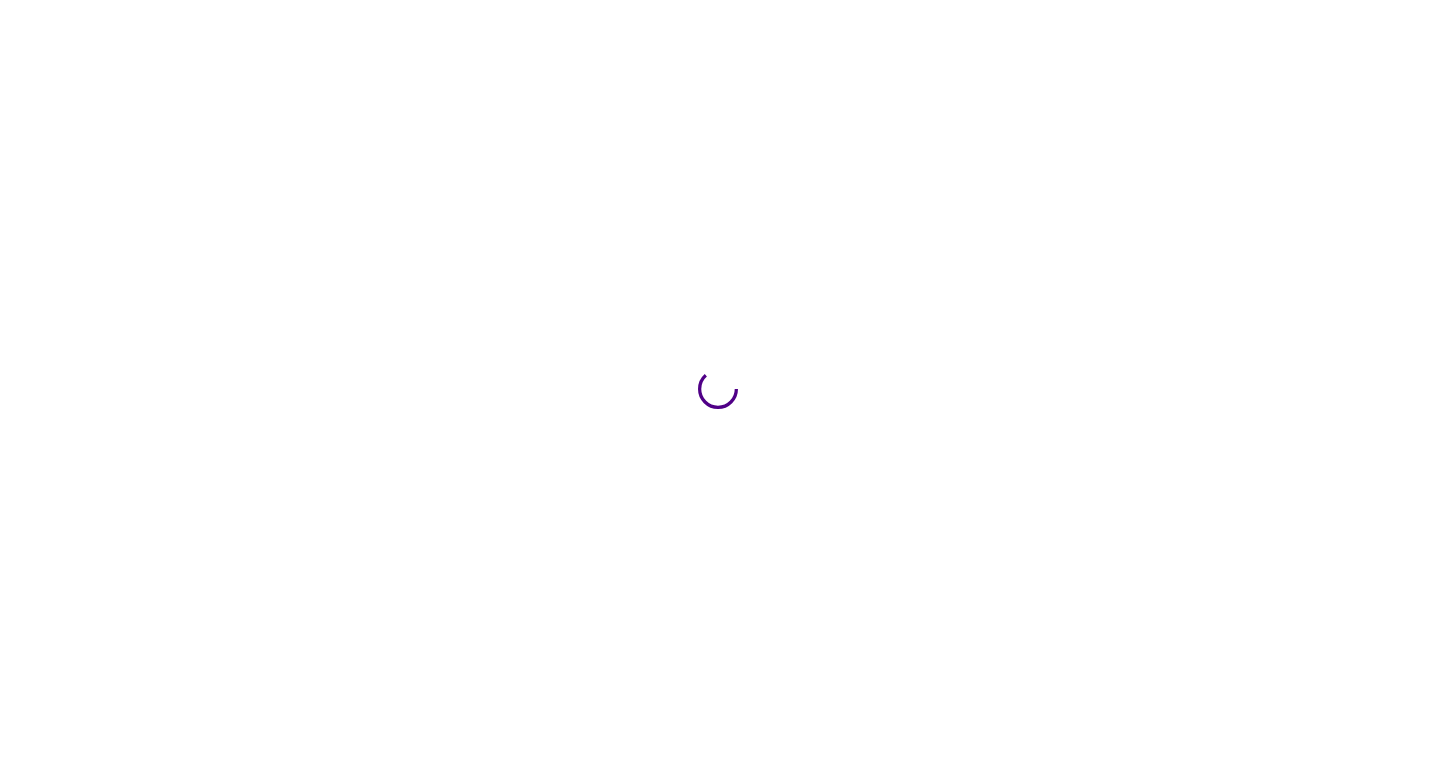 scroll, scrollTop: 0, scrollLeft: 0, axis: both 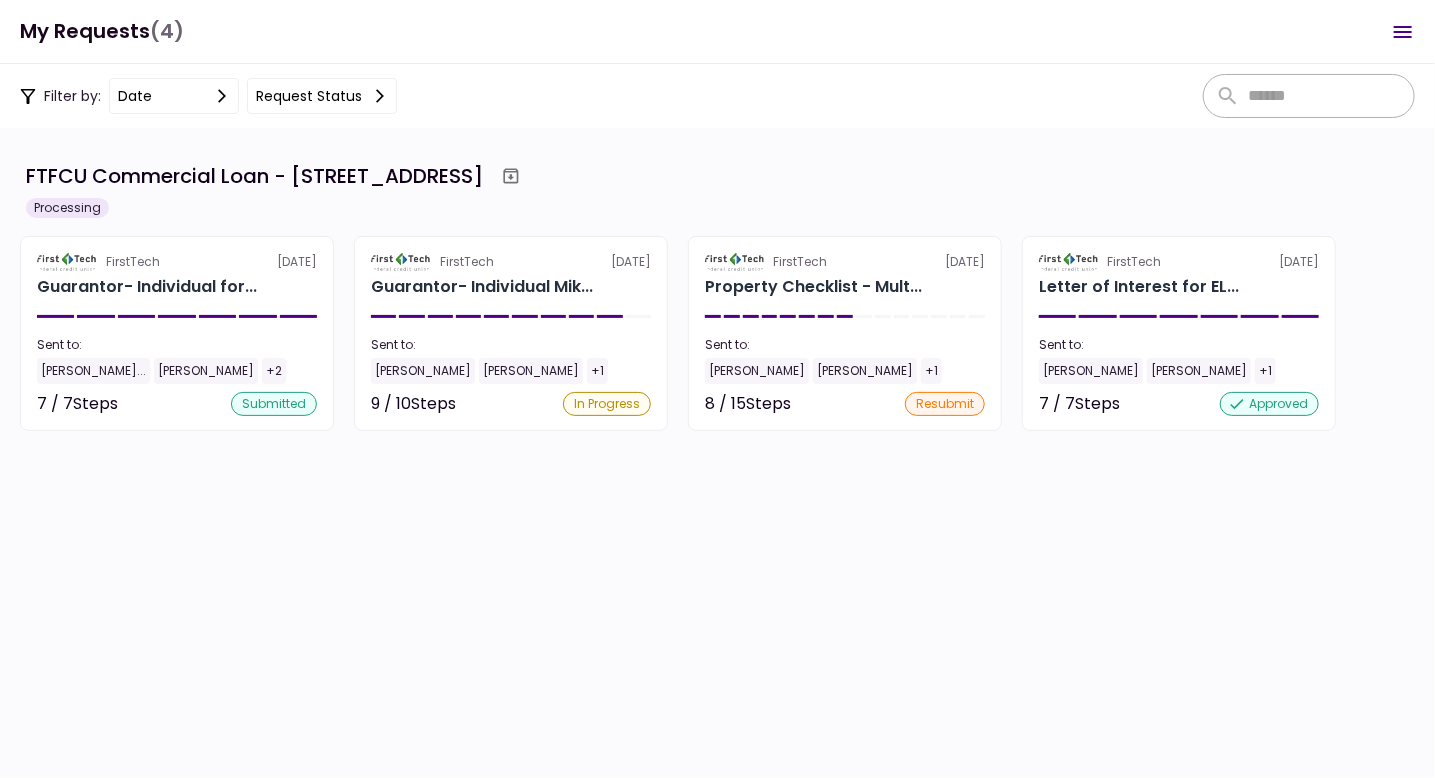 click at bounding box center [973, 671] 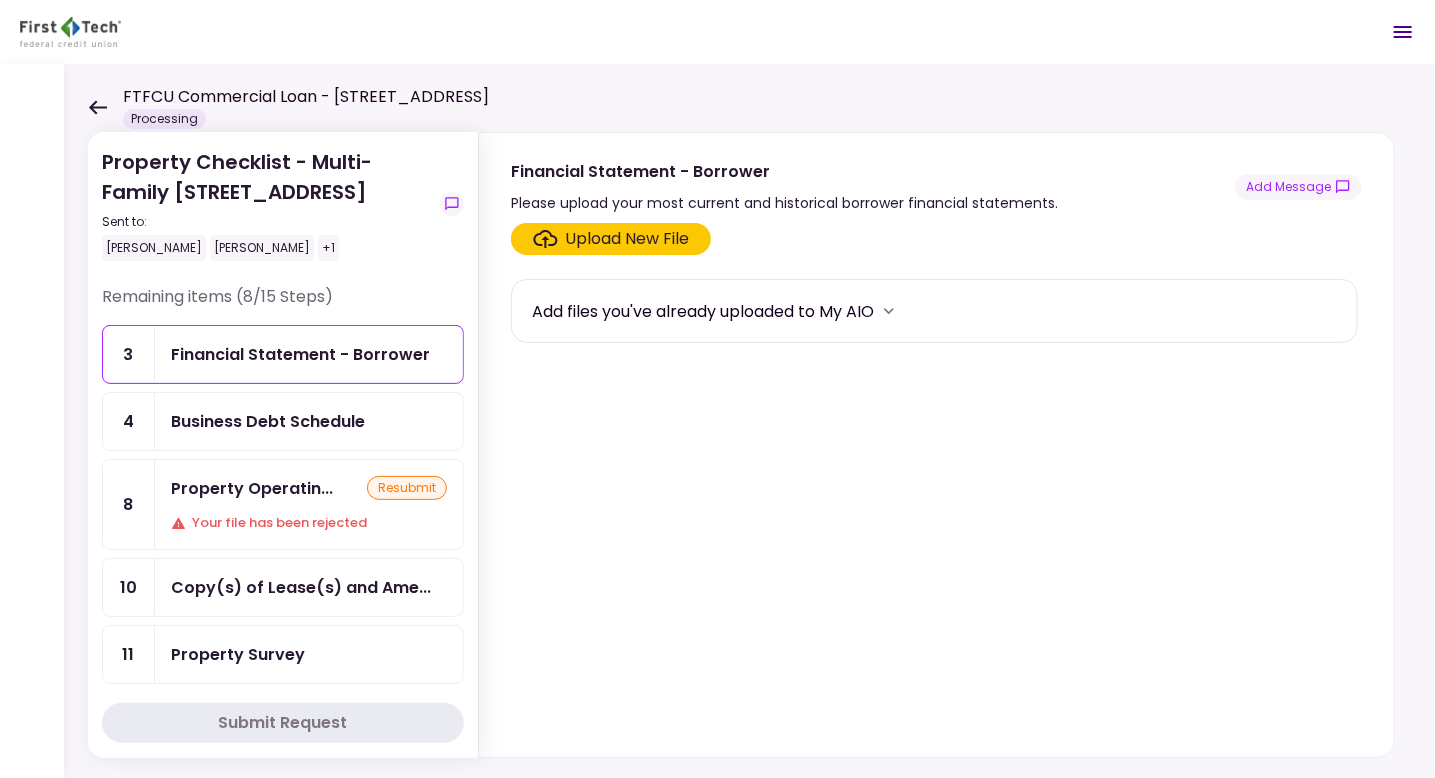 click on "Upload New File" at bounding box center (628, 239) 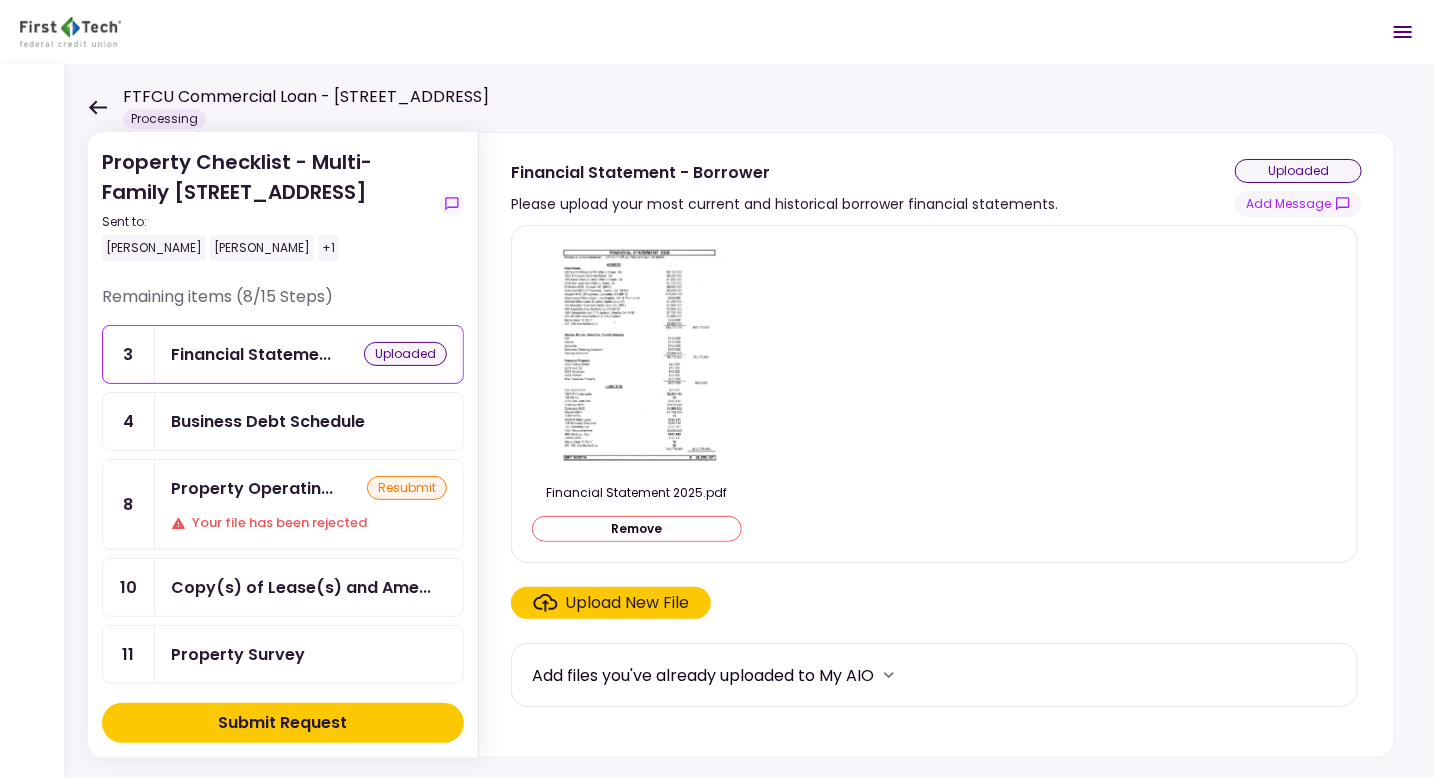 click on "Submit Request" at bounding box center [283, 723] 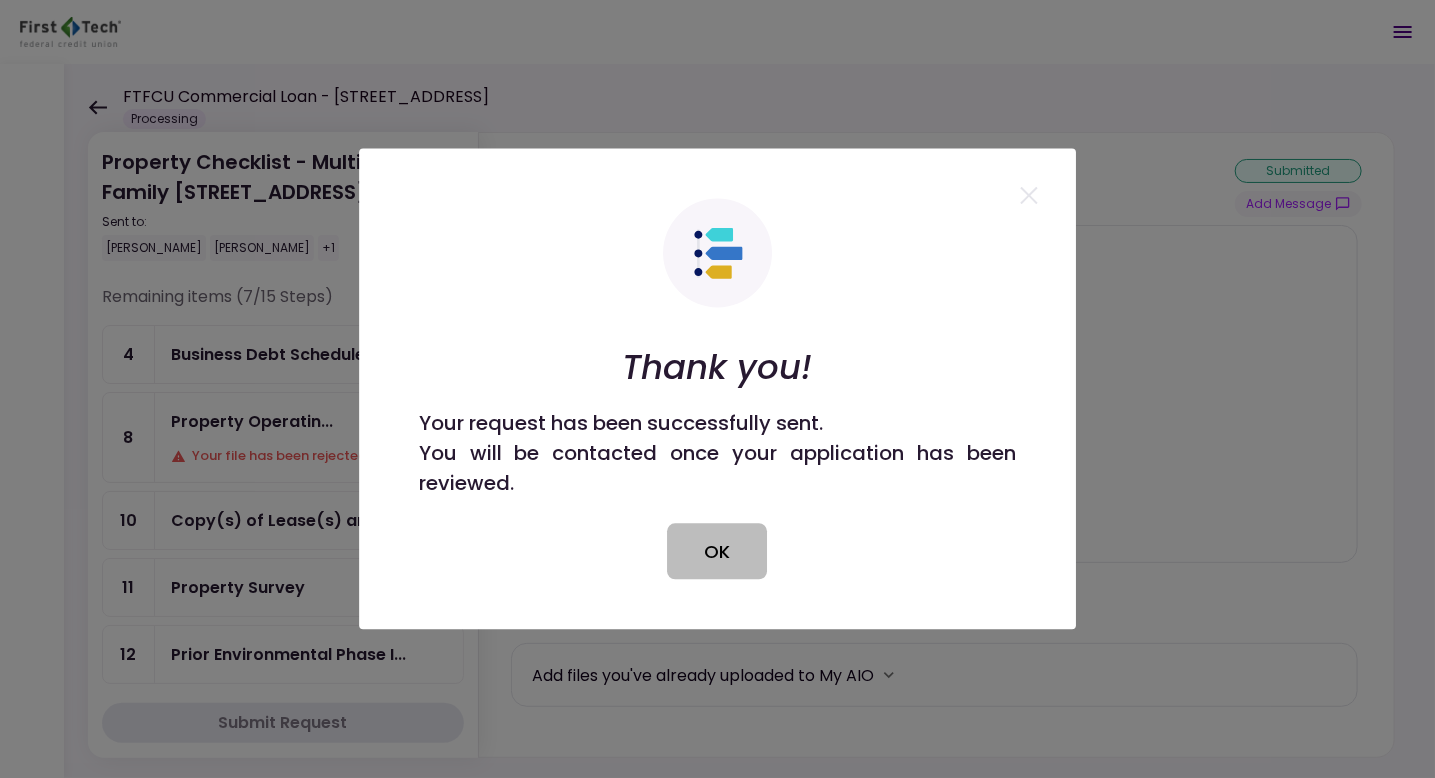 click on "OK" at bounding box center (718, 552) 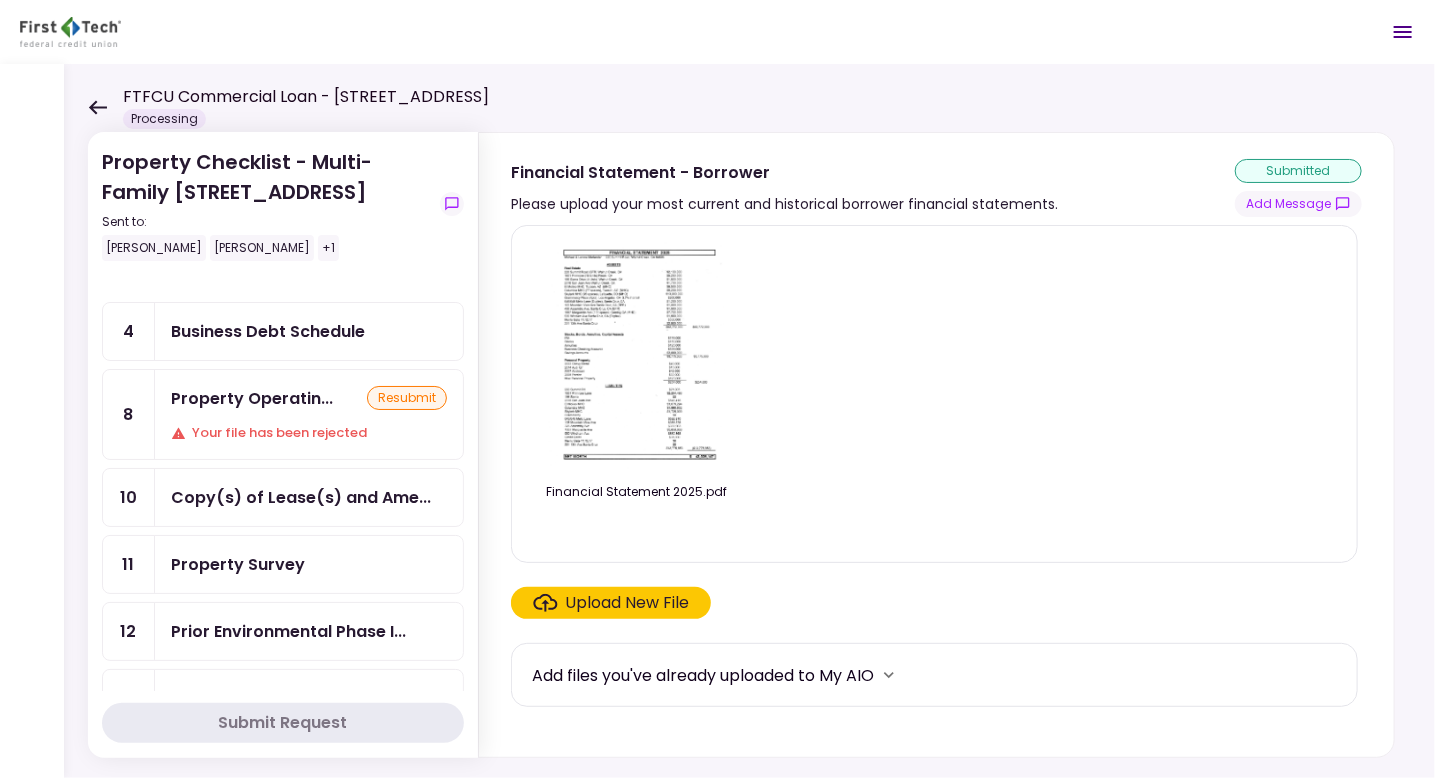 scroll, scrollTop: 51, scrollLeft: 0, axis: vertical 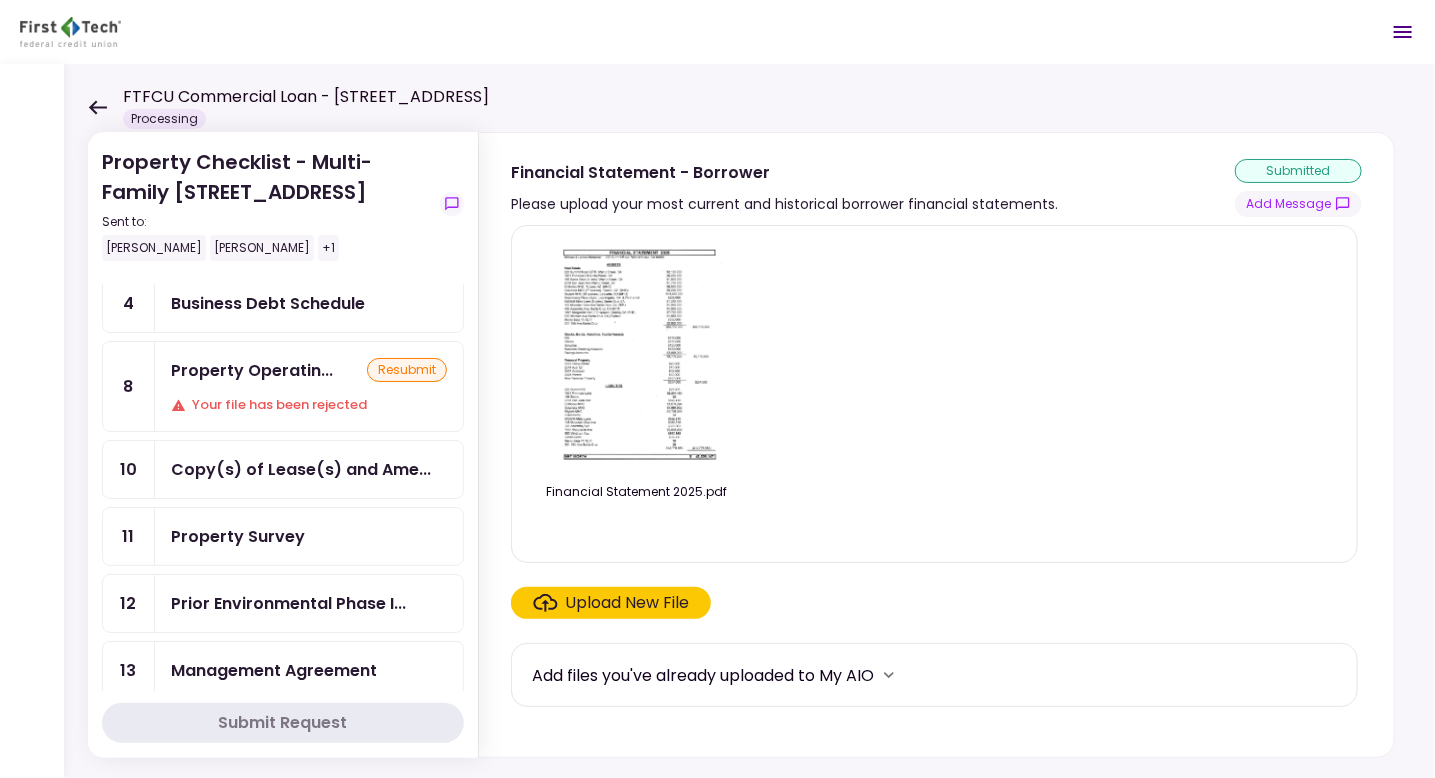 click on "Your file has been rejected" at bounding box center [309, 405] 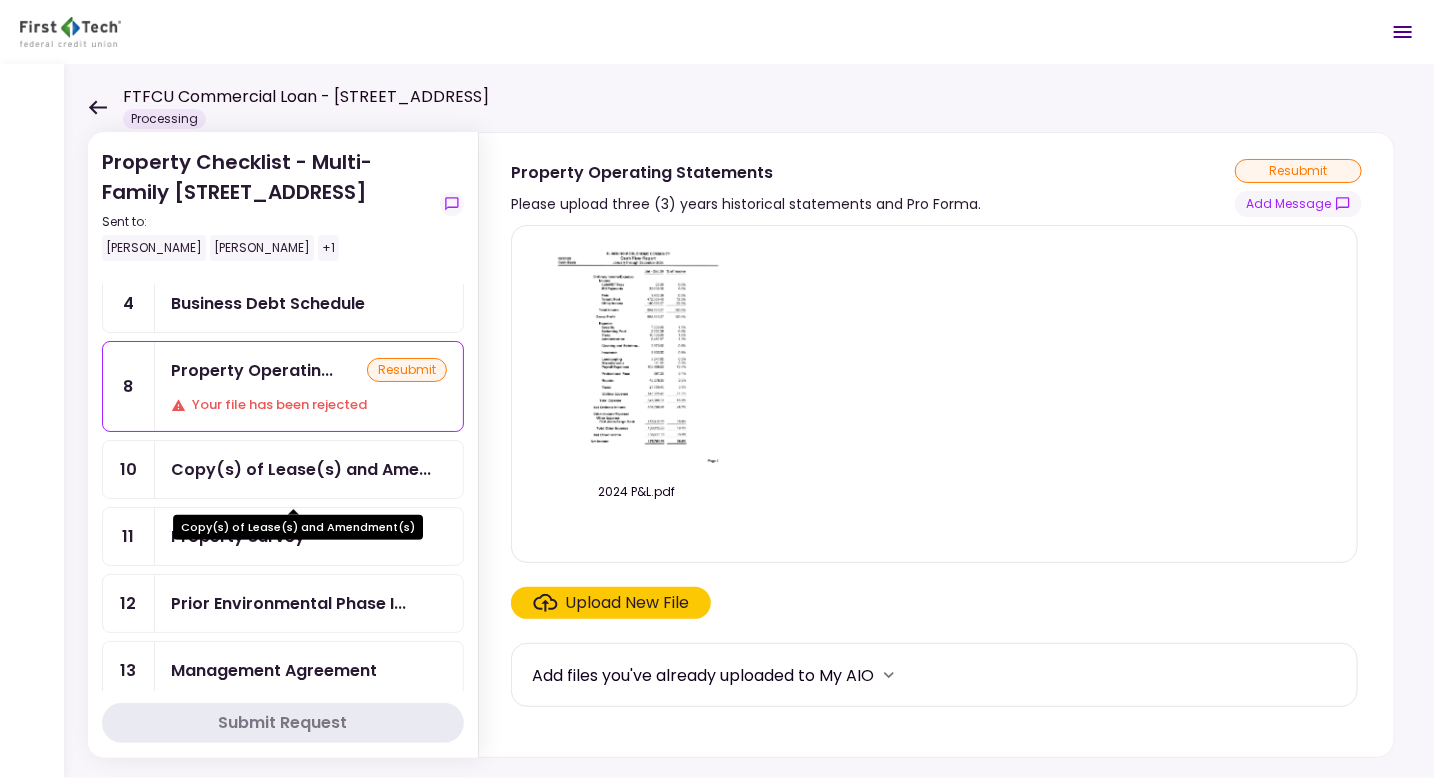 click on "Copy(s) of Lease(s) and Ame..." at bounding box center [301, 469] 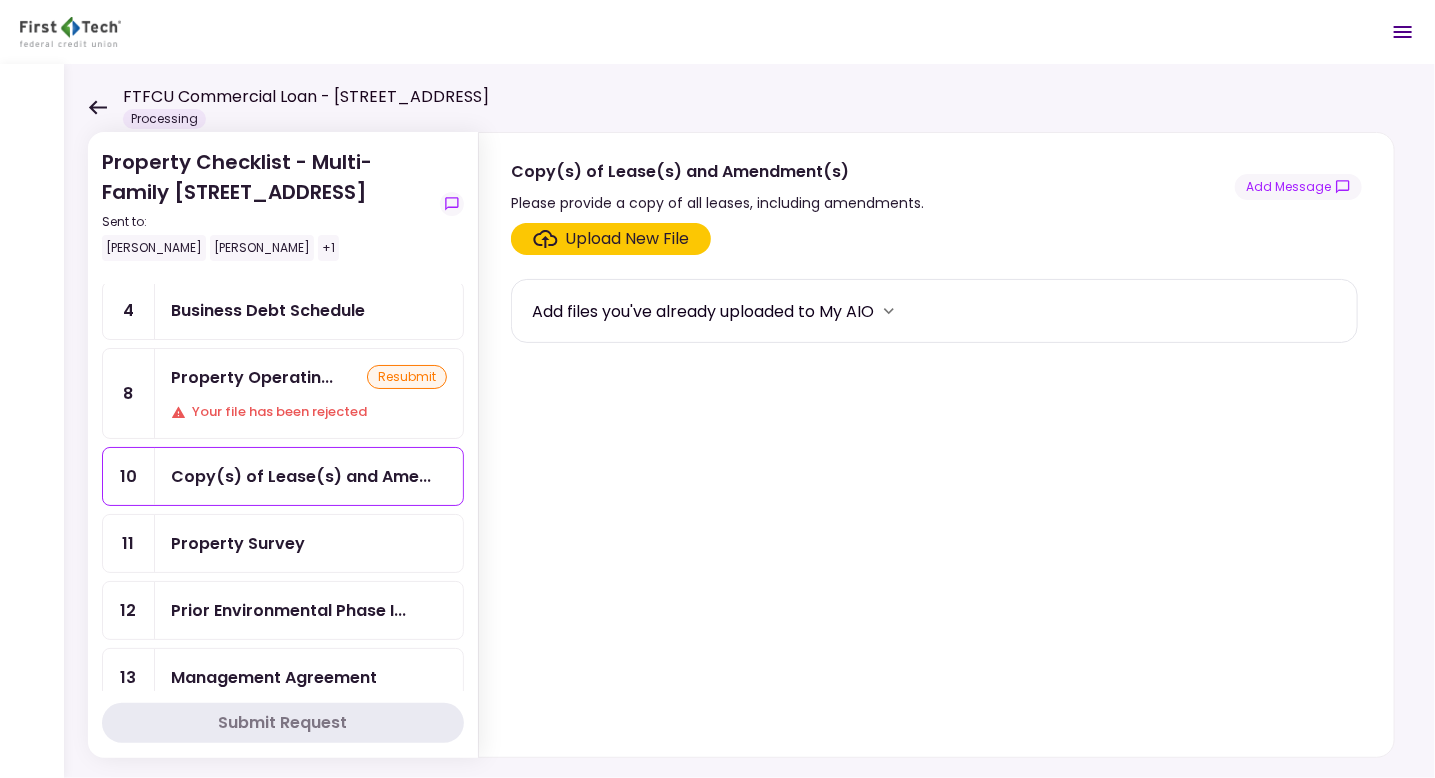 scroll, scrollTop: 0, scrollLeft: 0, axis: both 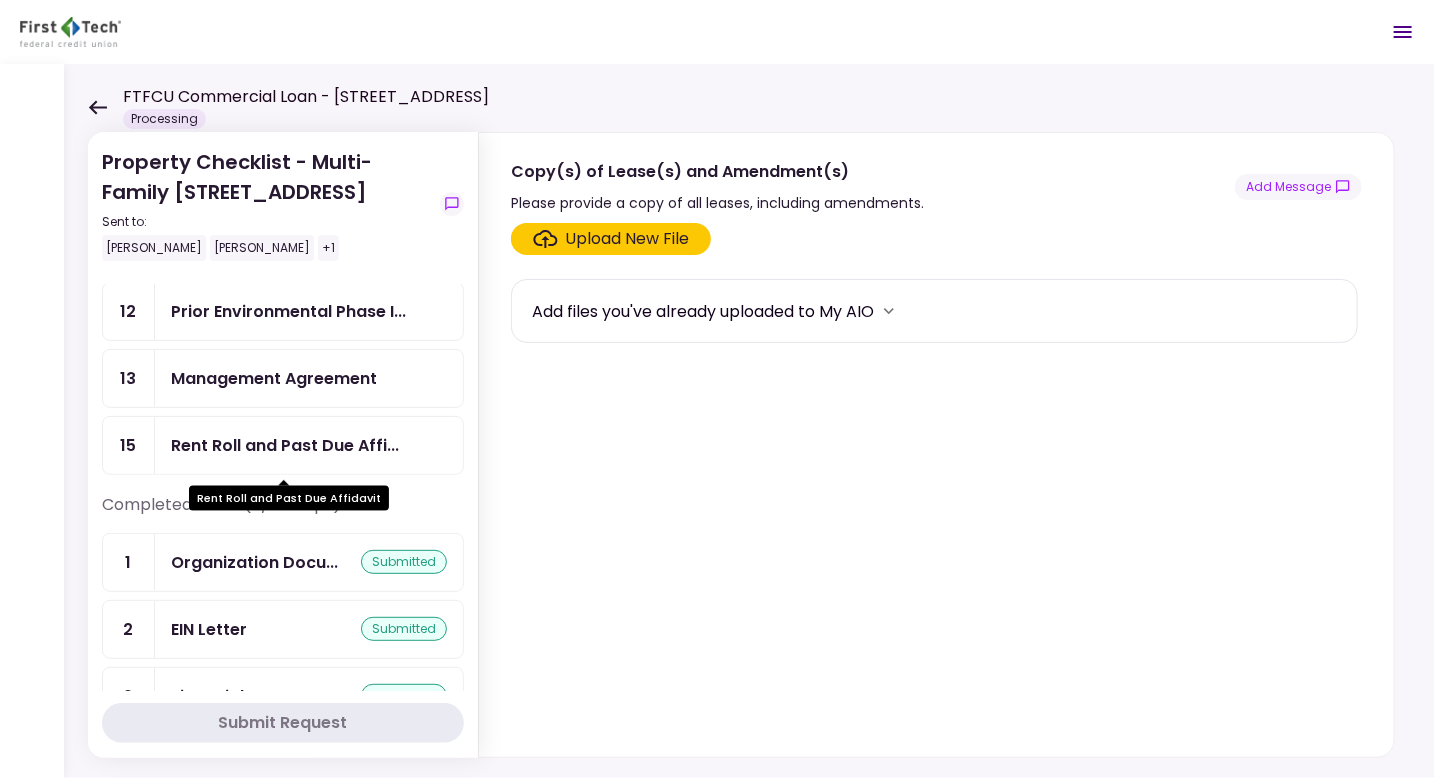click on "Rent Roll and Past Due Affi..." at bounding box center (285, 445) 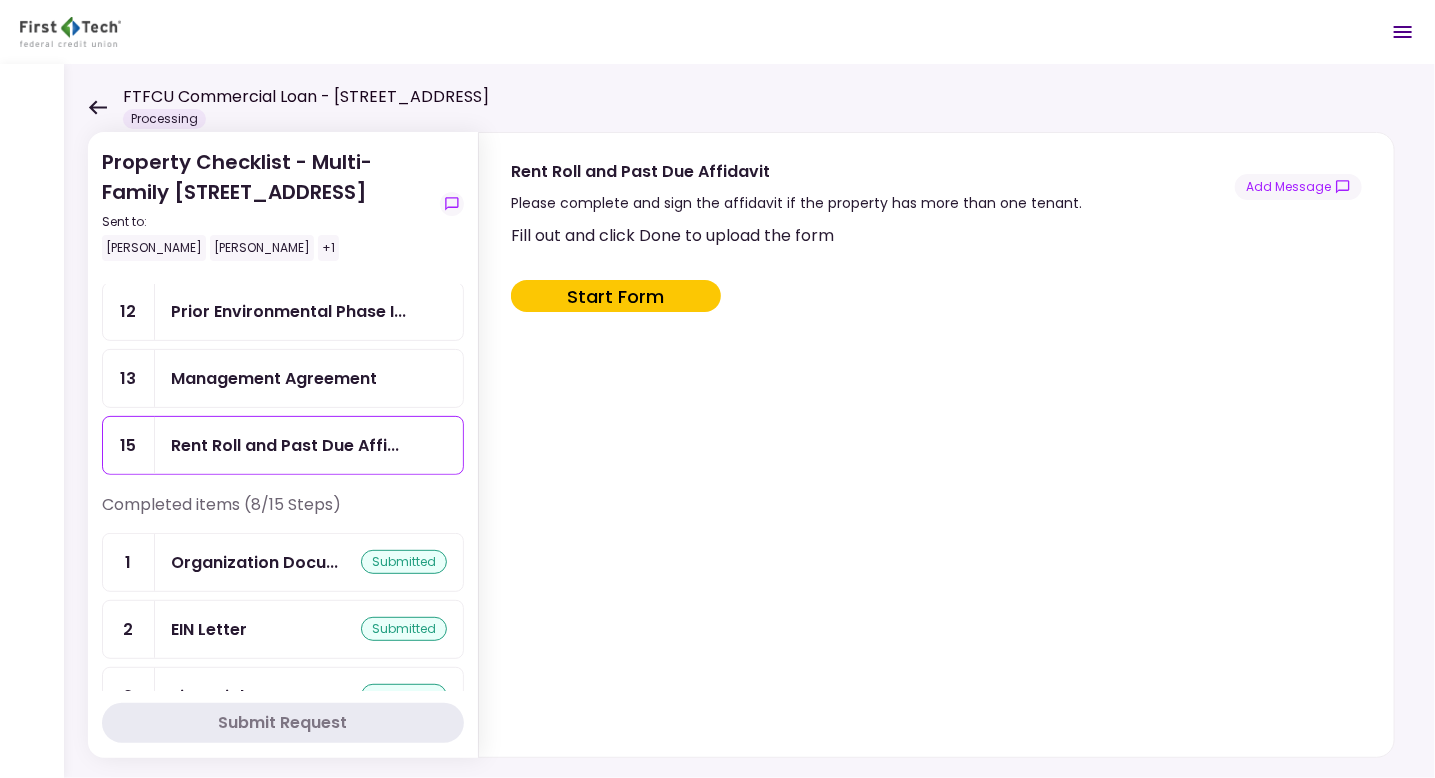 click on "Start Form" at bounding box center [616, 296] 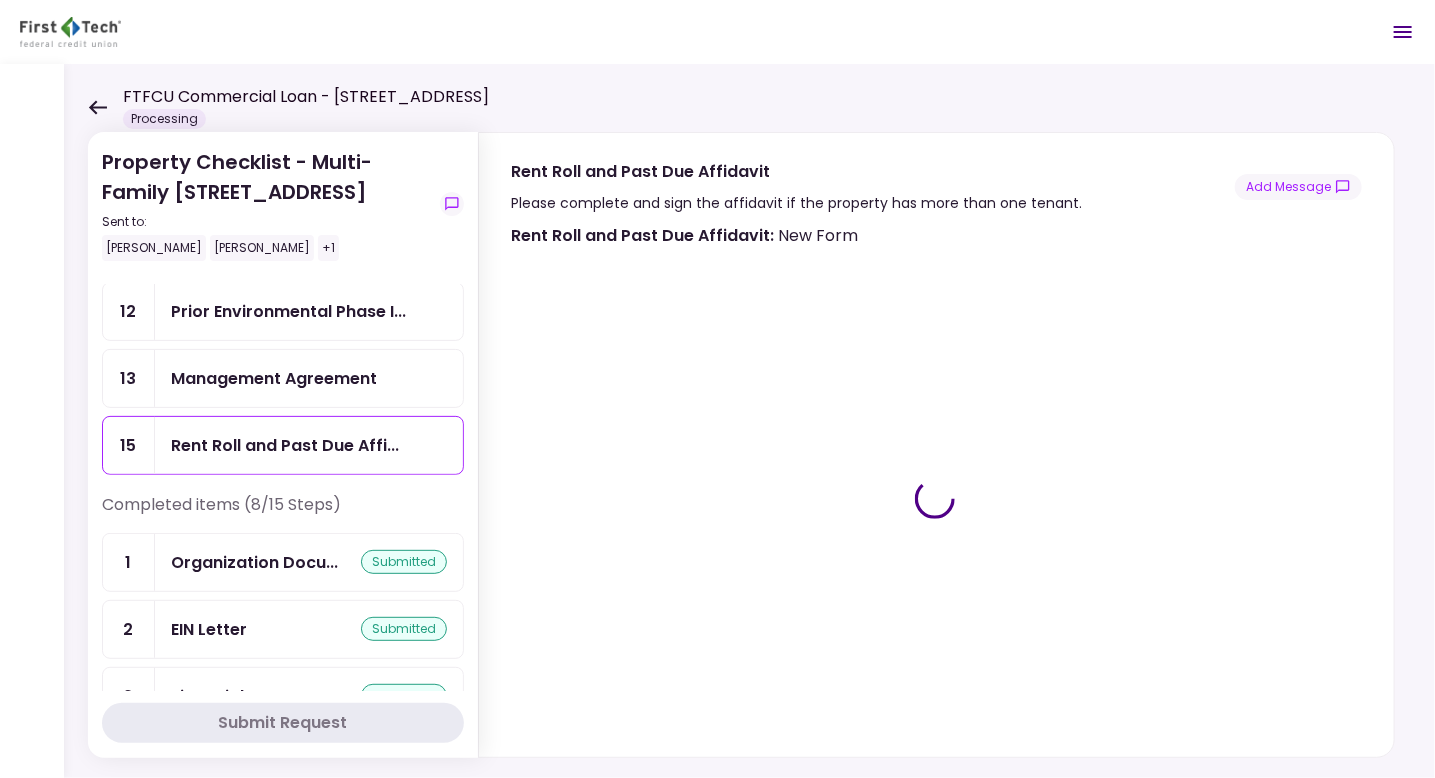 type on "***" 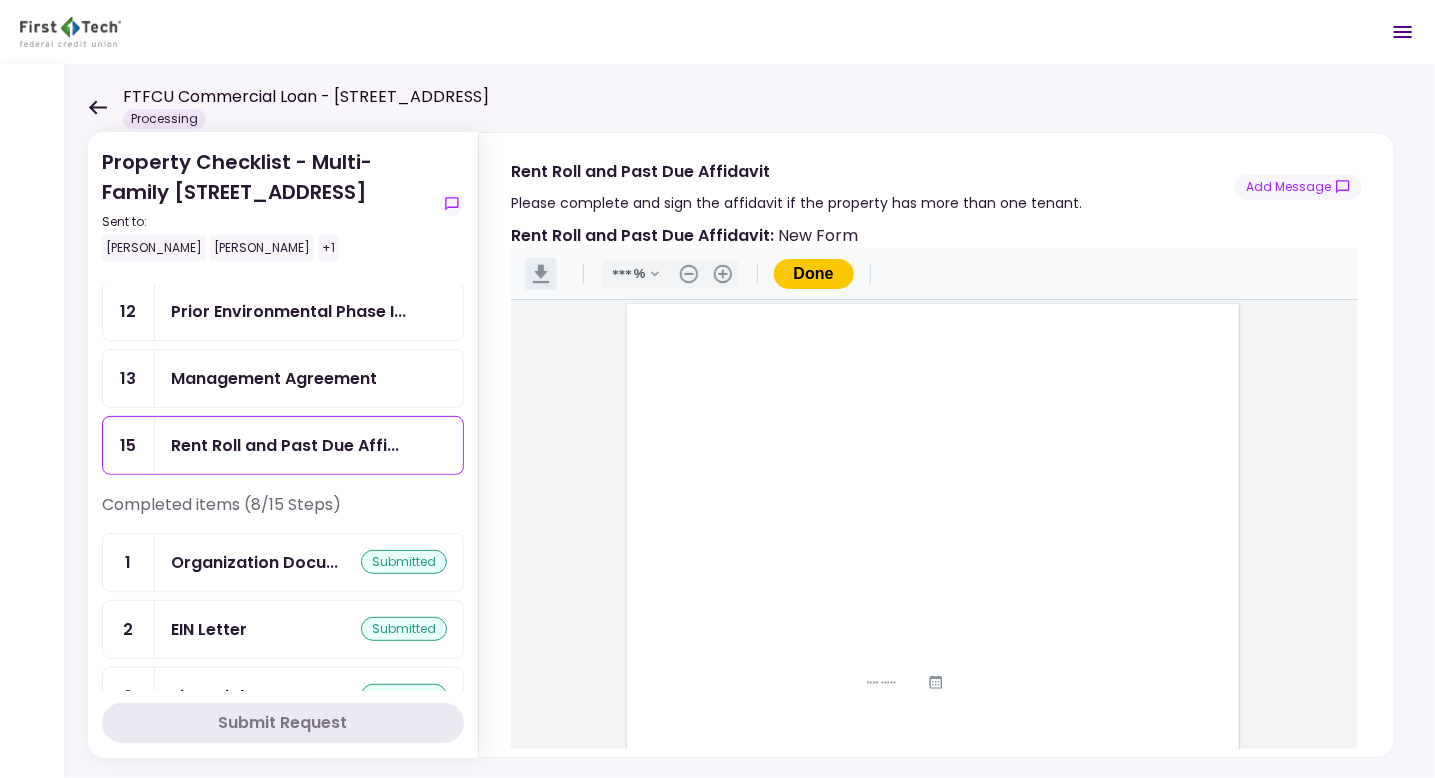 click on ".cls-1{fill:#abb0c4;} icon - header - download" at bounding box center (541, 274) 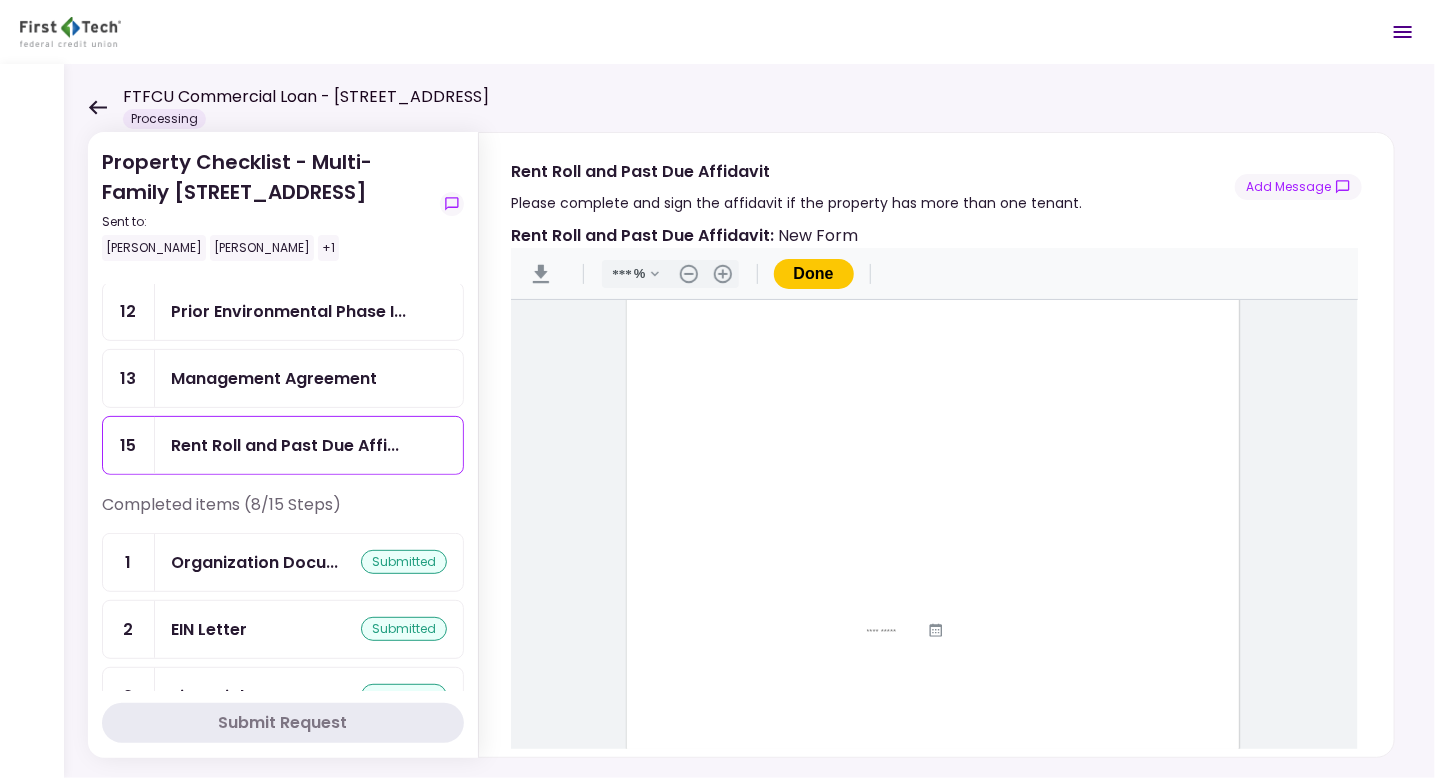 scroll, scrollTop: 0, scrollLeft: 0, axis: both 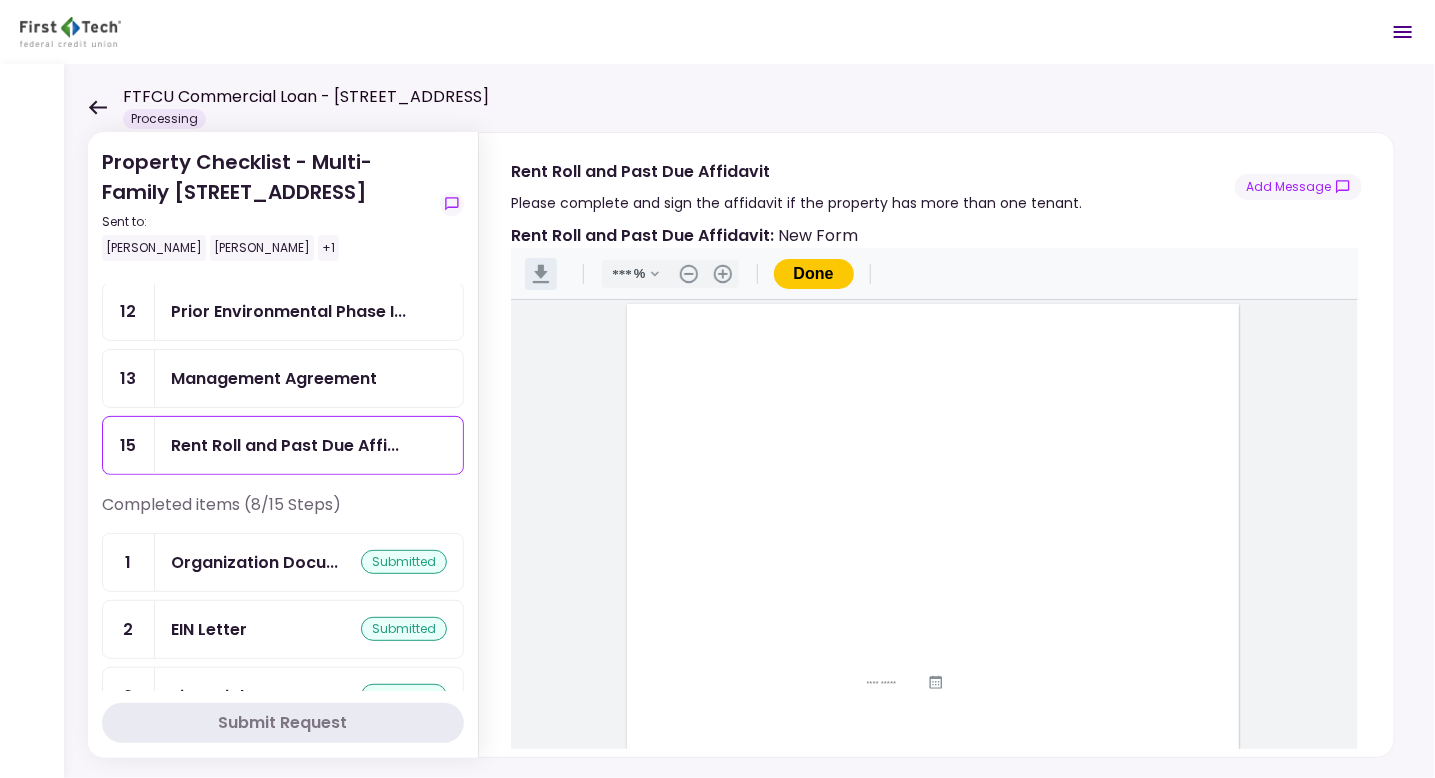 click on ".cls-1{fill:#abb0c4;} icon - header - download" at bounding box center [541, 274] 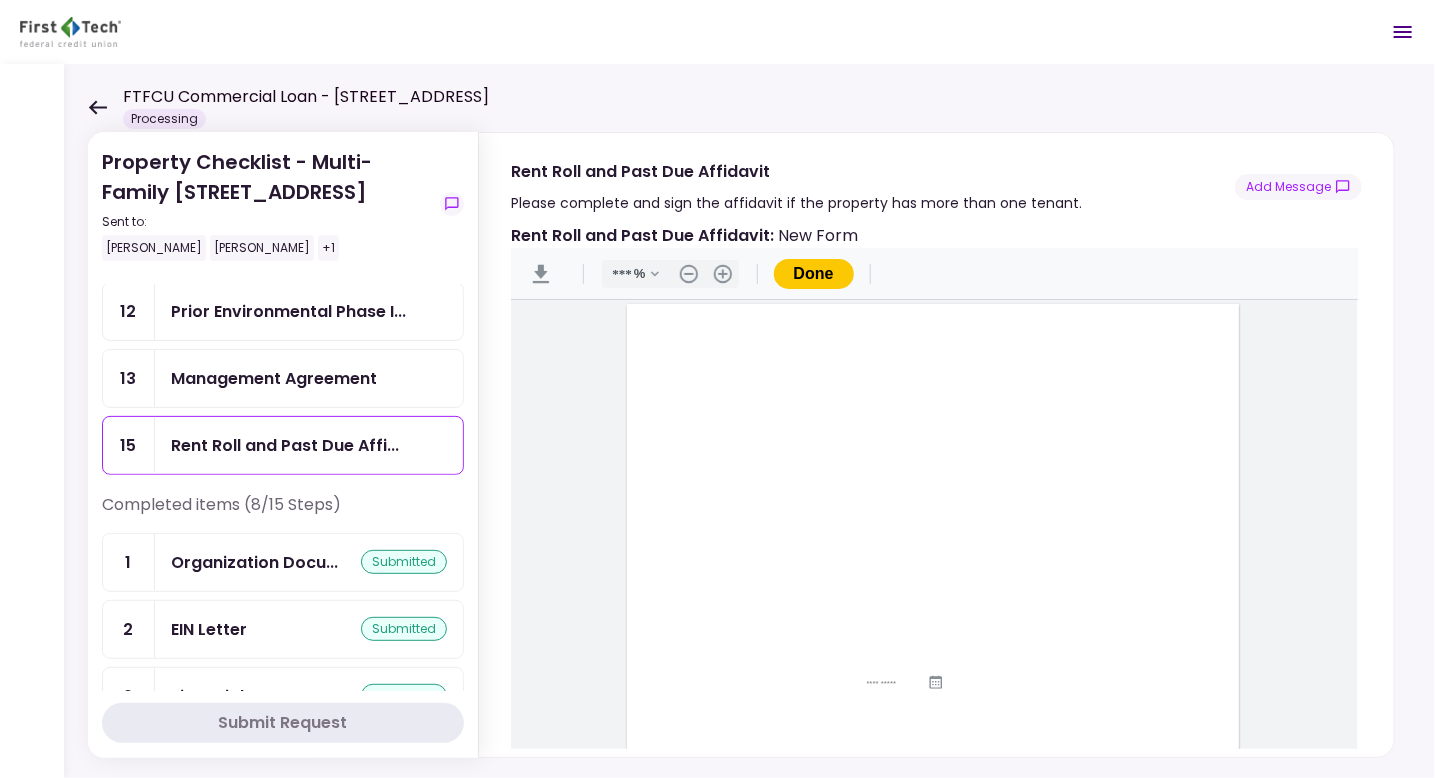 click on "Rent Roll and Past Due Affidavit Please complete and sign the affidavit if the property has more than one tenant. Add Message" at bounding box center [936, 174] 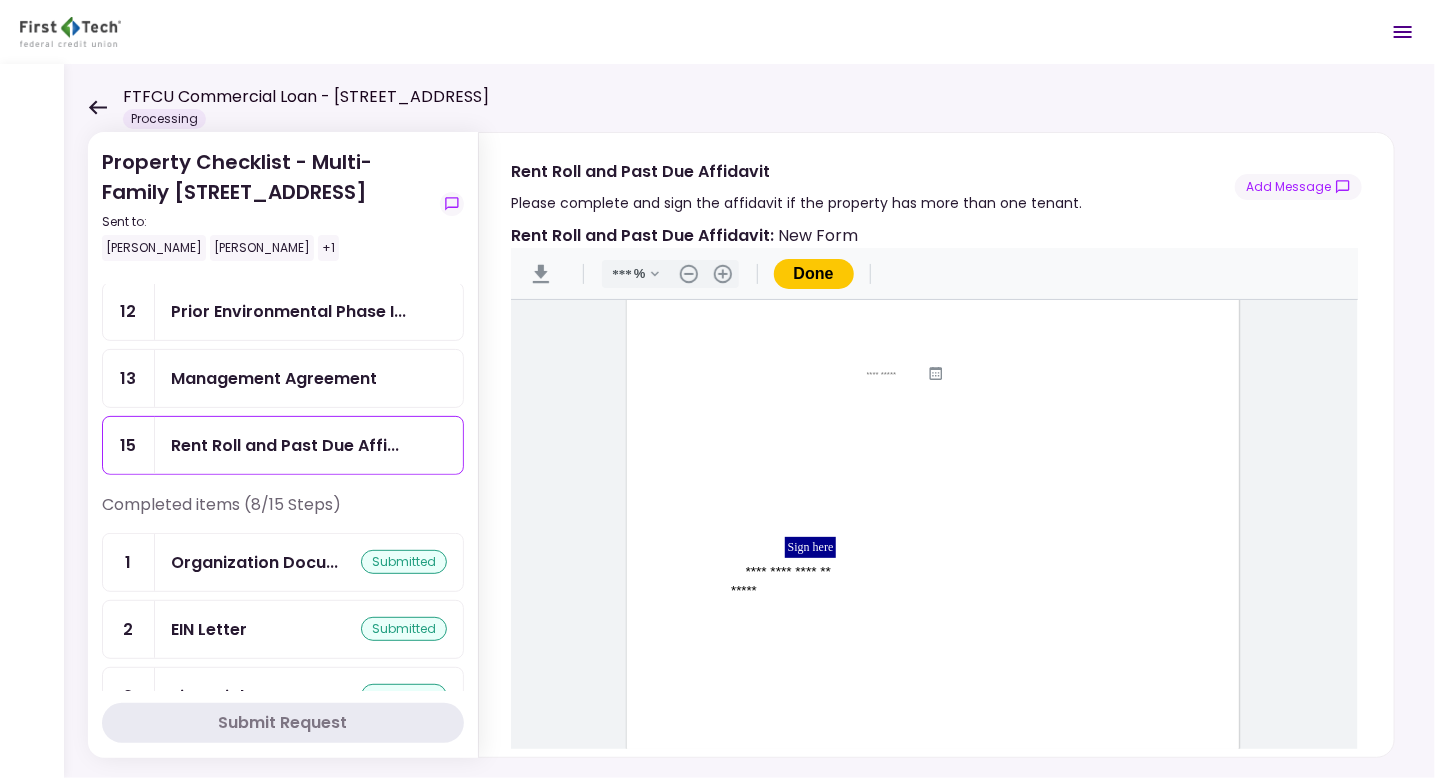 scroll, scrollTop: 325, scrollLeft: 0, axis: vertical 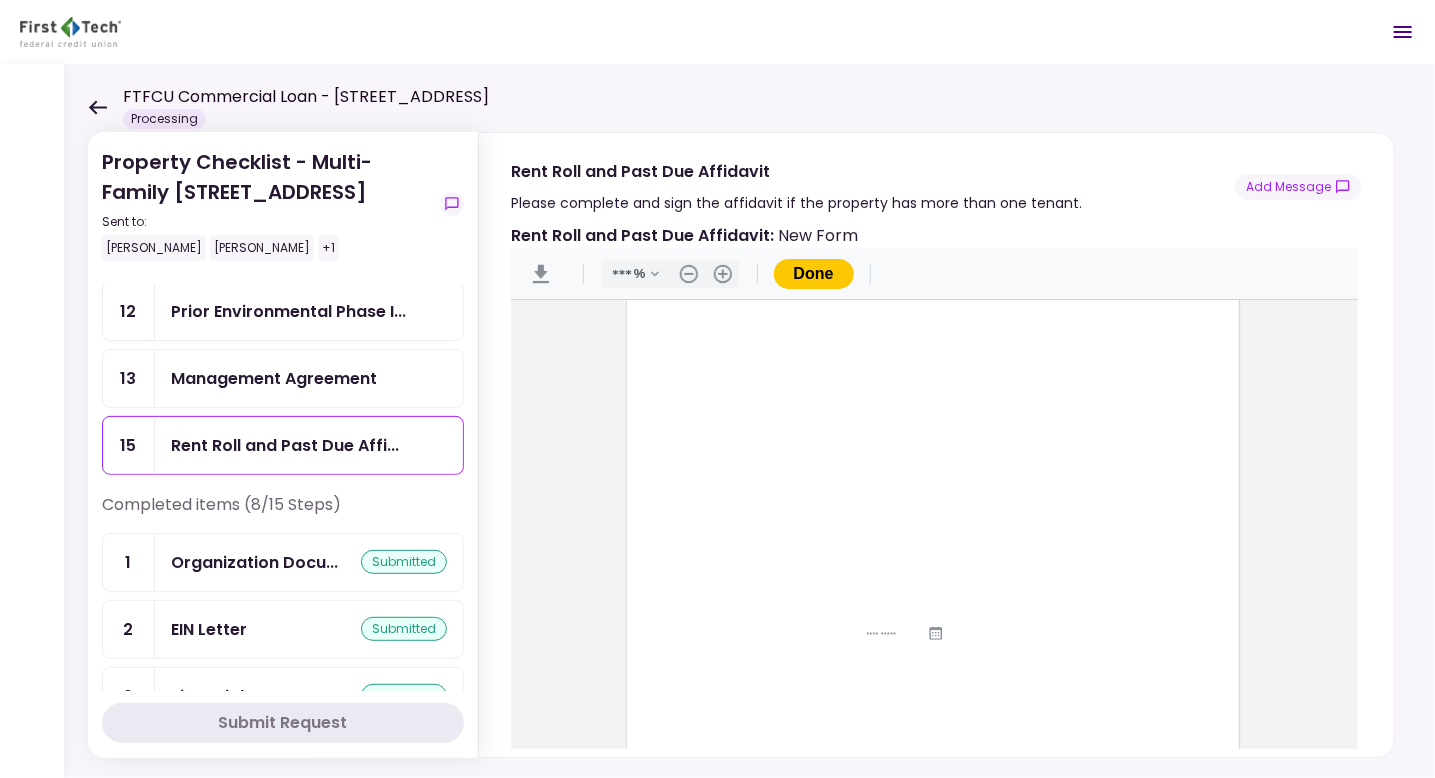 click at bounding box center [872, 508] 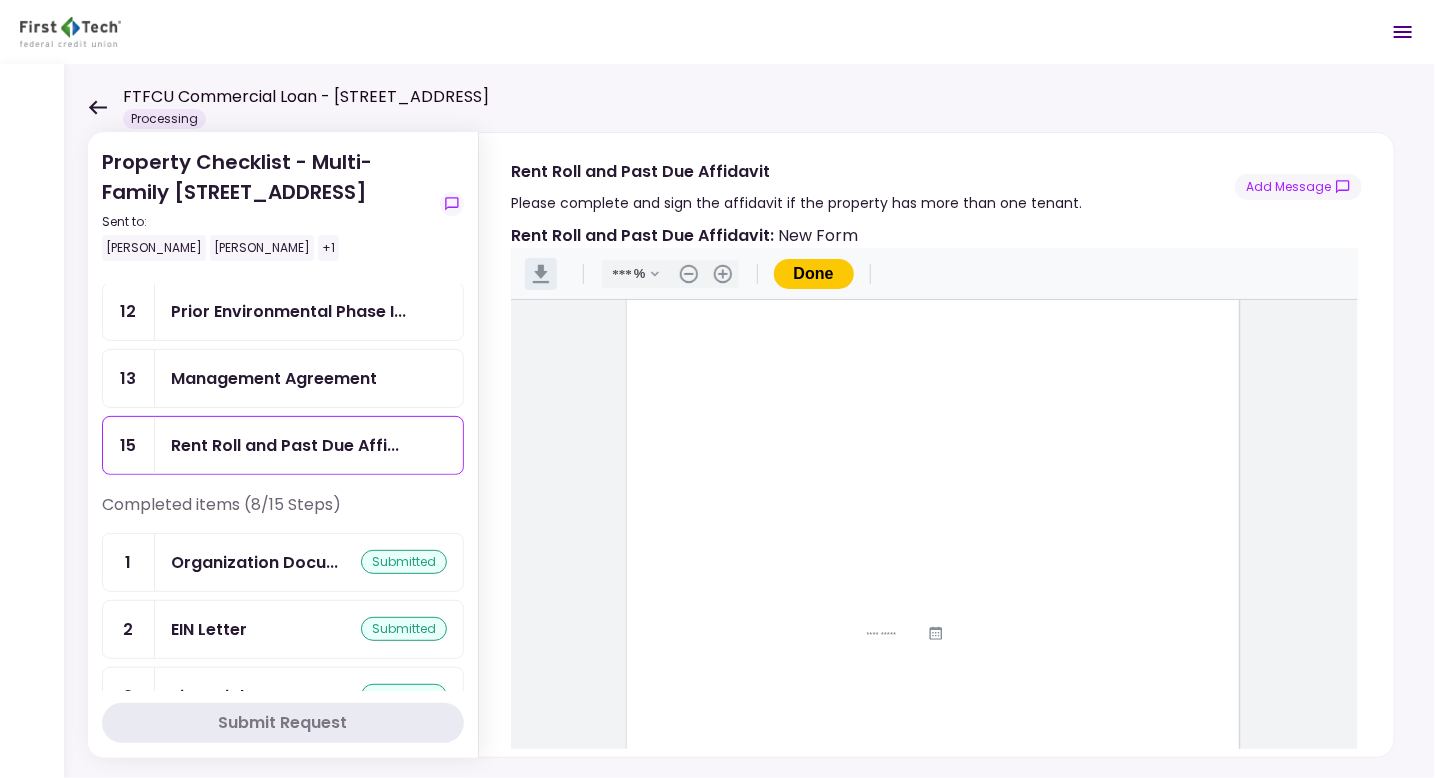 click on ".cls-1{fill:#abb0c4;} icon - header - download" at bounding box center [541, 274] 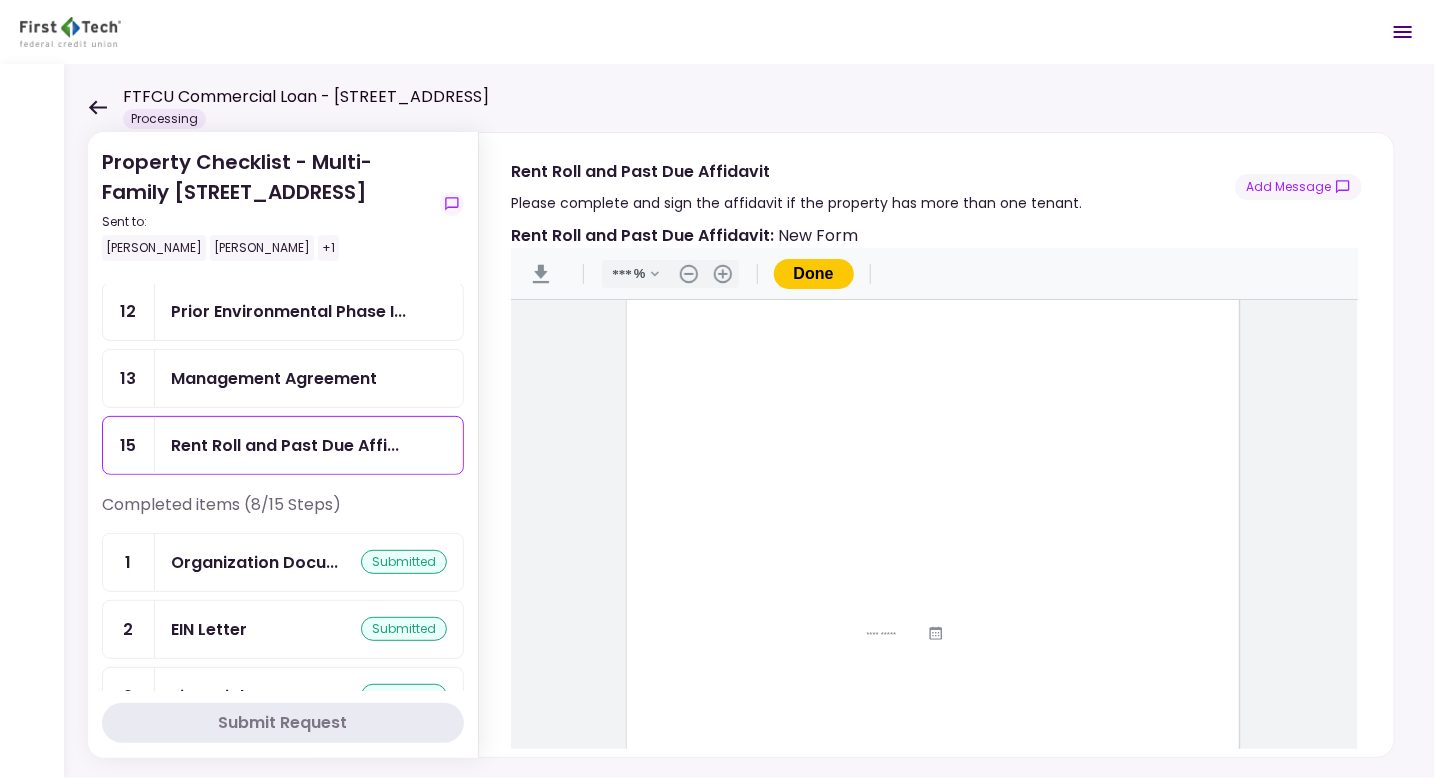 click on "**********" at bounding box center (933, 651) 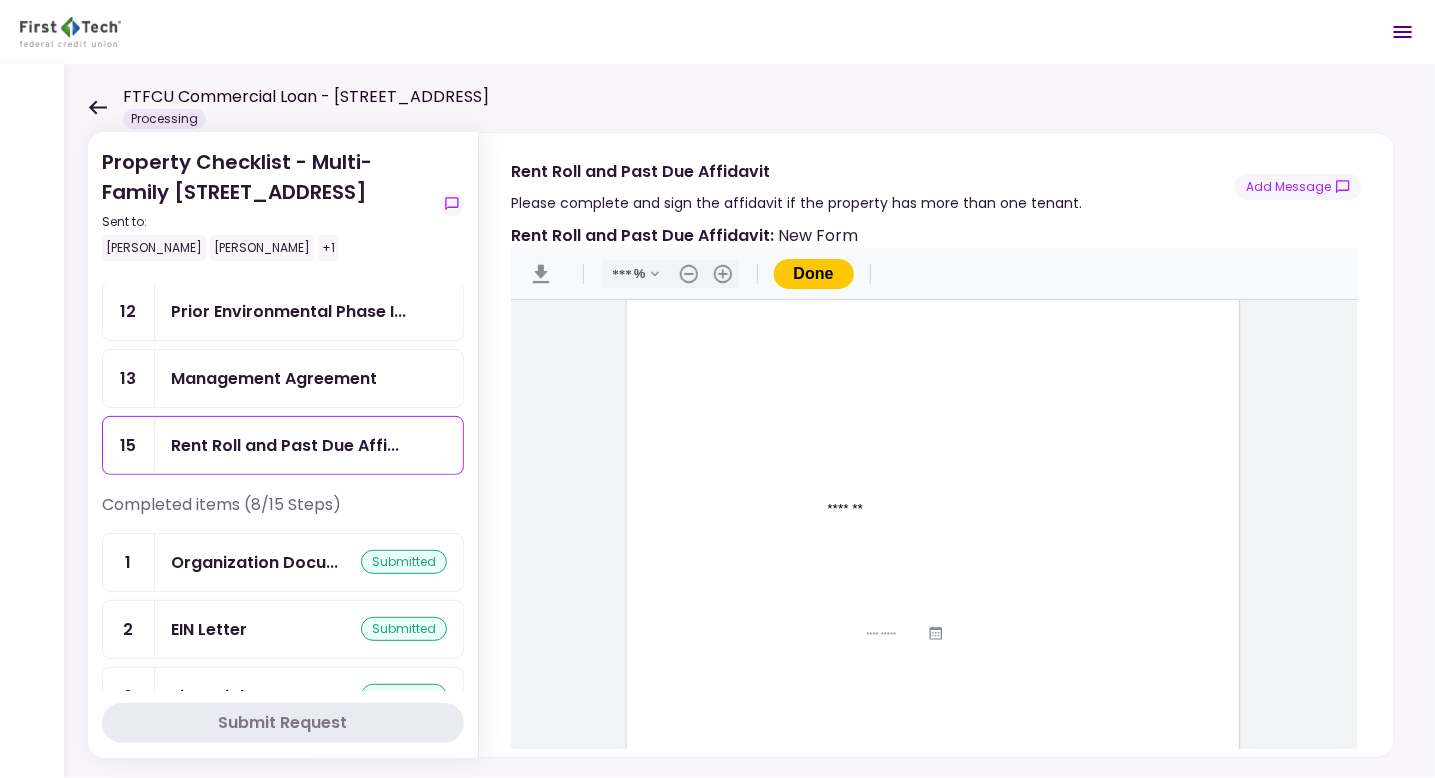 type on "*******" 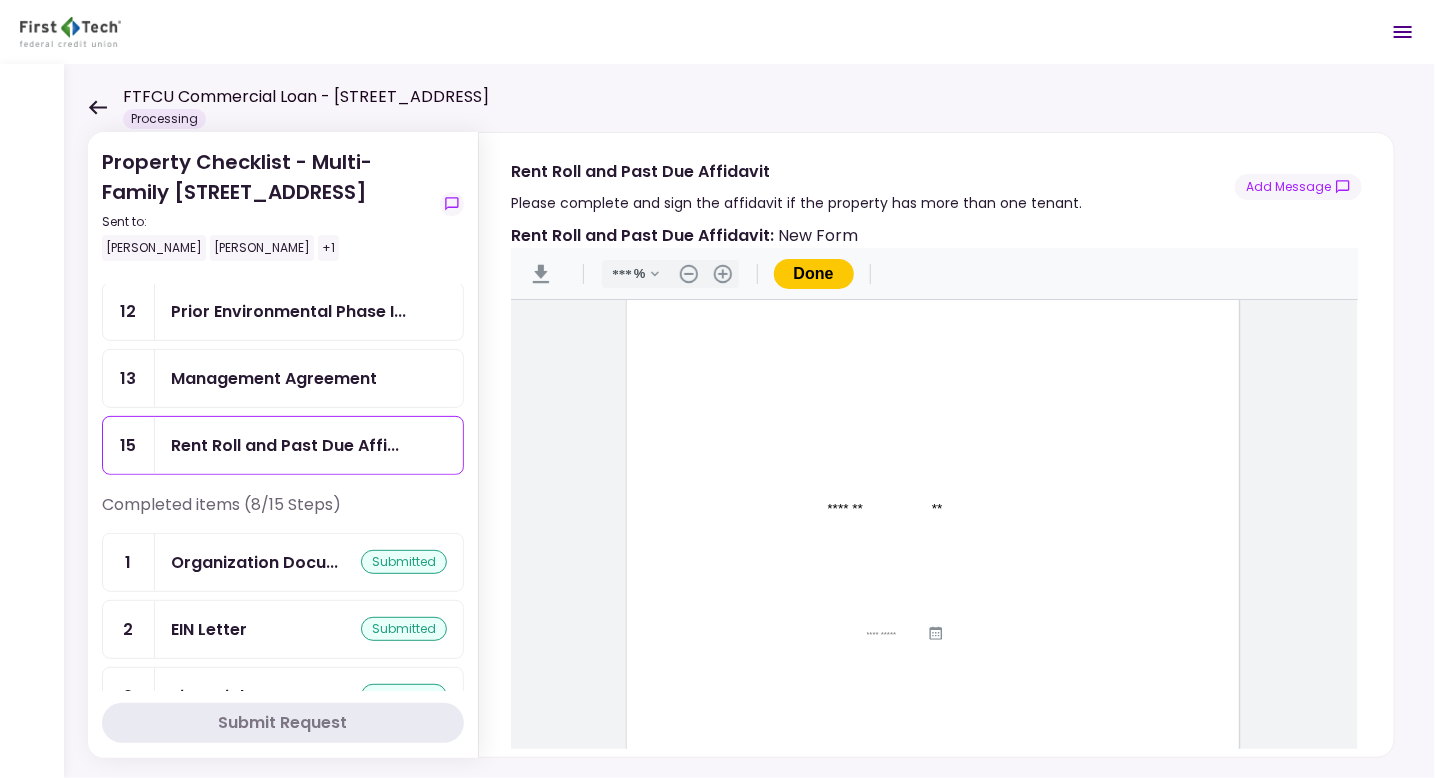 type on "**" 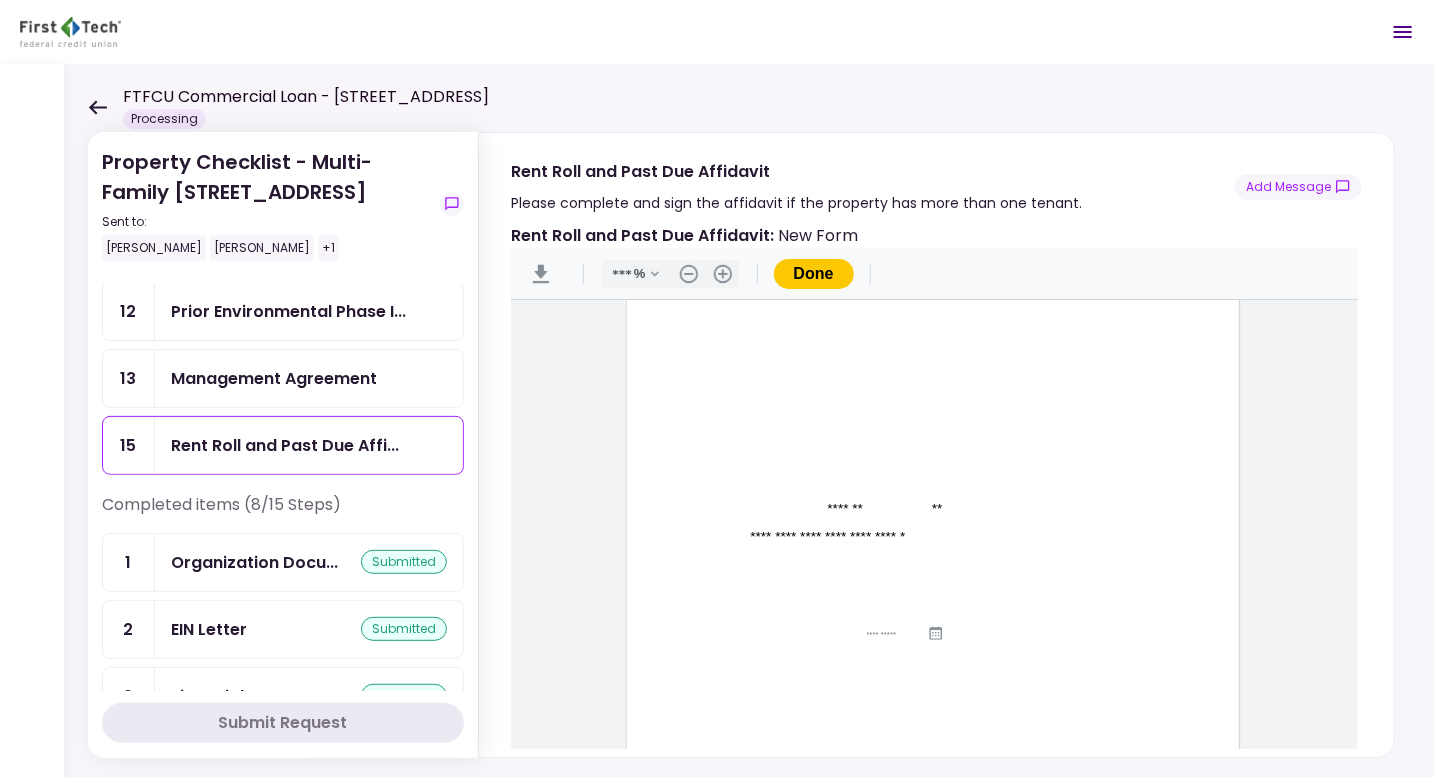 type on "**********" 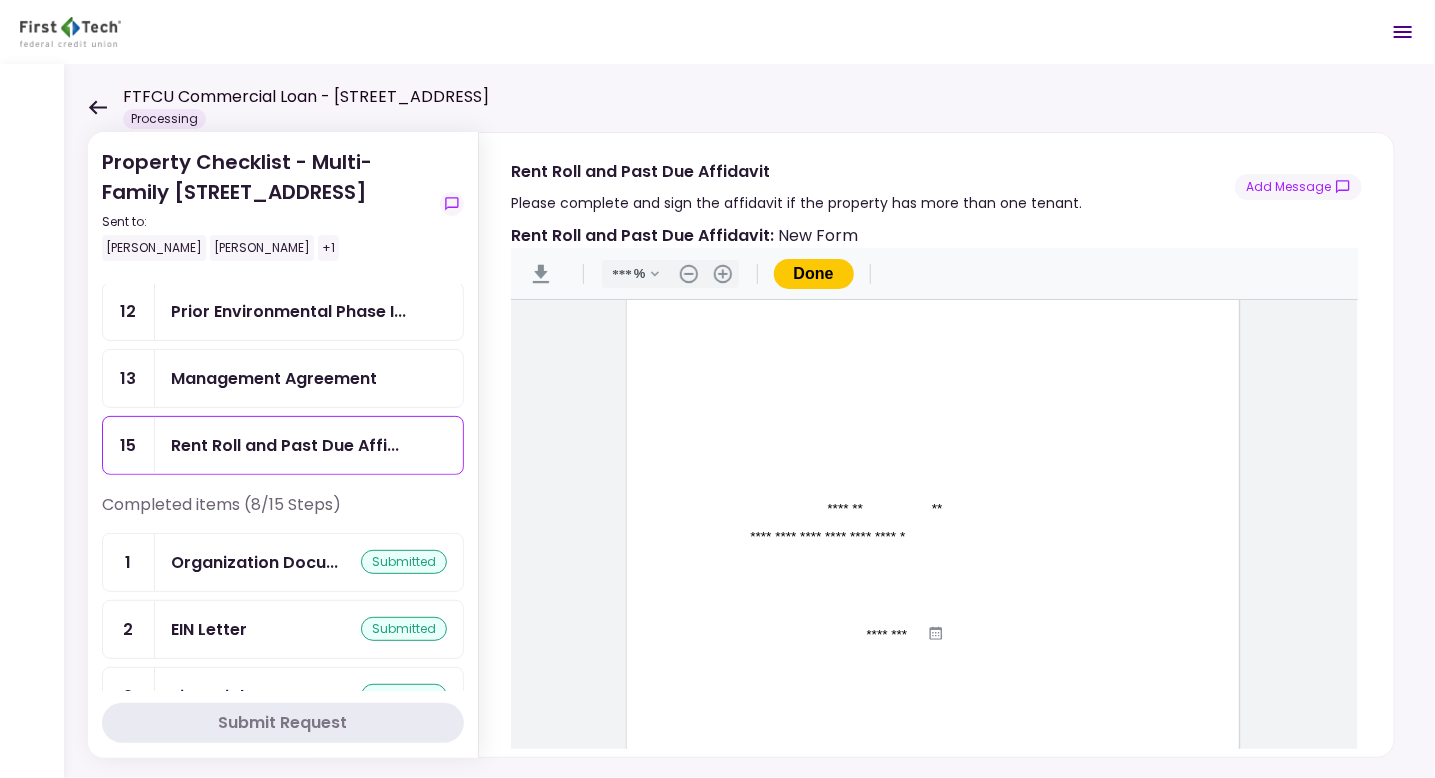 type on "**********" 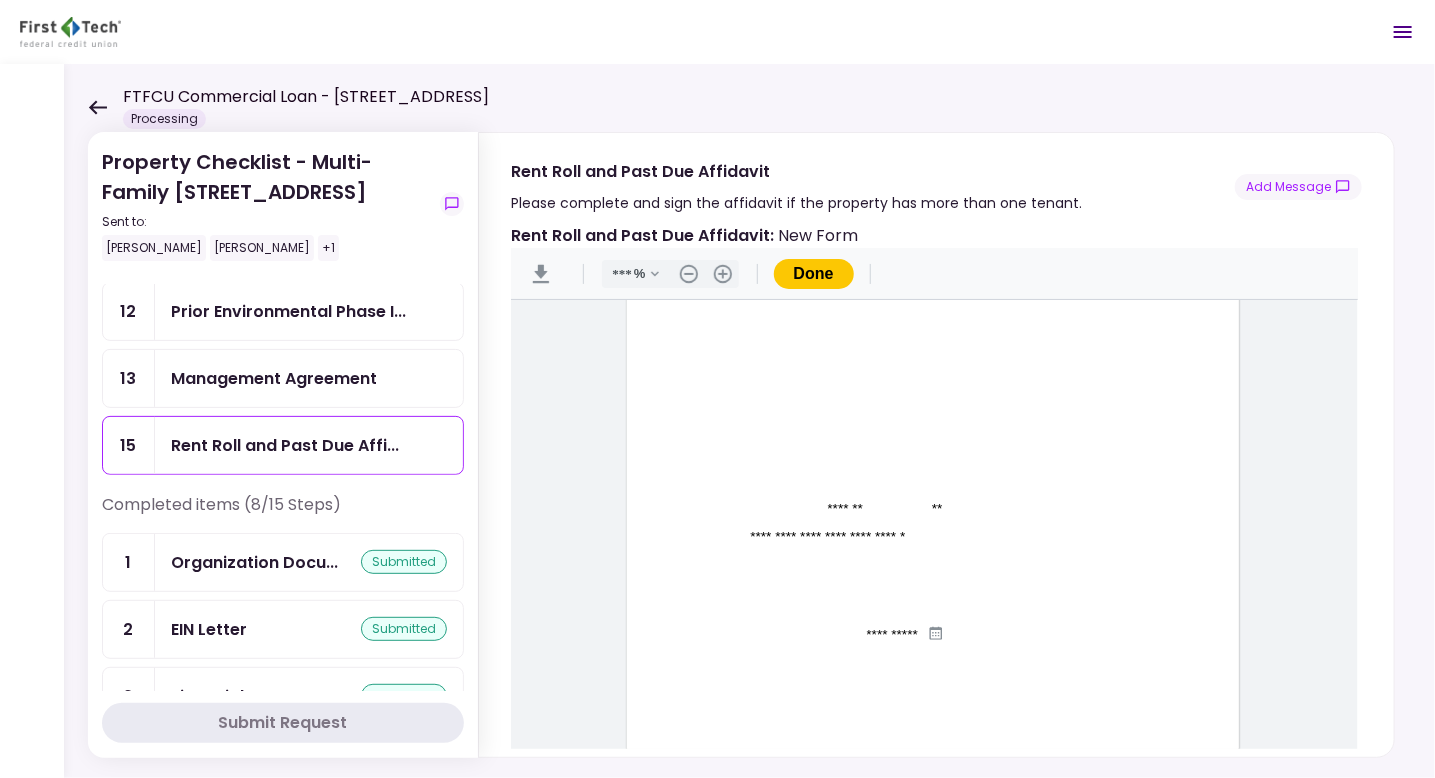 type 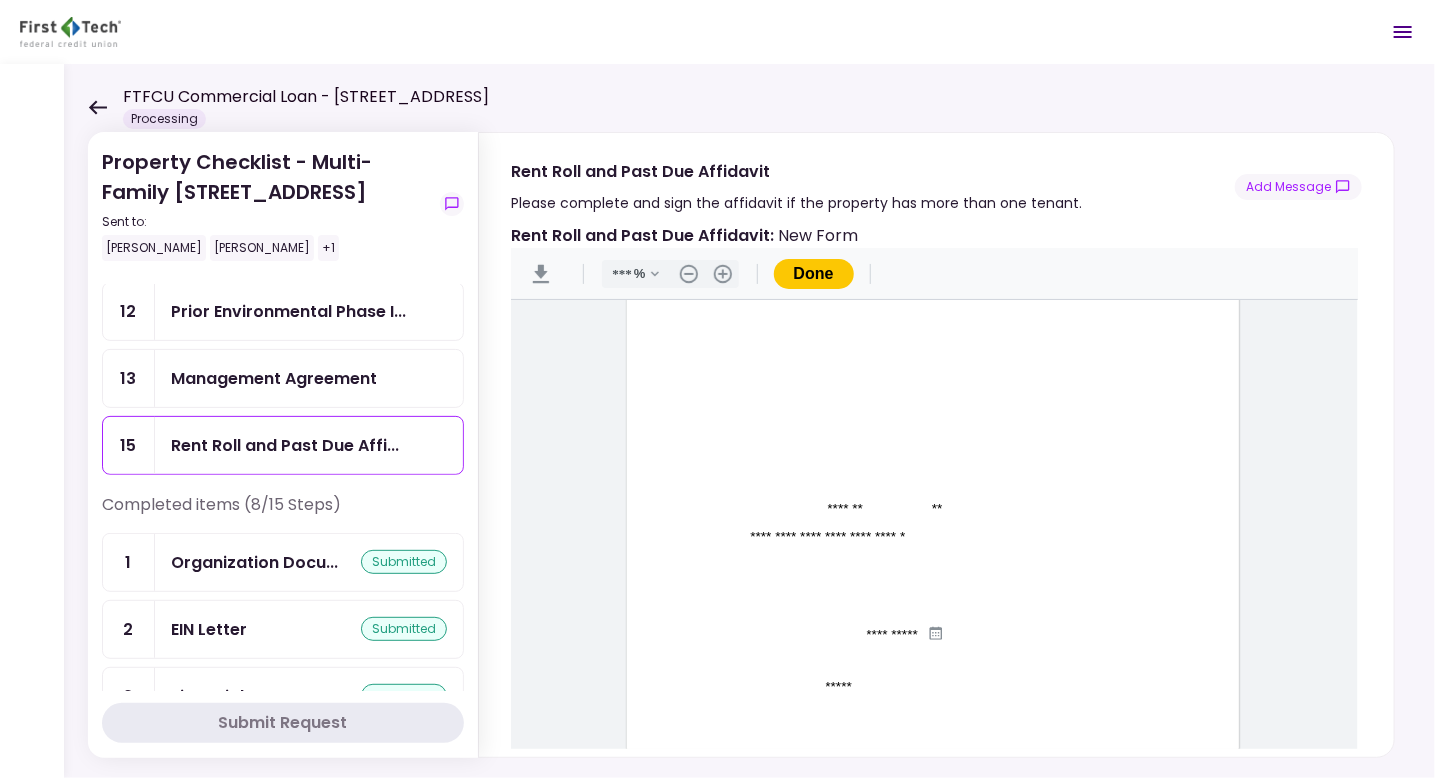 type on "**********" 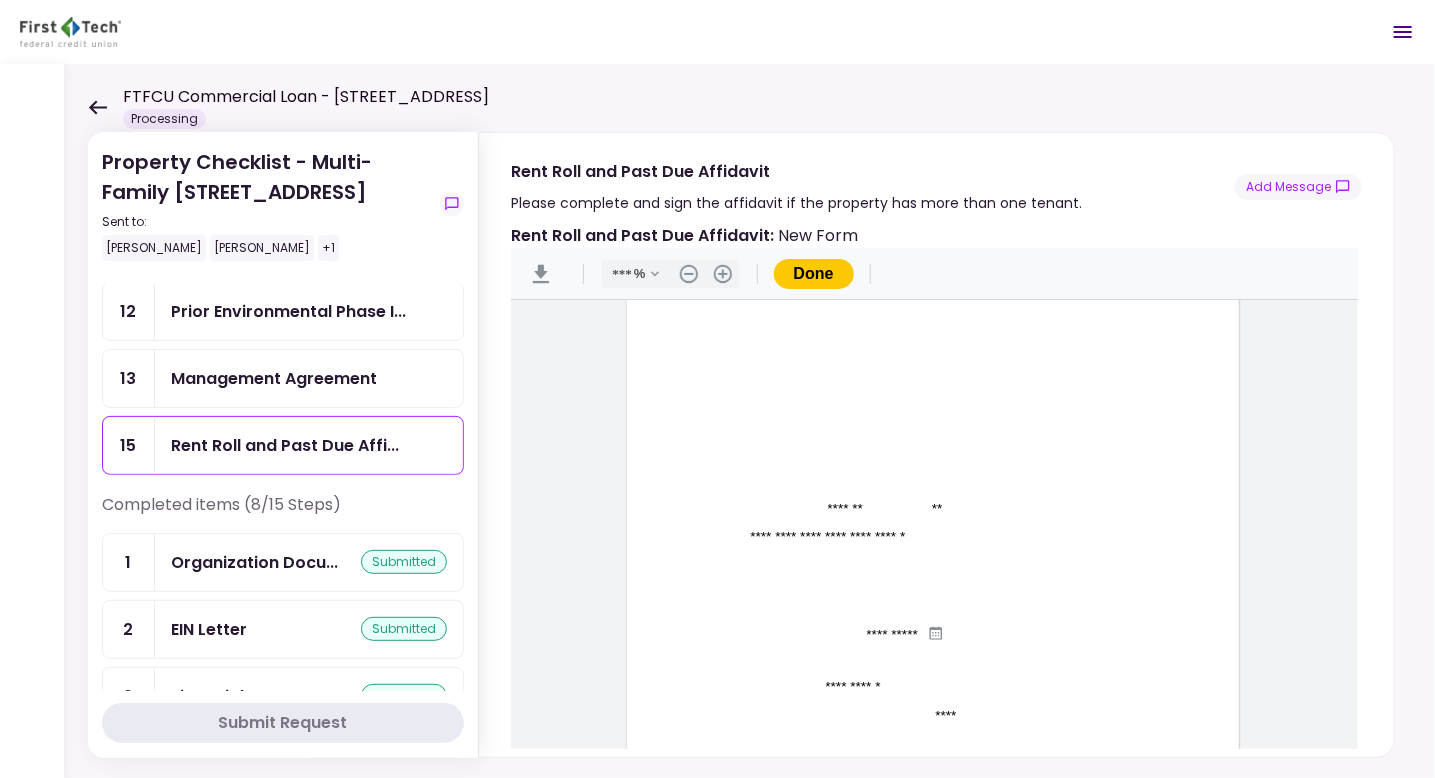 type on "****" 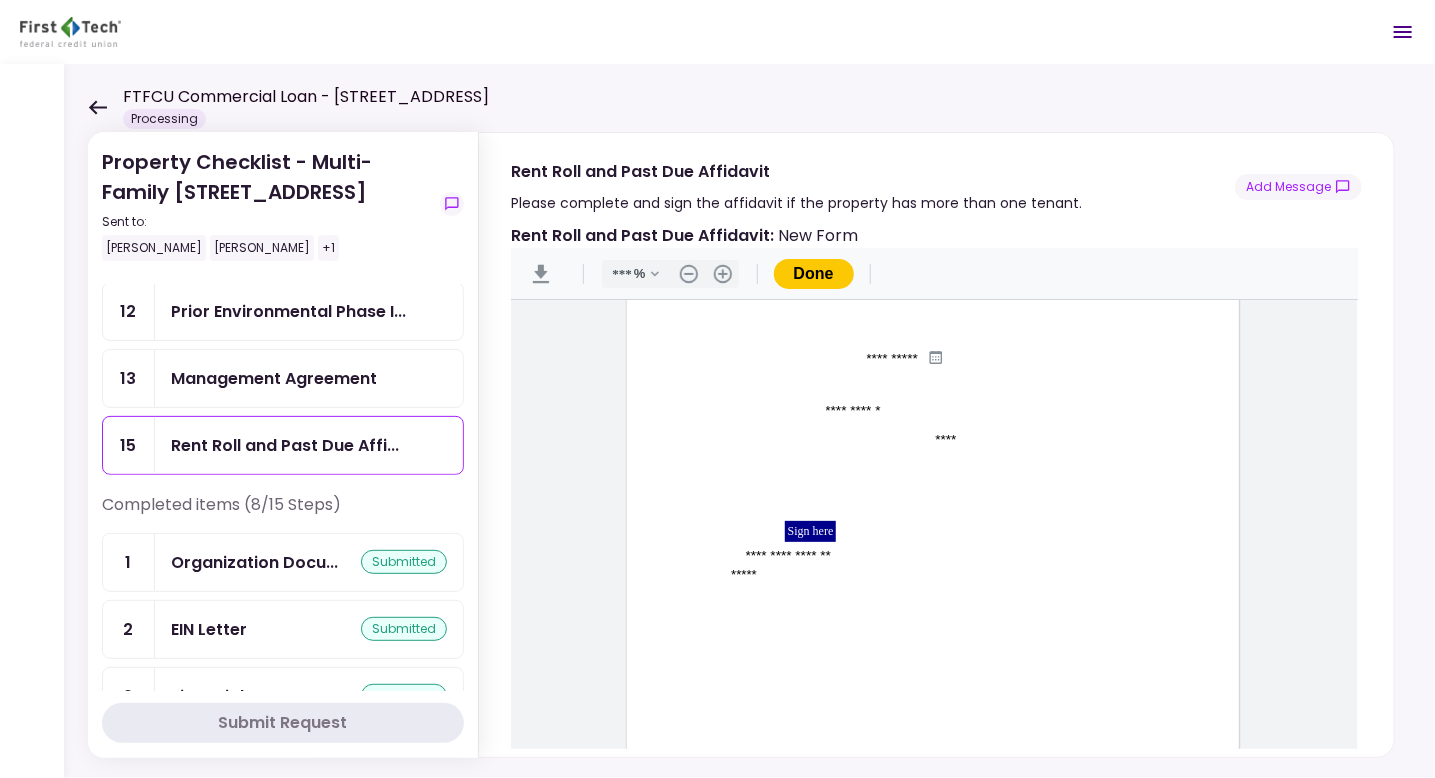 click on "Sign here" at bounding box center [811, 531] 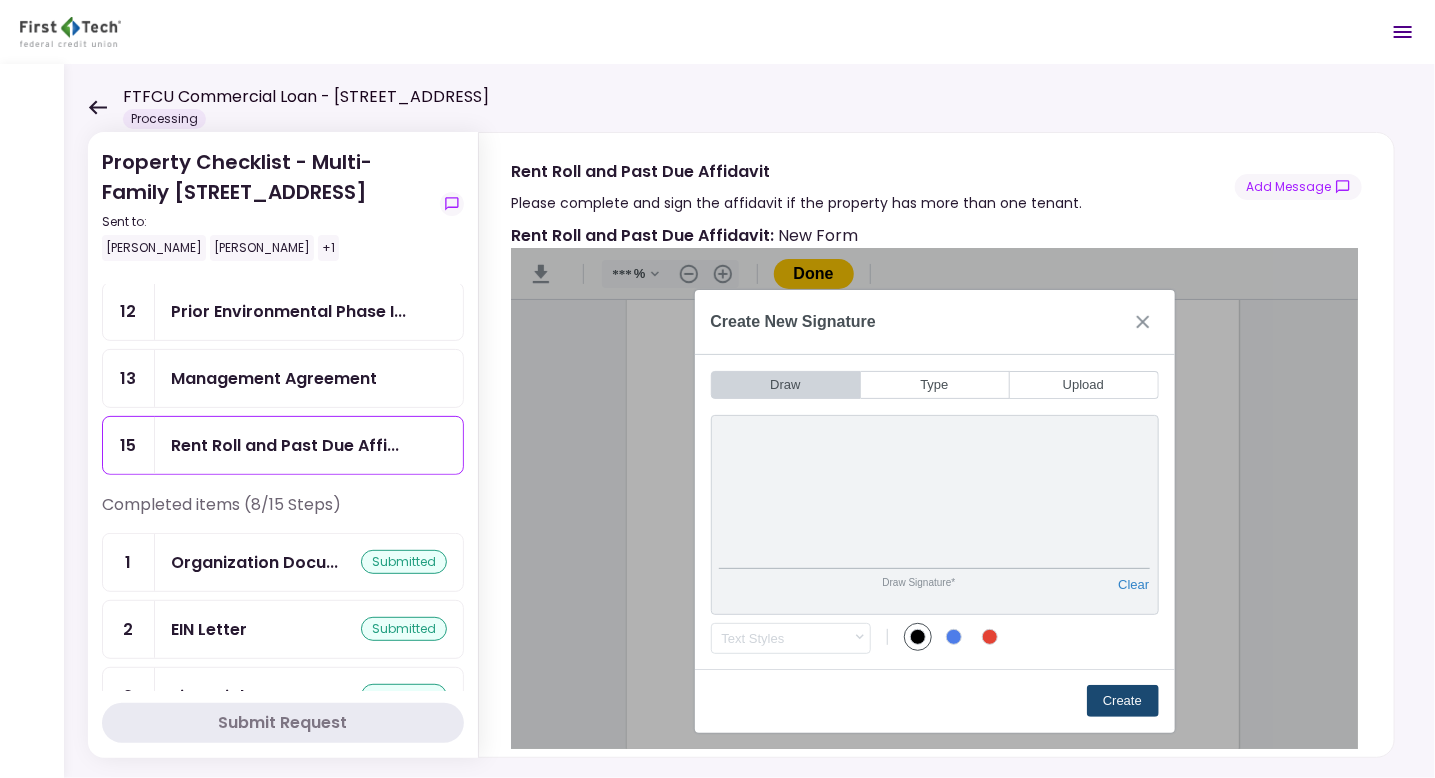 click on "Create" at bounding box center (1123, 701) 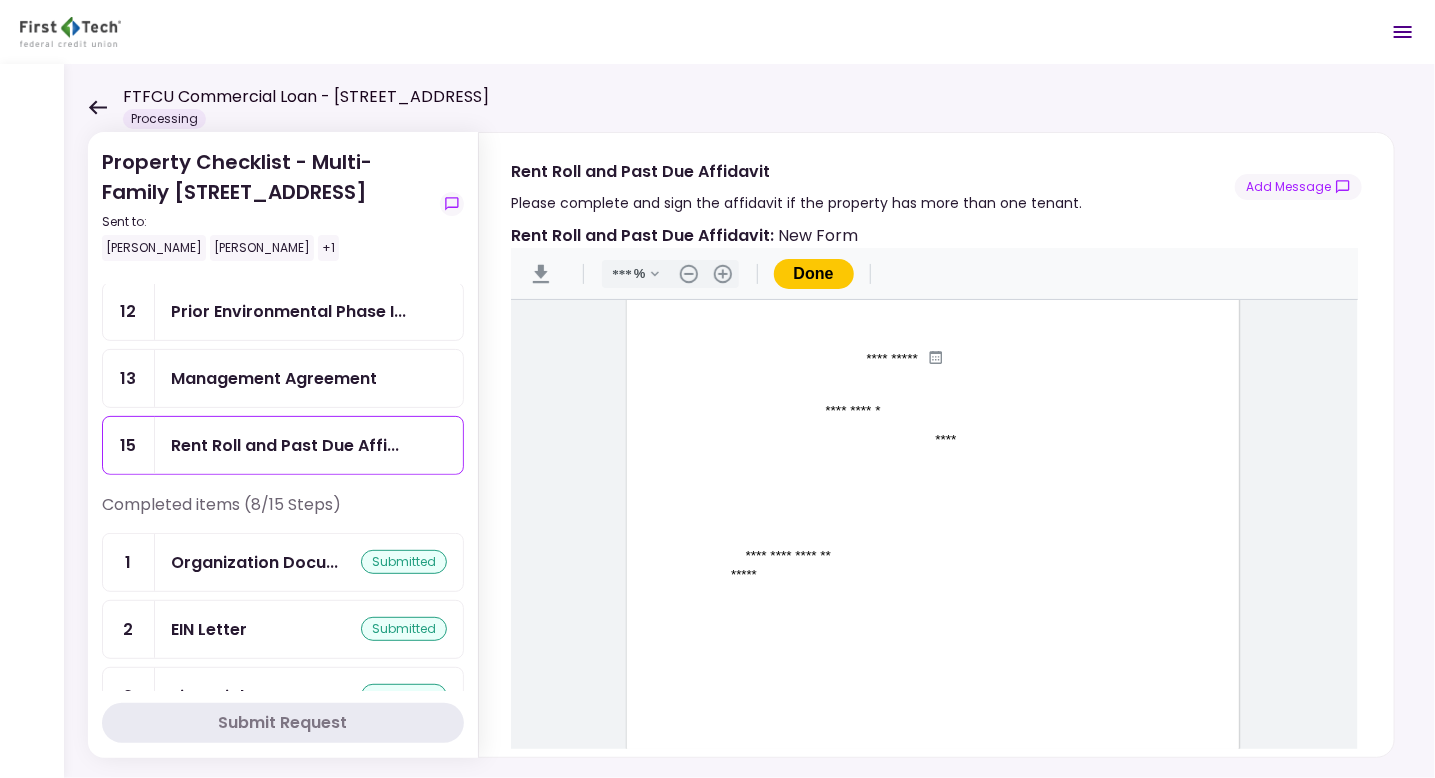click on "Done" at bounding box center [814, 274] 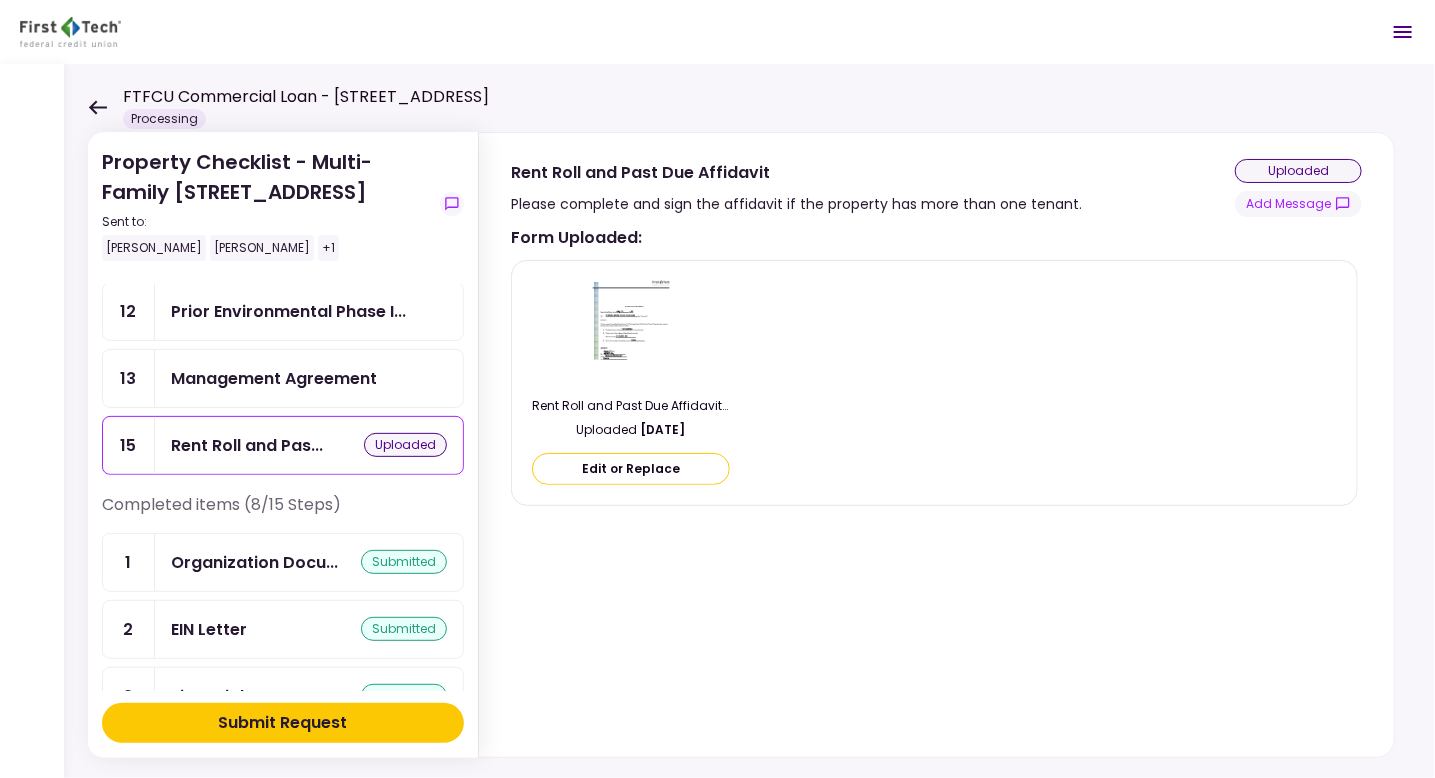 click on "Submit Request" at bounding box center (283, 723) 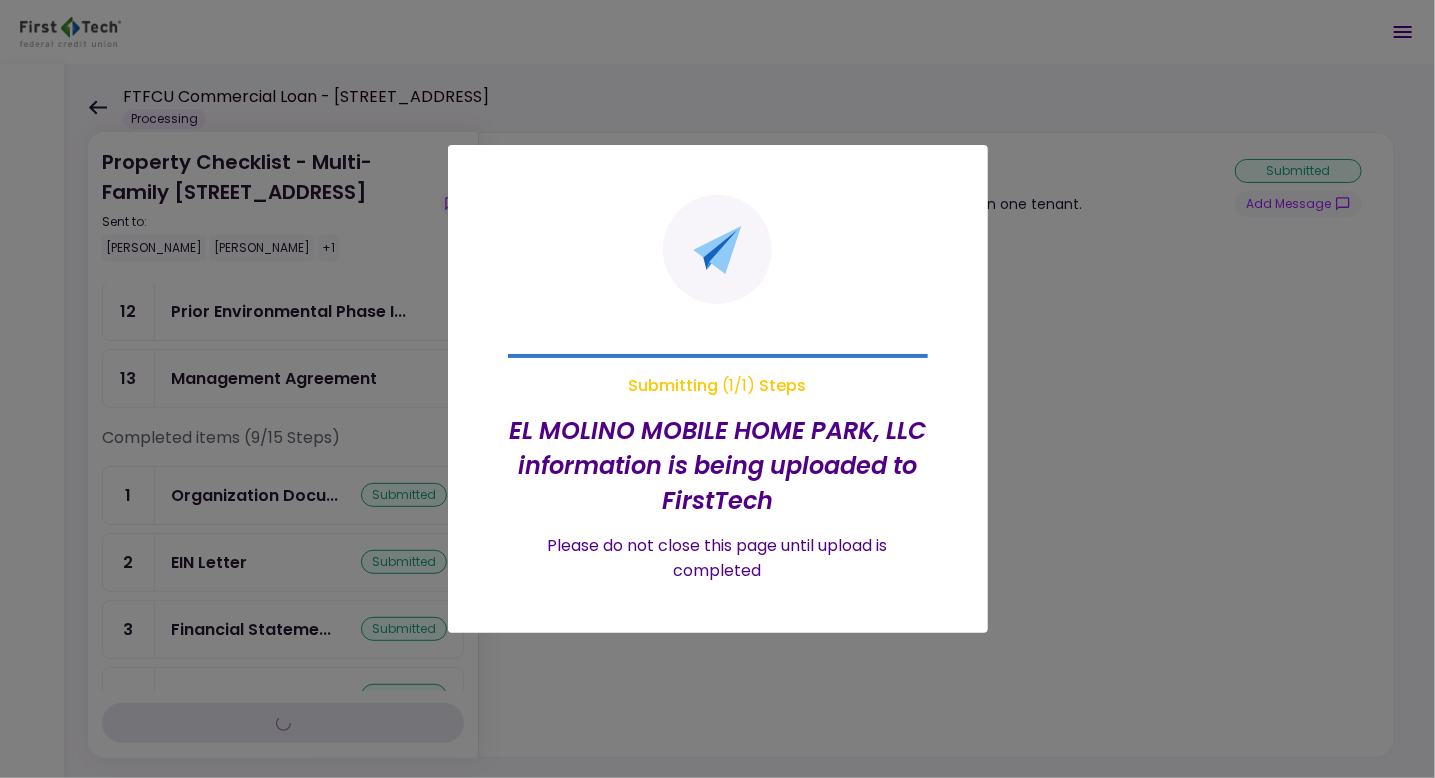 type on "***" 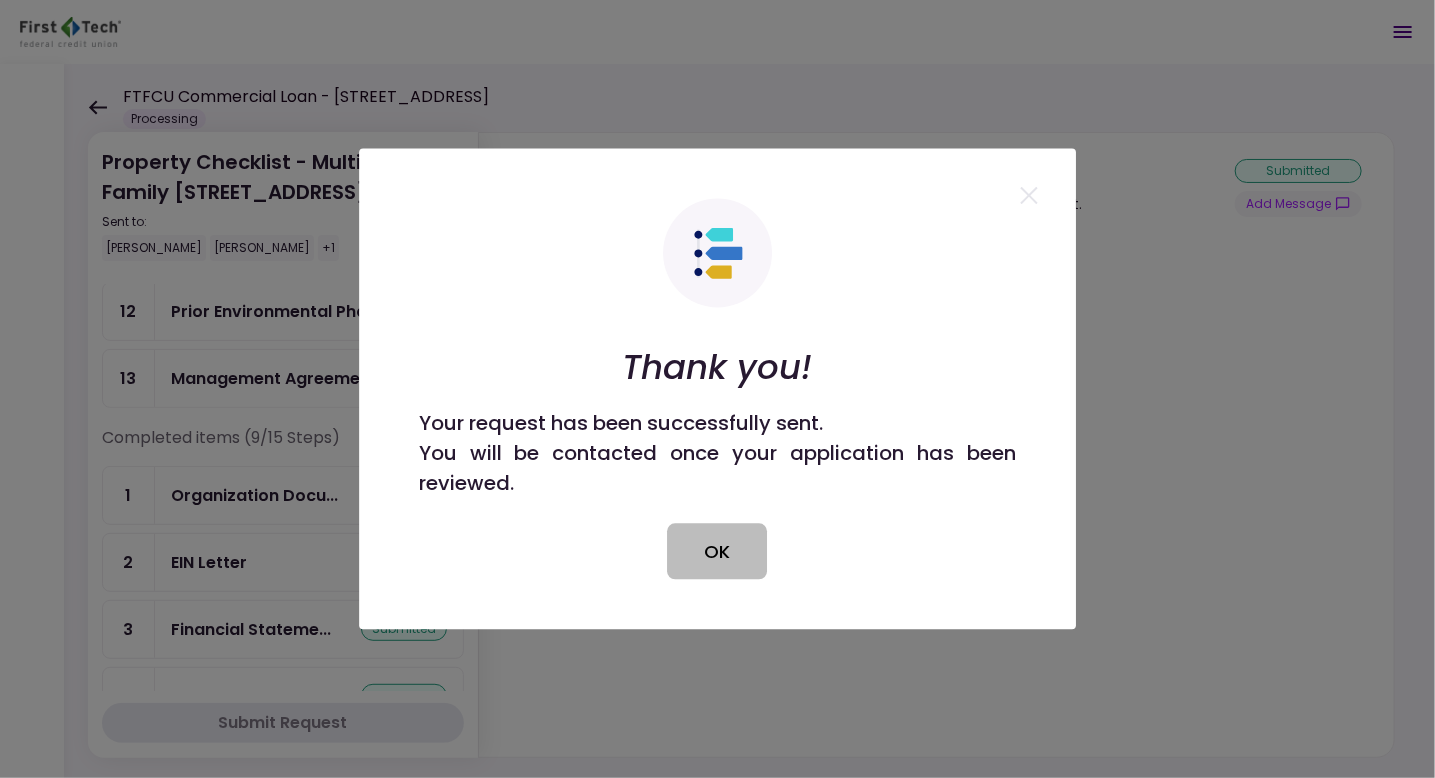click on "OK" at bounding box center (718, 552) 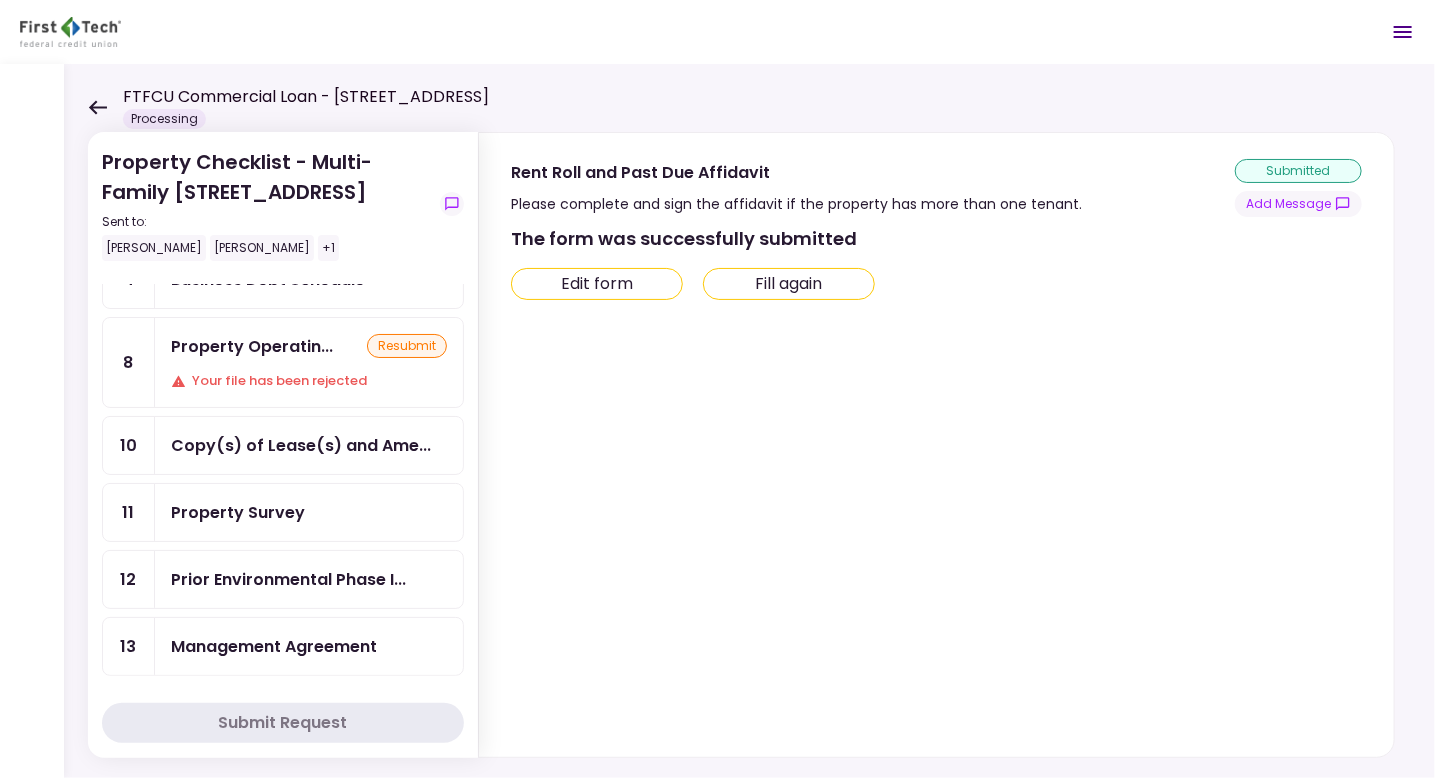 scroll, scrollTop: 78, scrollLeft: 0, axis: vertical 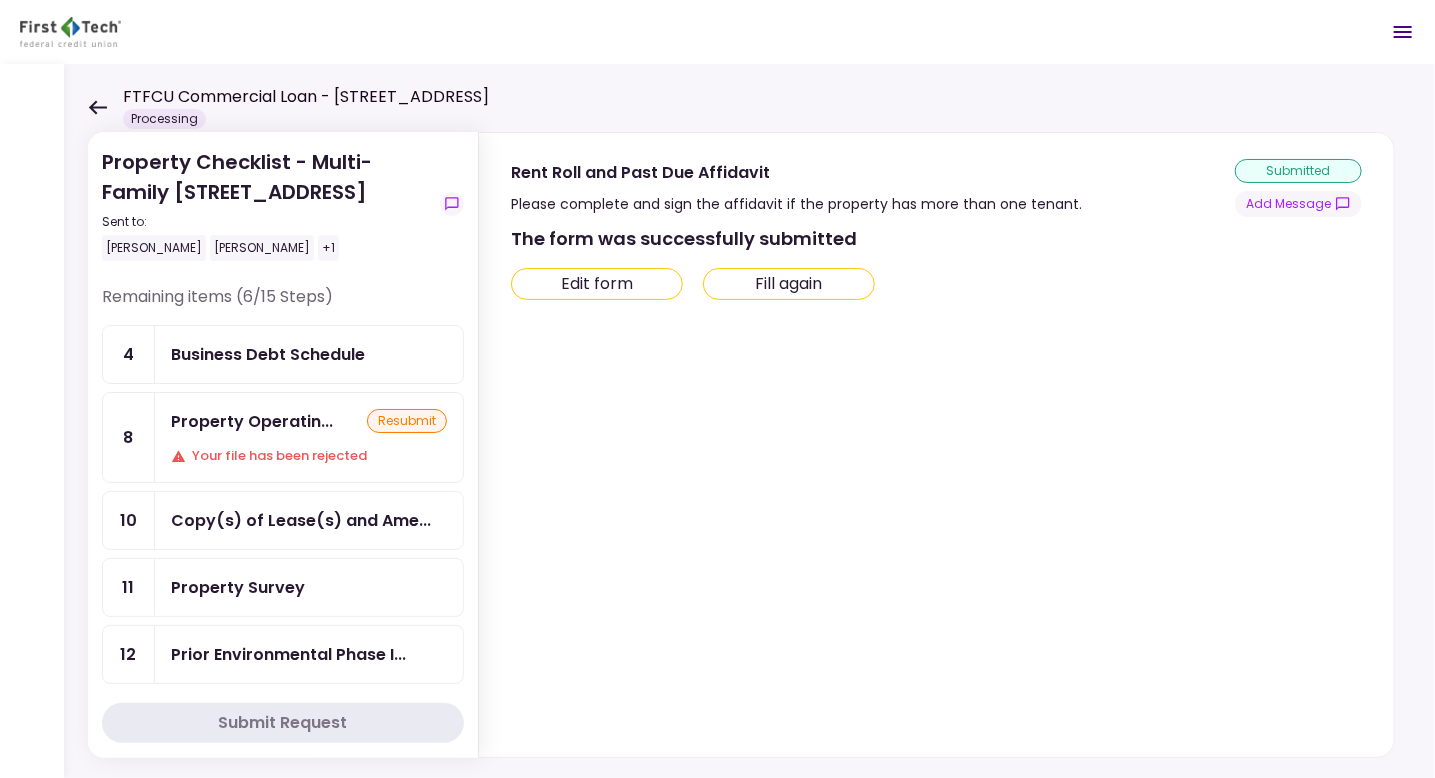 click on "Business Debt Schedule" at bounding box center (268, 354) 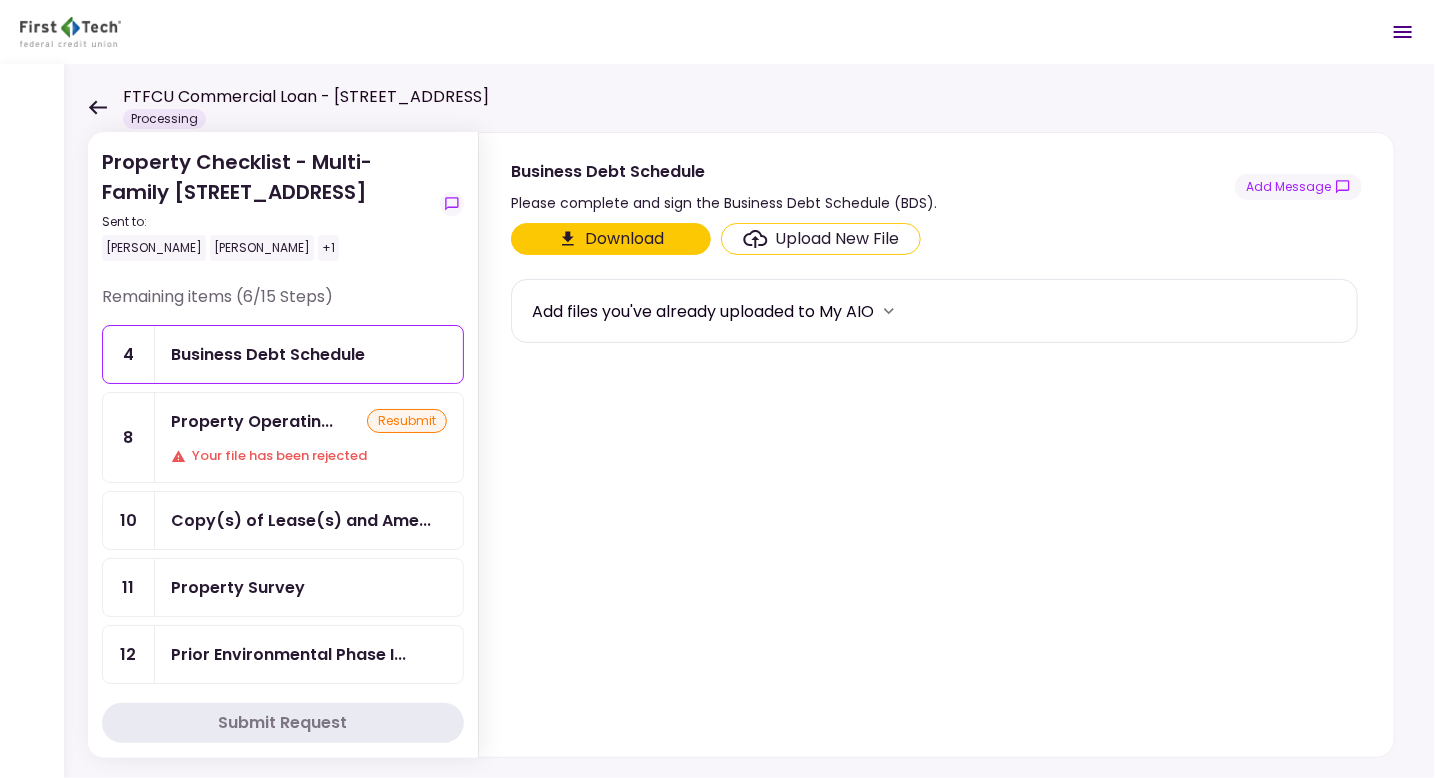 click 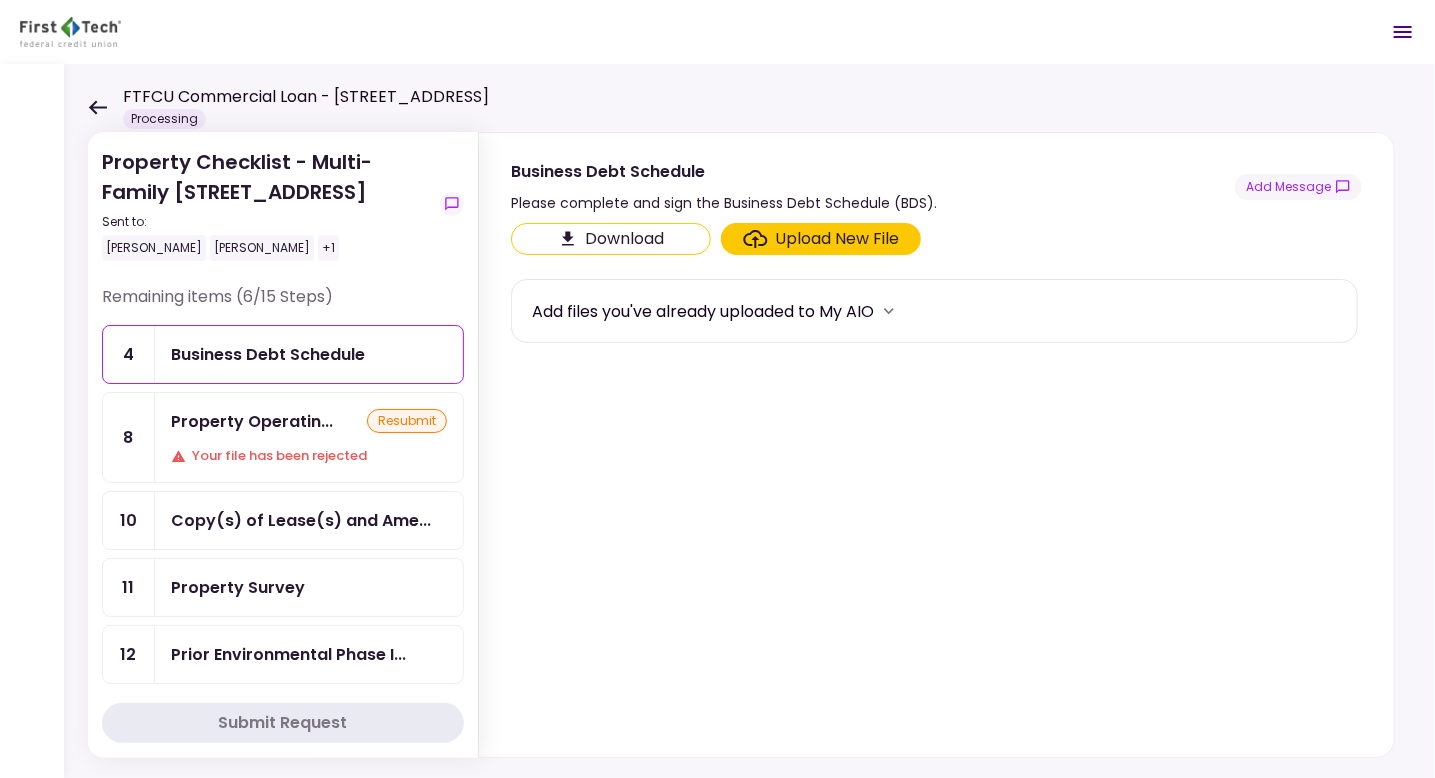 click on "FTFCU Commercial Loan - 1552 W Miracle Mile Tucson AZ Processing 0 Messages New Message Conversations Property Checklist - Multi-Family Property Checklist - Multi-Family - Property Operating Statements 3.07.2025 Property Checklist - Multi-Family - Organization Documents for Borrowing Entity 1.07.2025 Property Checklist - Multi-Family 27.06.2025" at bounding box center [717, 32] 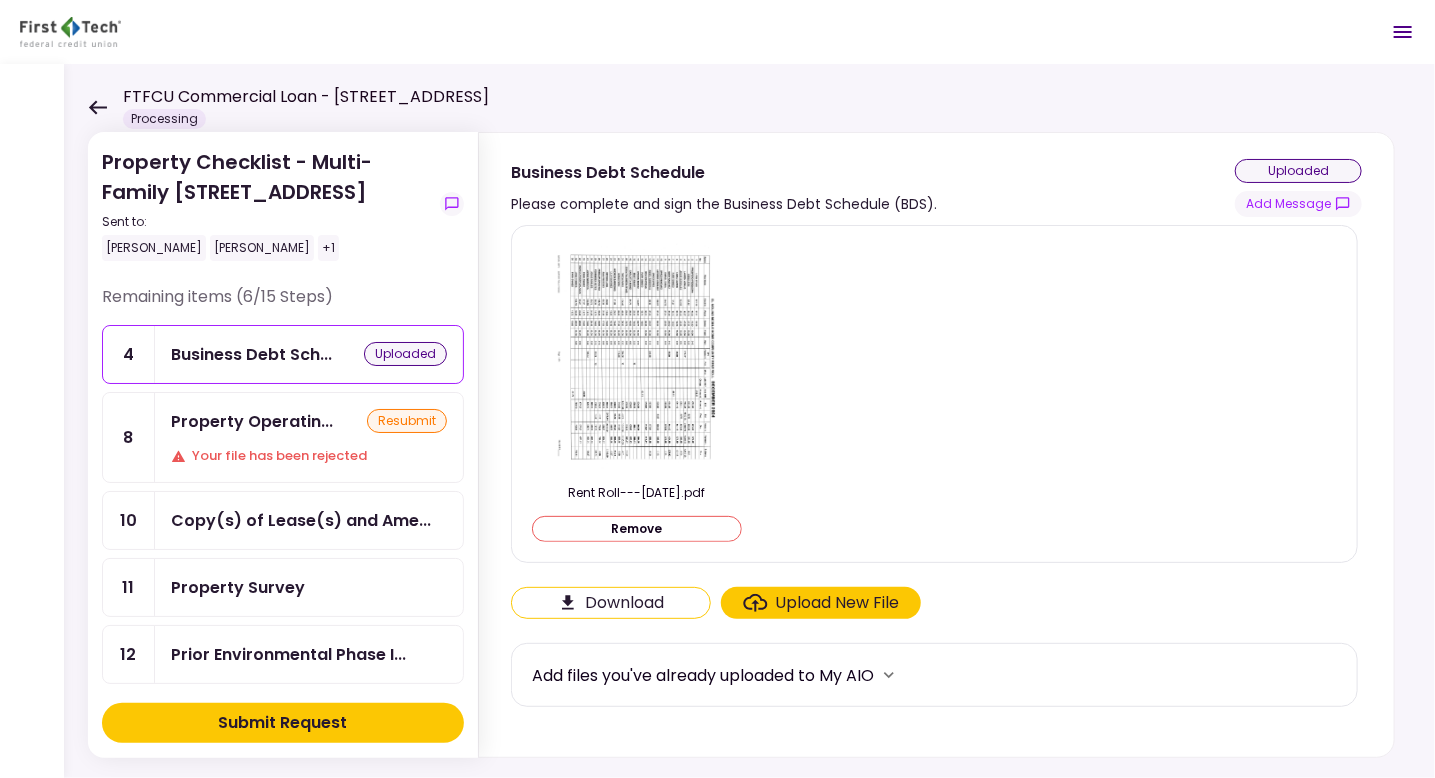 click on "Submit Request" at bounding box center (283, 723) 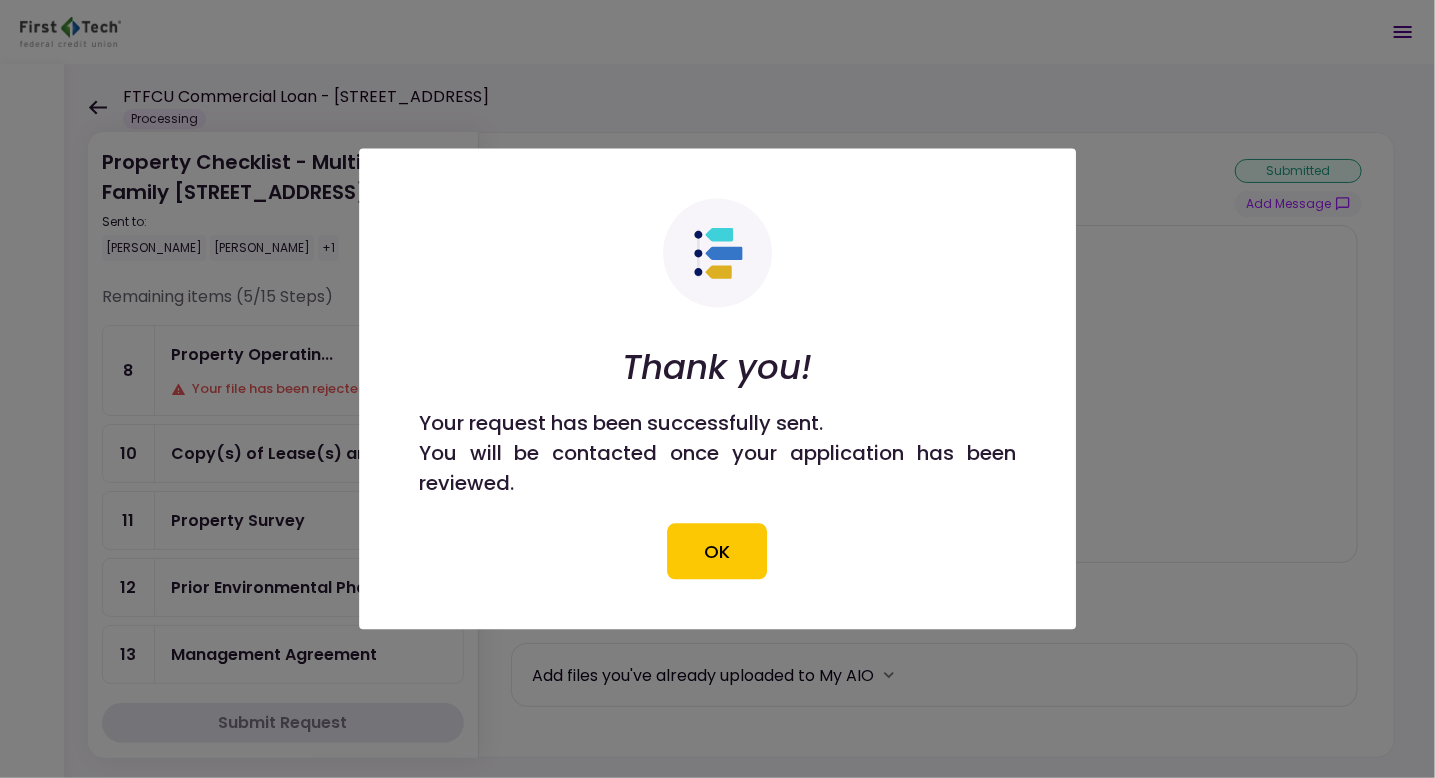 click on "OK" at bounding box center [718, 552] 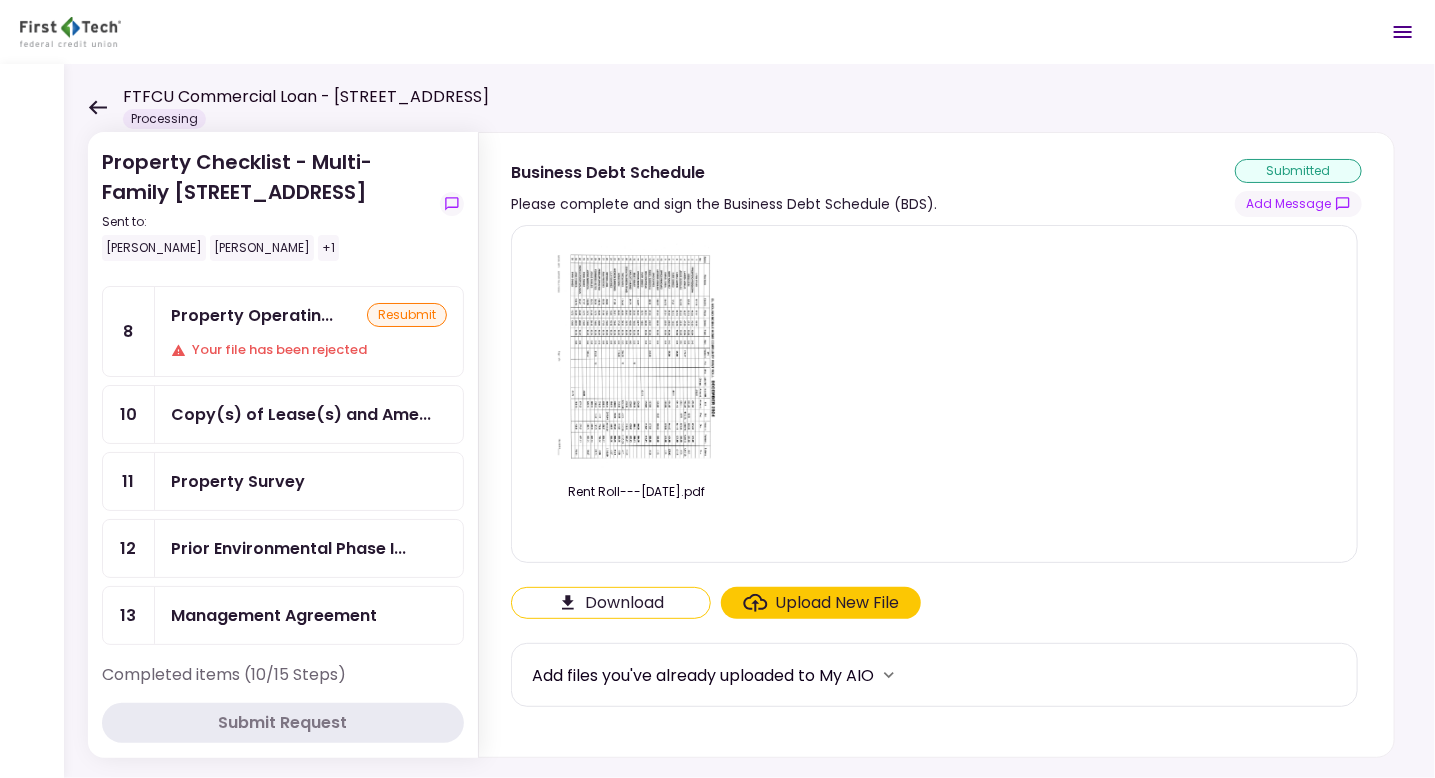 scroll, scrollTop: 0, scrollLeft: 0, axis: both 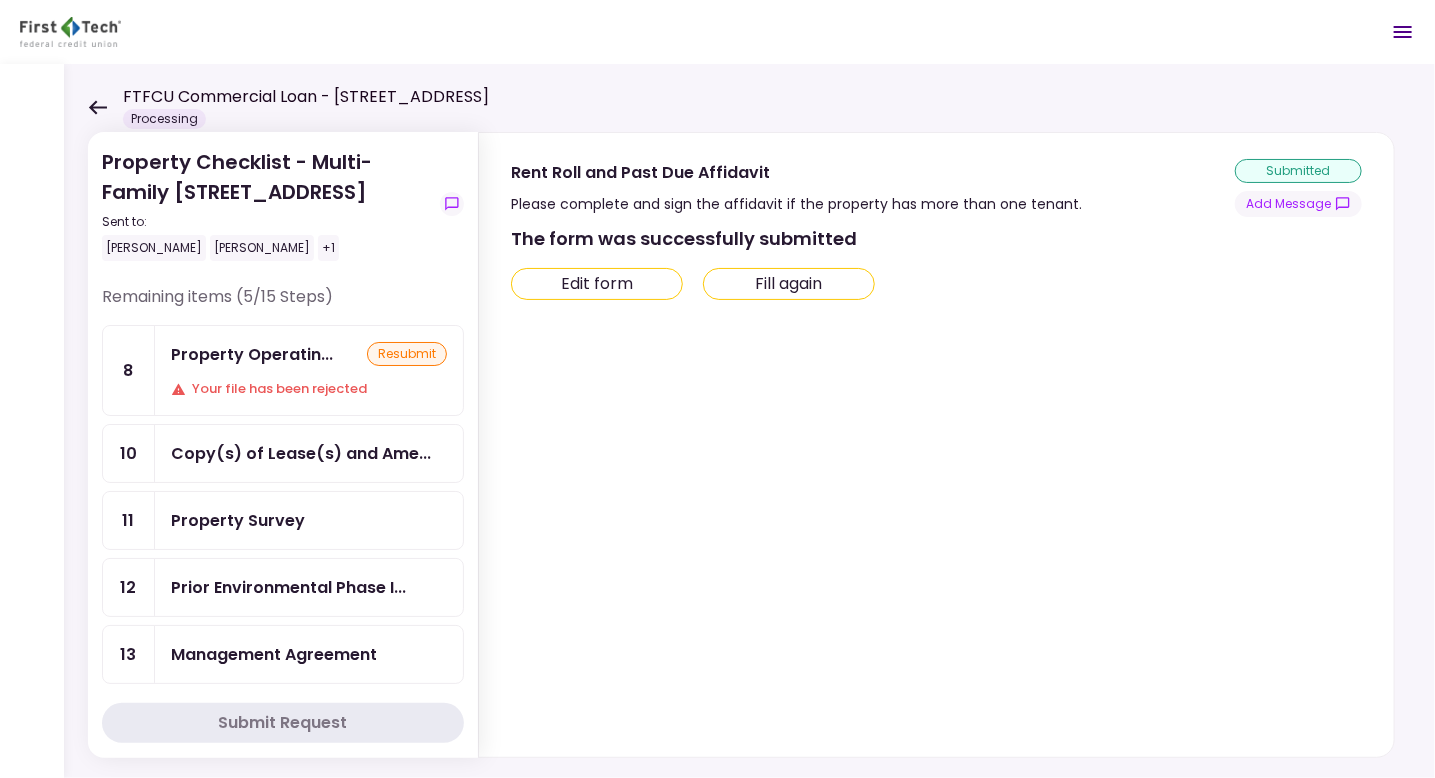 click 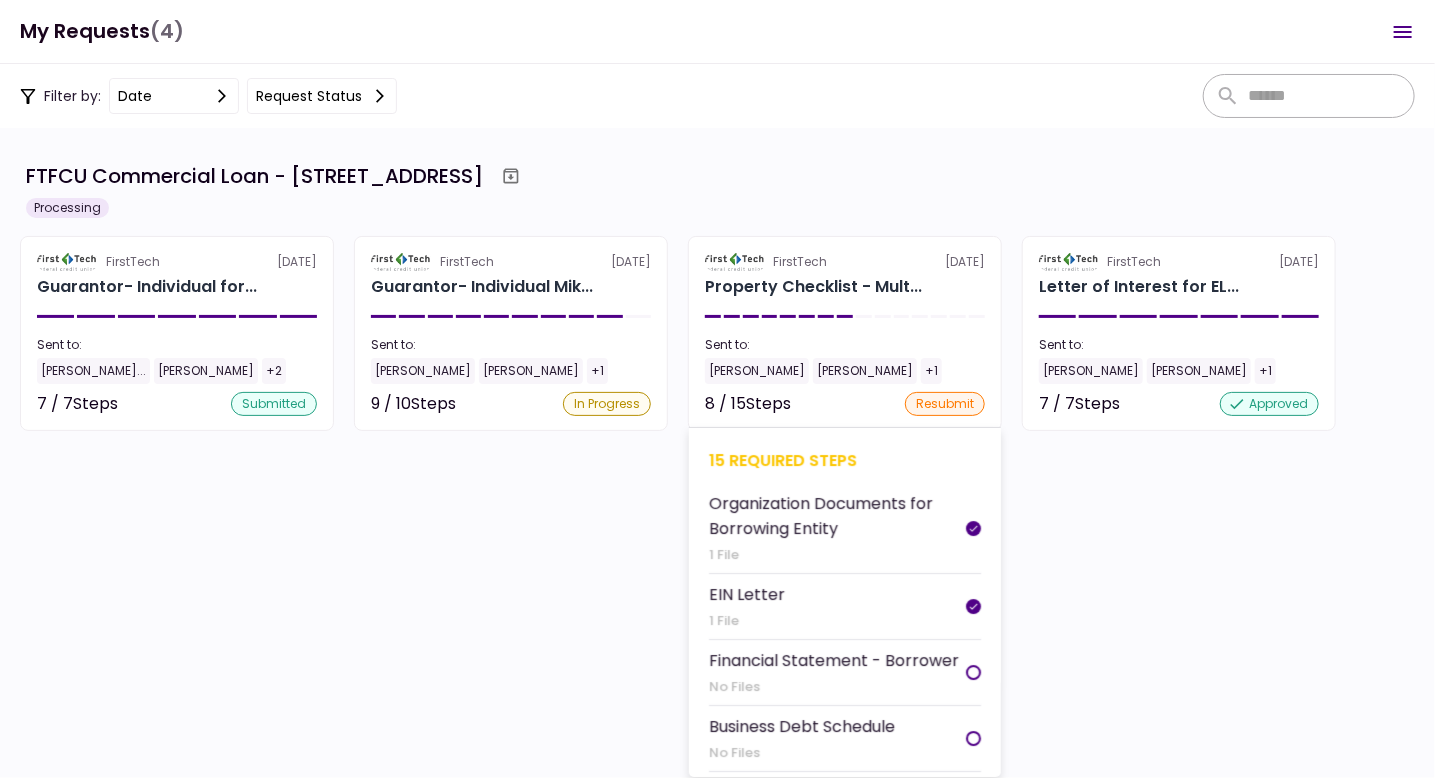 click at bounding box center (973, 672) 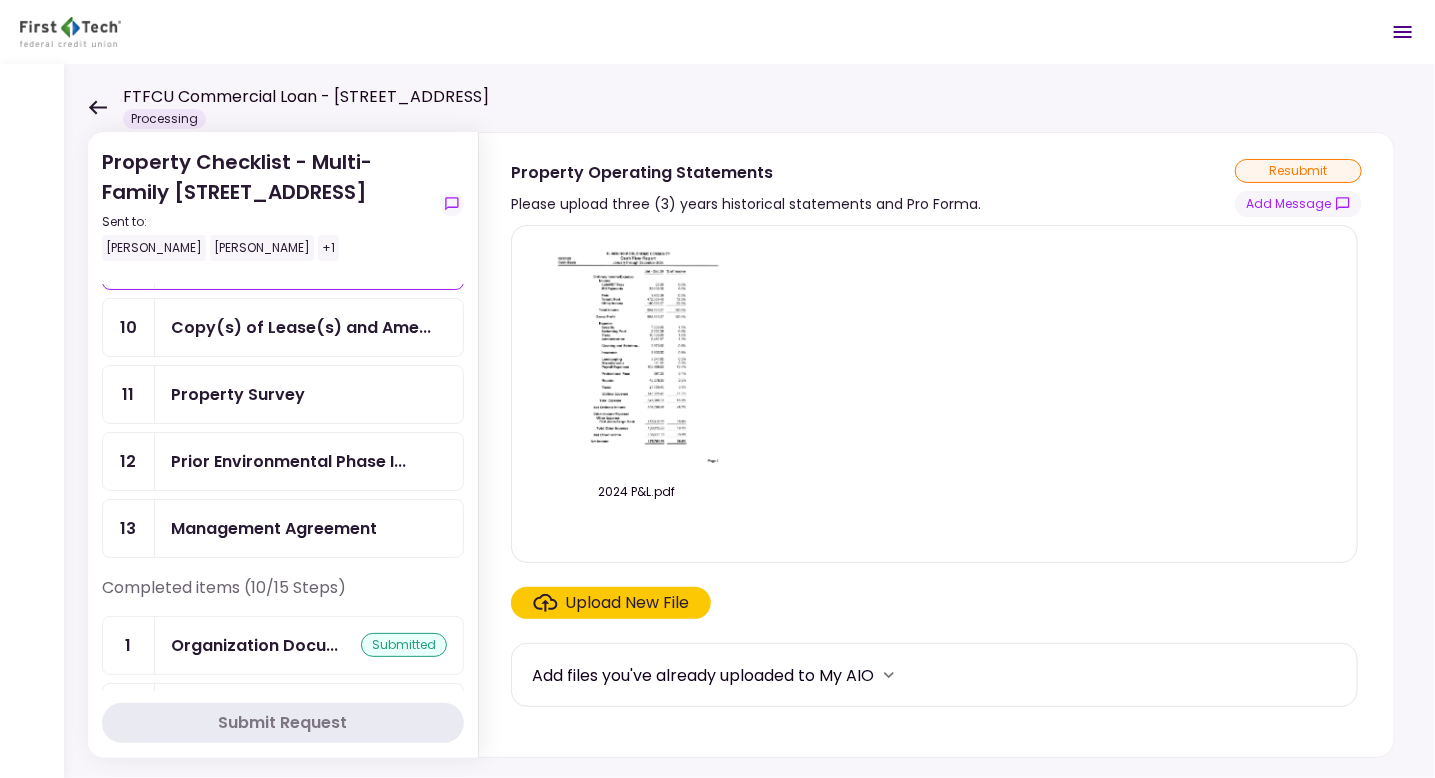 scroll, scrollTop: 0, scrollLeft: 0, axis: both 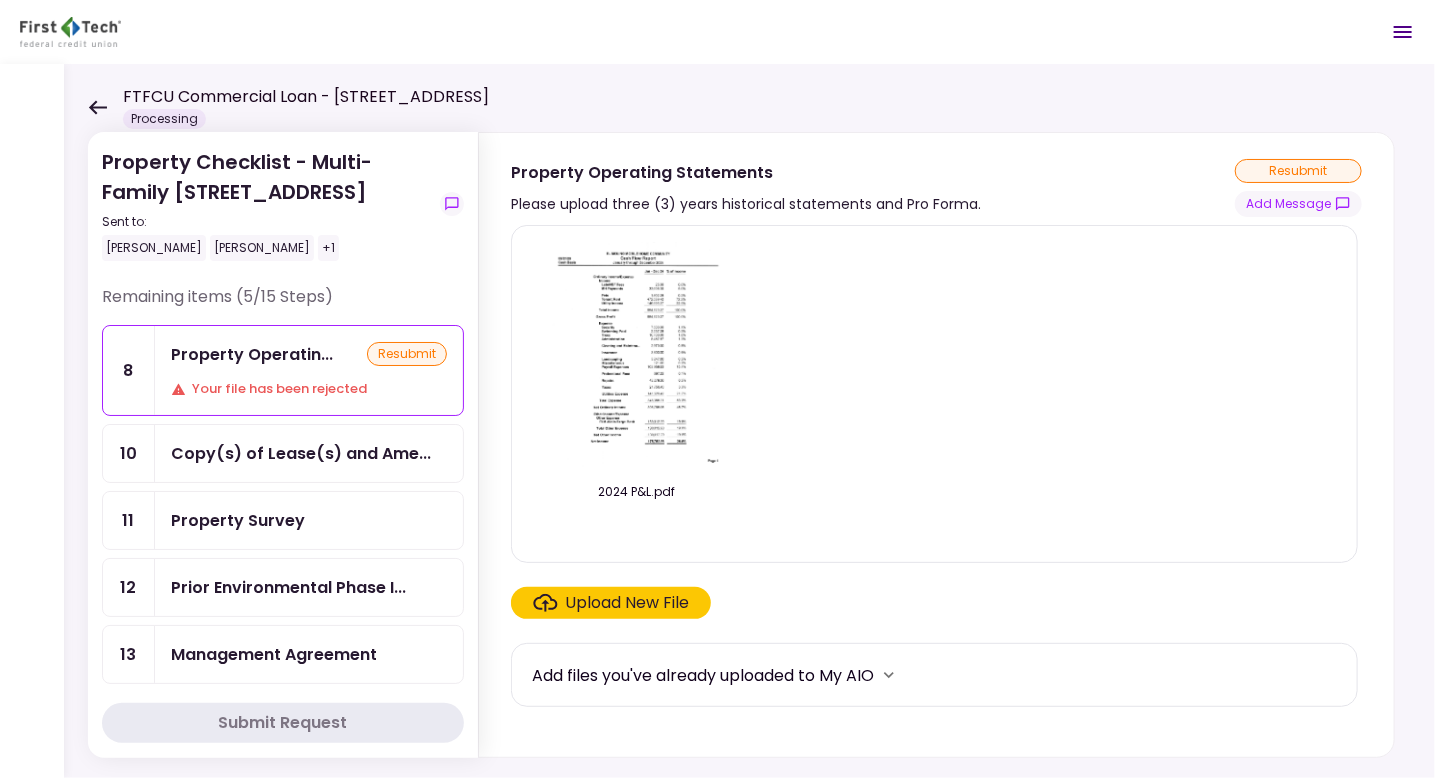 click on "Upload New File" at bounding box center [628, 603] 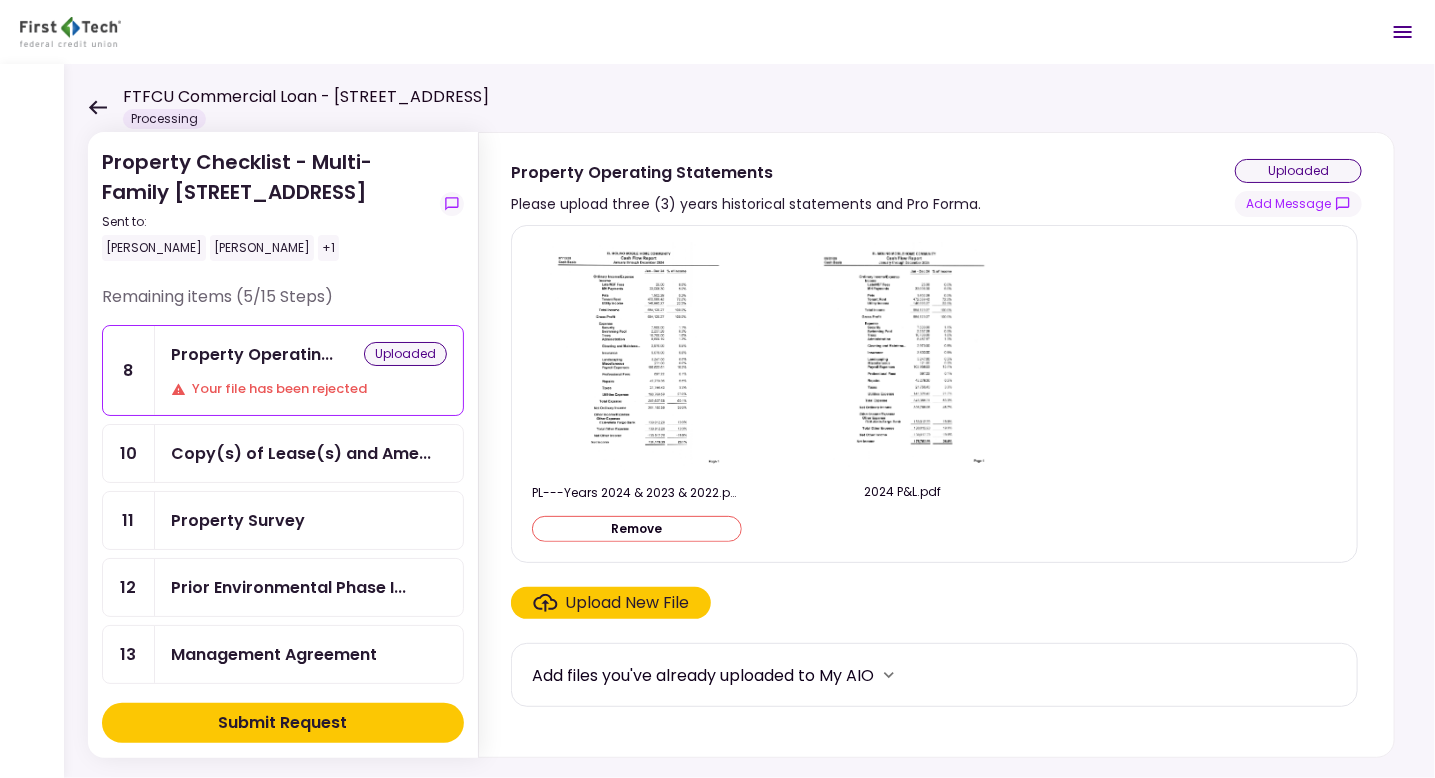 click on "Submit Request" at bounding box center (283, 723) 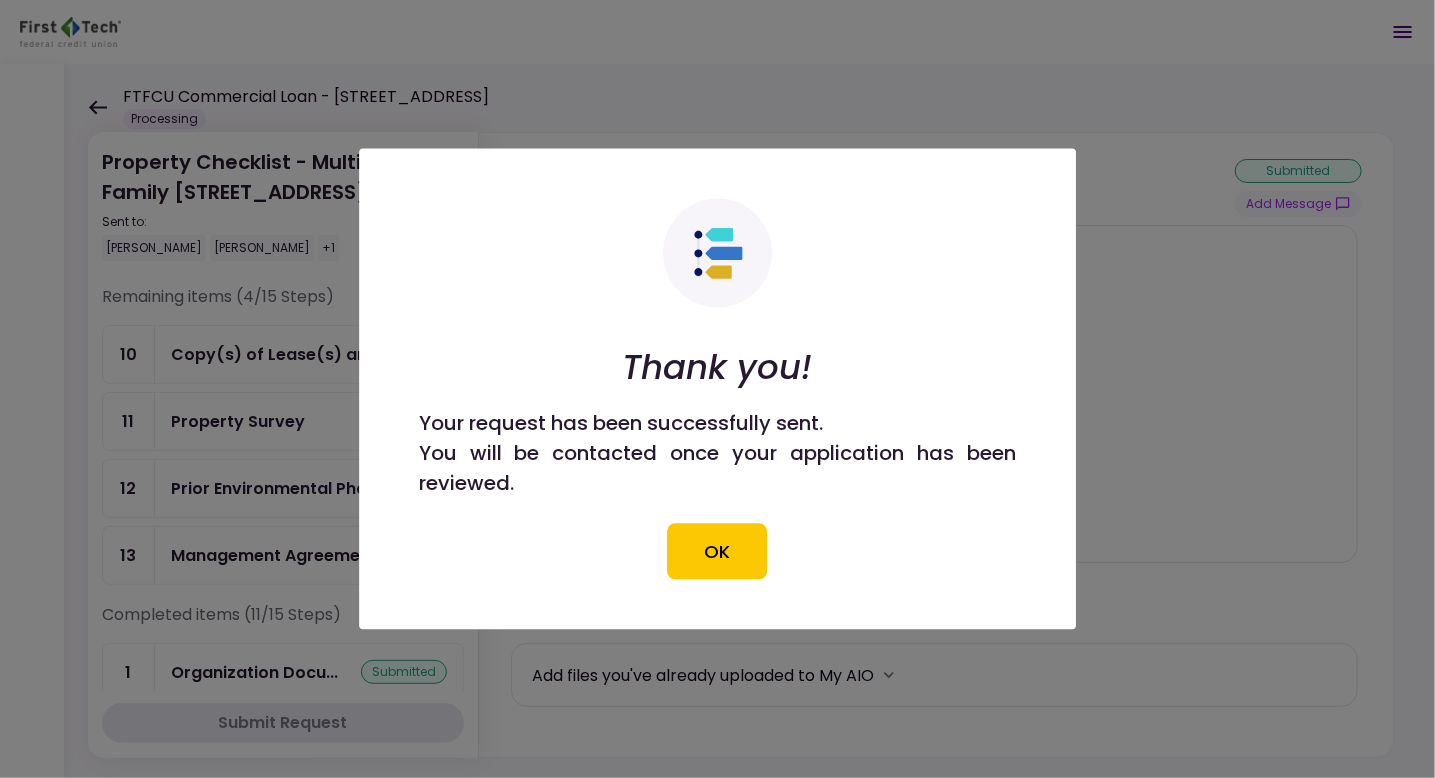 click on "OK" at bounding box center (718, 552) 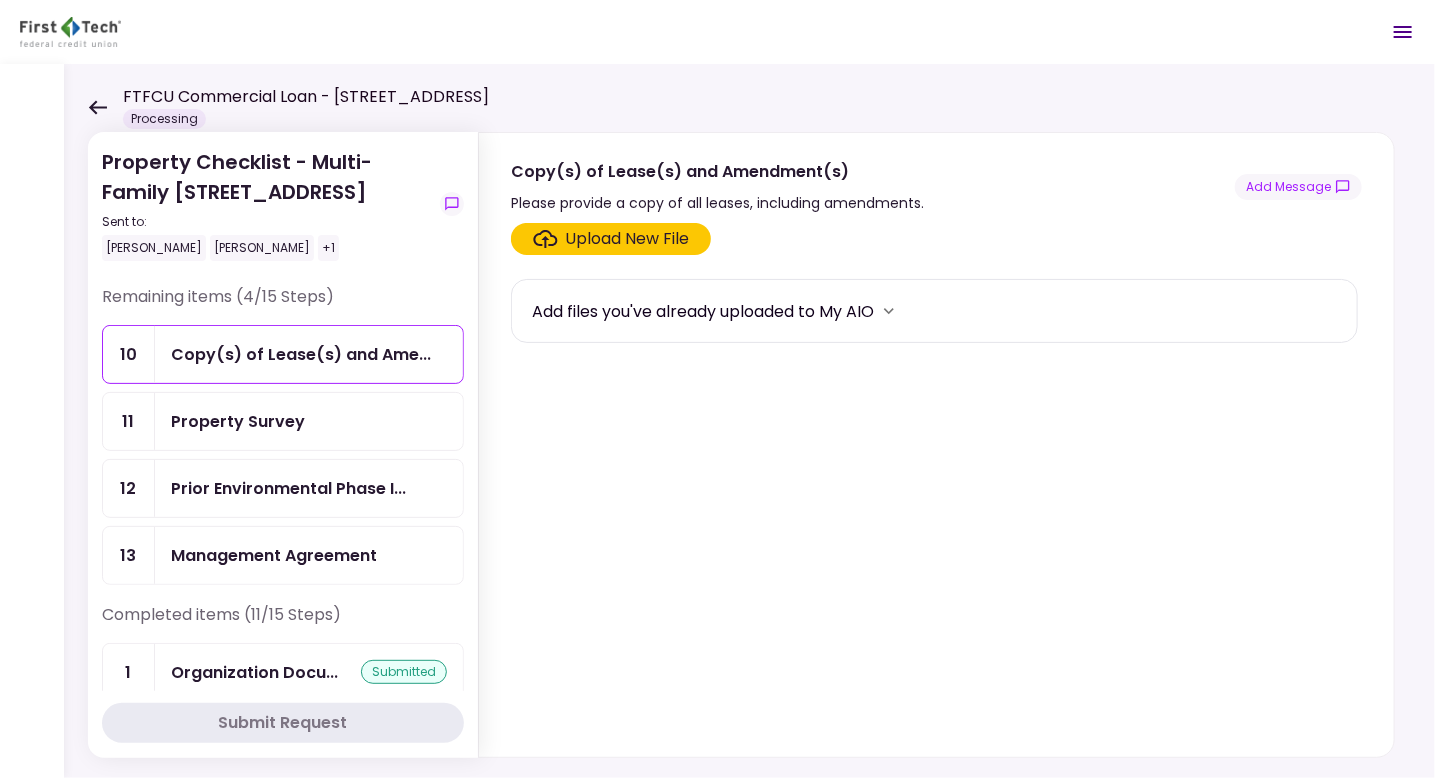 click 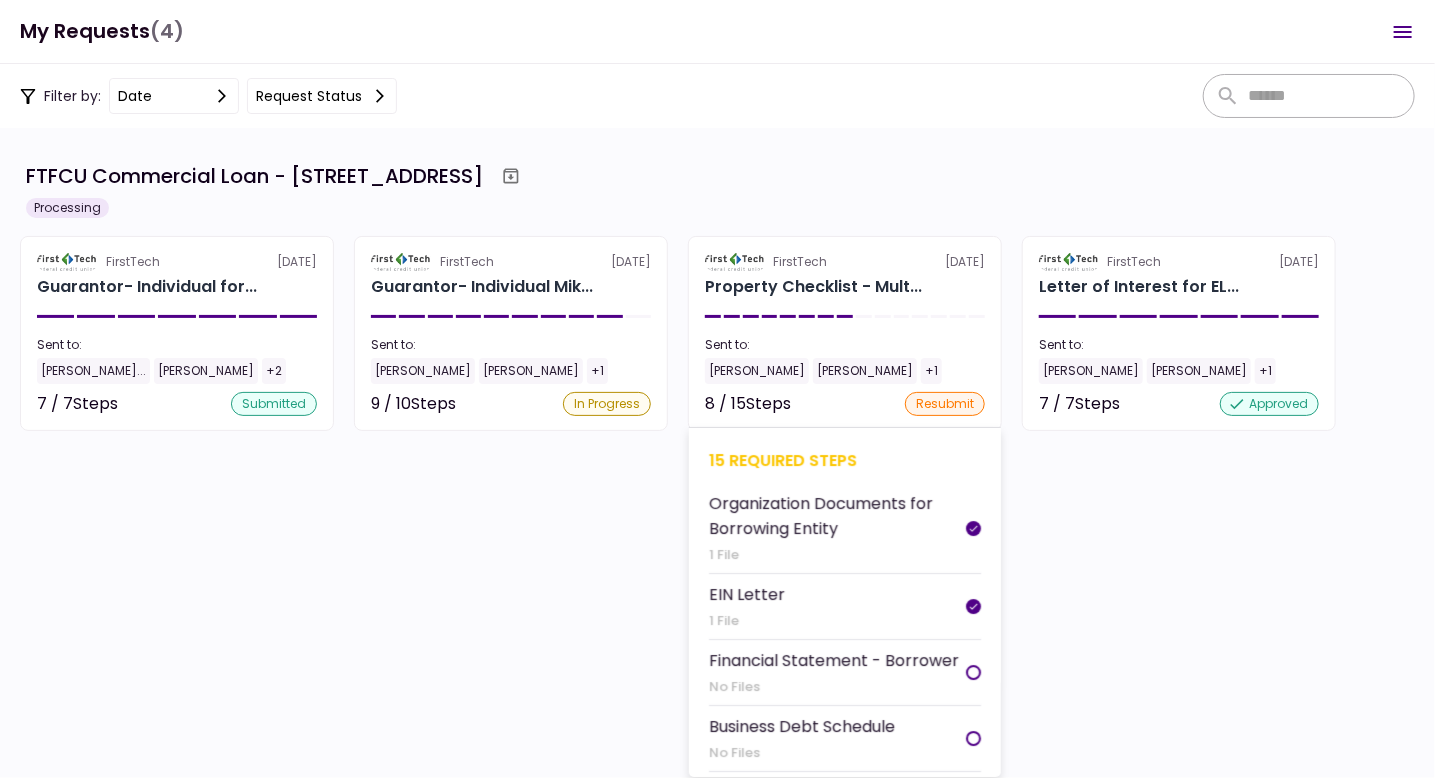 click at bounding box center [973, 672] 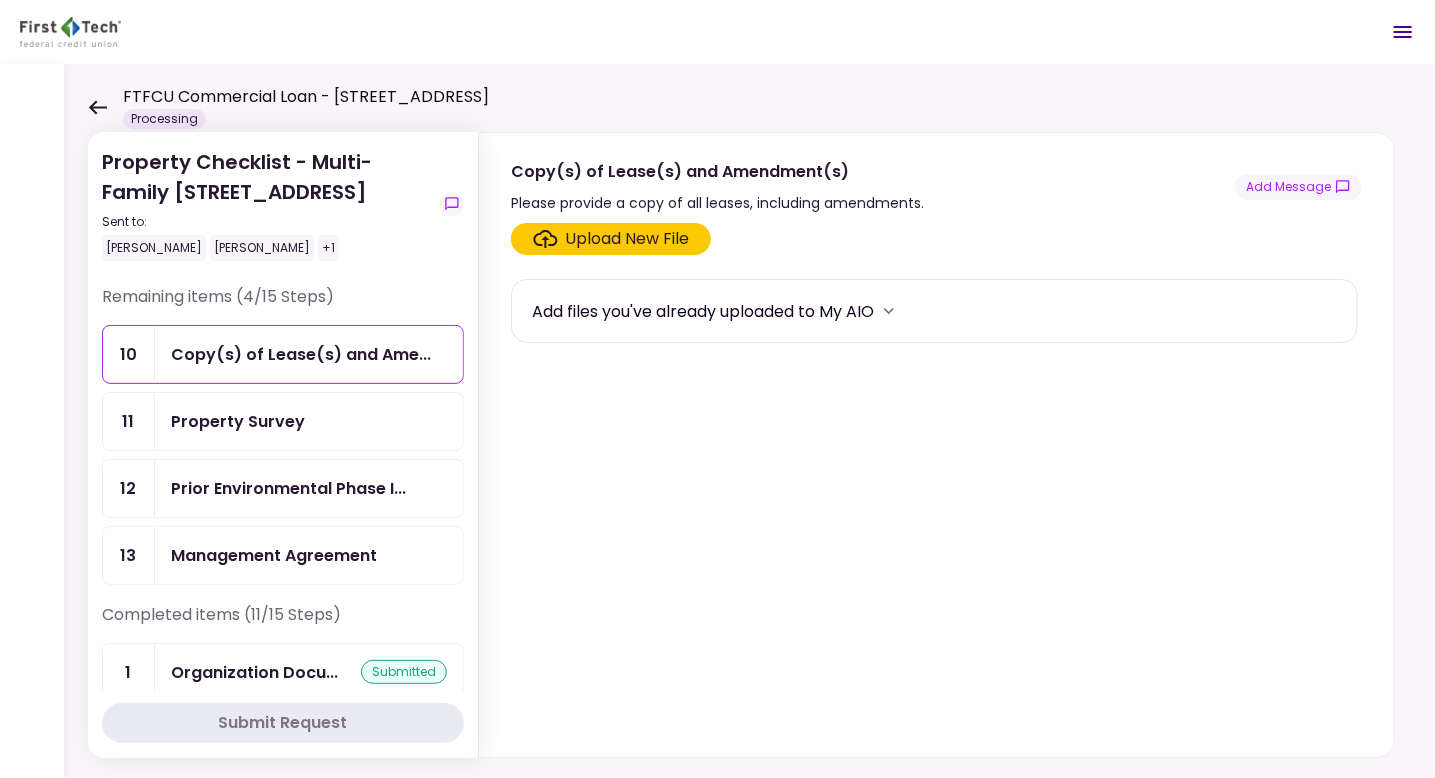 click on "Upload New File" at bounding box center (628, 239) 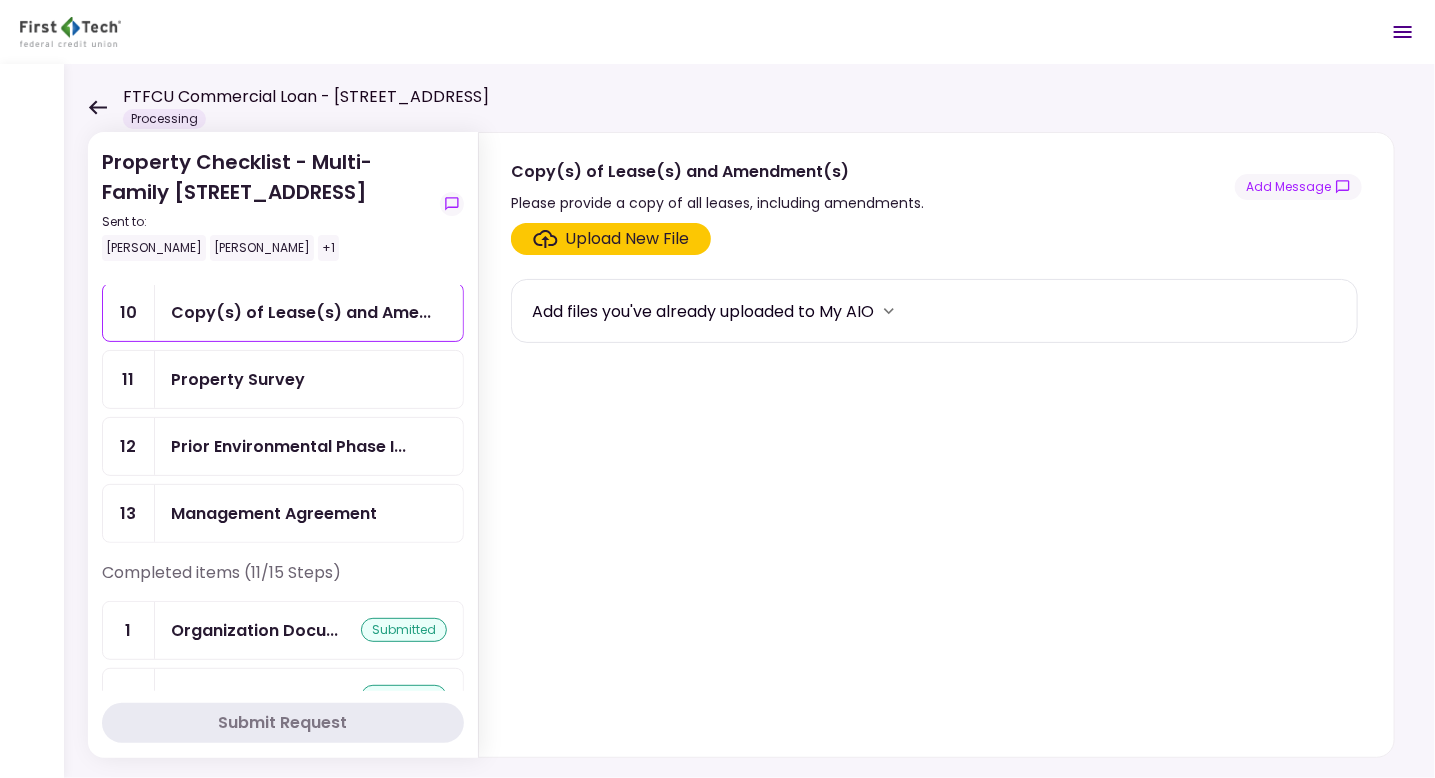 scroll, scrollTop: 0, scrollLeft: 0, axis: both 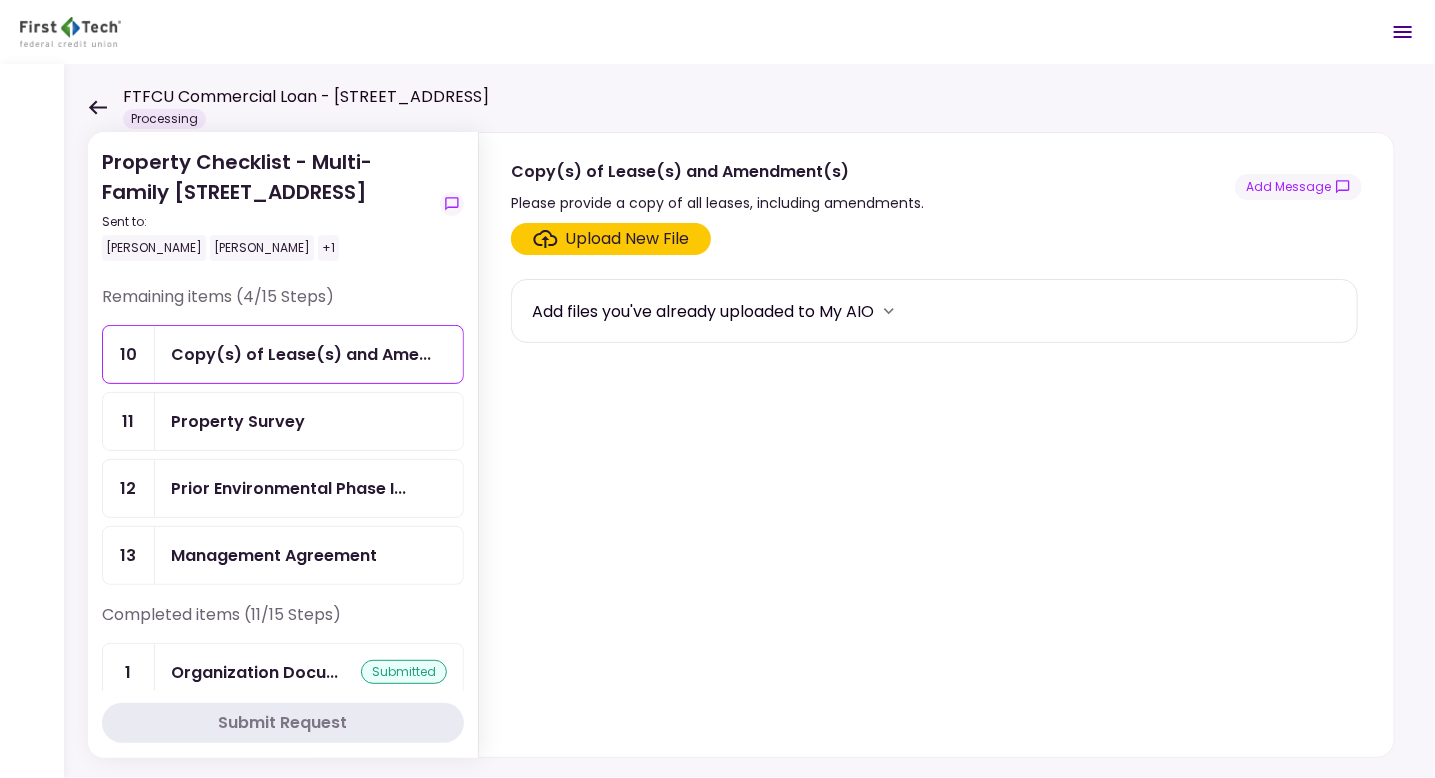 click 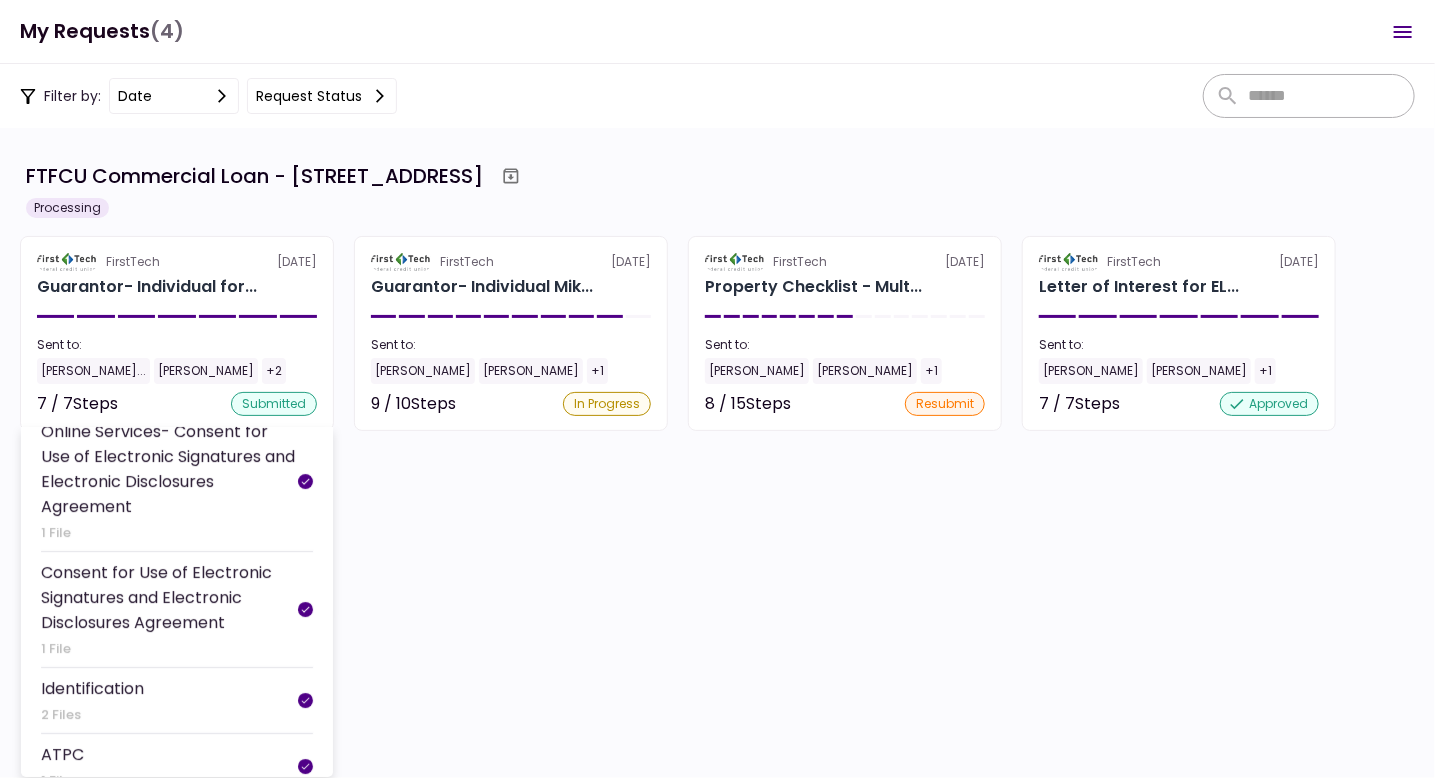 scroll, scrollTop: 0, scrollLeft: 0, axis: both 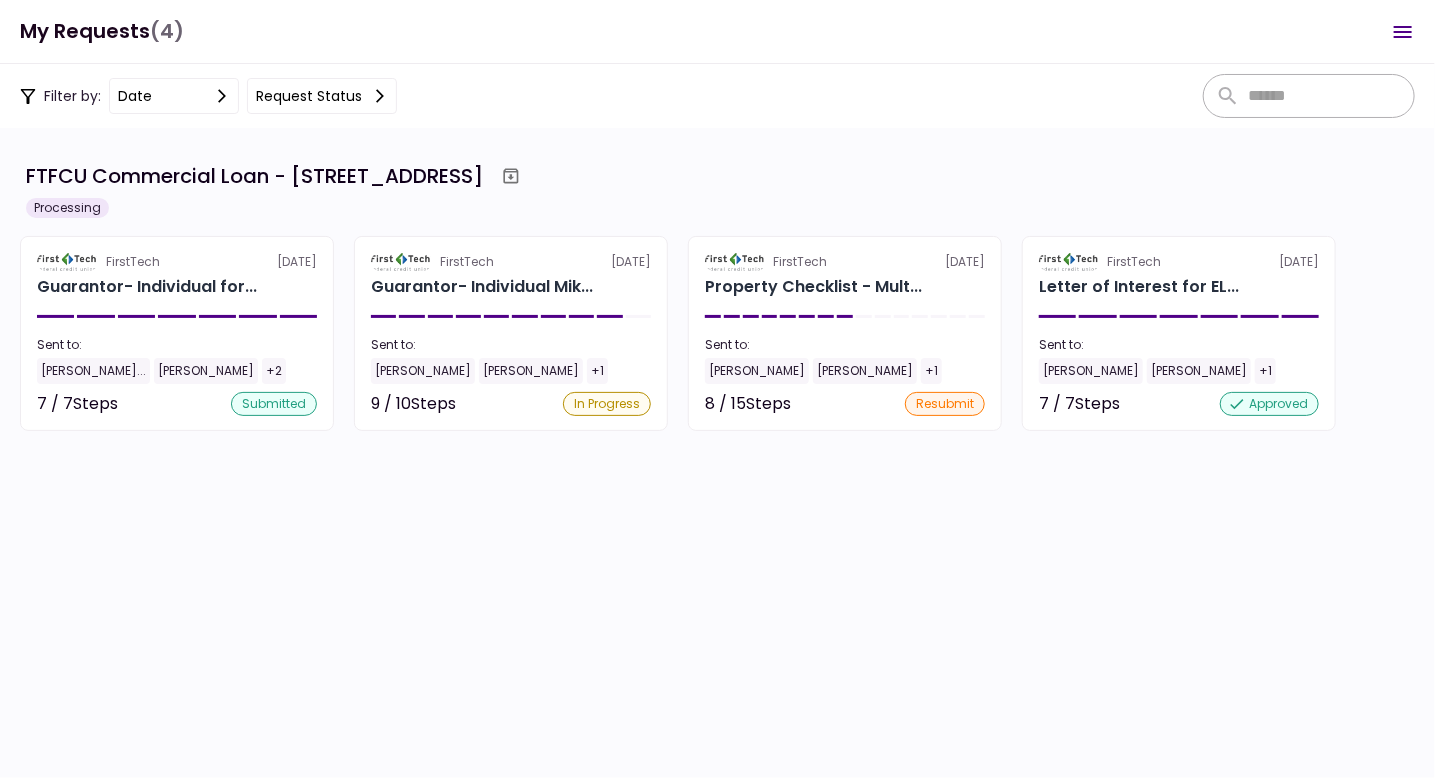 click on "FTFCU Commercial Loan - 1552 W Miracle Mile Tucson AZ Processing FirstTech 13 Jul Guarantor- Individual for... Sent to: Lenora Kiyoko Merl... Alex Quenzler +2 7 / 7  Steps submitted 7   required steps Online Services- Consent for Use of Electronic Signatures and Electronic Disclosures Agreement 1 File Consent for Use of Electronic Signatures and Electronic Disclosures Agreement 1 File Identification 2 Files ATPC 1 File Resume 1 File FTFCU PFS 1 File COFSA- Guarantor 1 File FirstTech 12 Jul Guarantor- Individual Mik... Sent to: Mike Merlander Alex Quenzler +1 9 / 10  Steps In Progress 10   required steps Online Services- Consent for Use of Electronic Signatures and Electronic Disclosures Agreement 1 File Consent for Use of Electronic Signatures and Electronic Disclosures Agreement 1 File CRE Owned Worksheet 1 File FTFCU PFS 1 File Member Provided PFS 1 File Tax Return - Guarantor 1 File IRS Form 4506-T Guarantor 1 File Personal Debt Schedule No Files COFSA- Guarantor 1 File Liquidity Statements - Guarantor +1" at bounding box center (717, 453) 